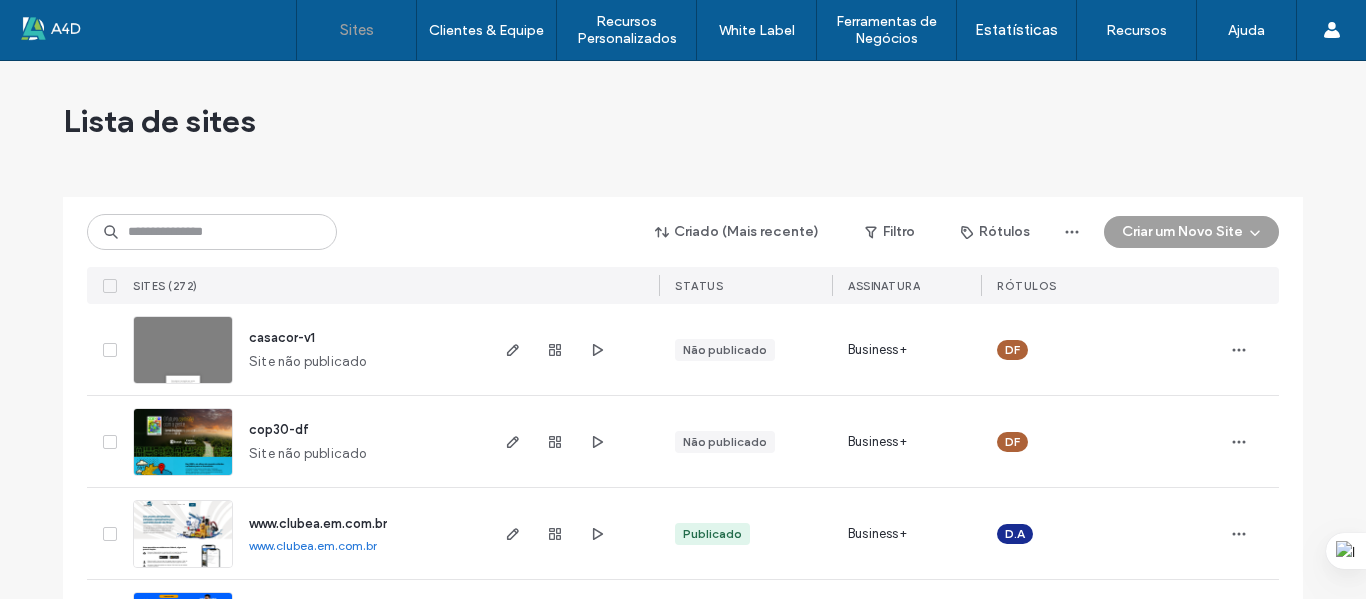 scroll, scrollTop: 0, scrollLeft: 0, axis: both 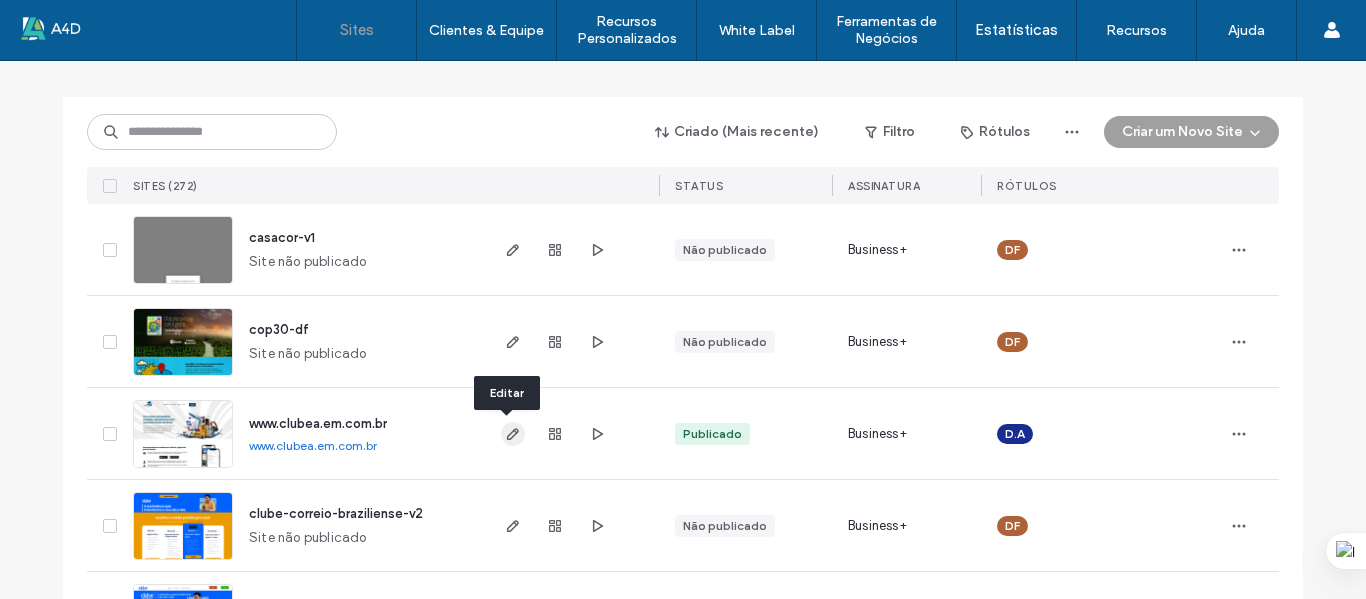 click 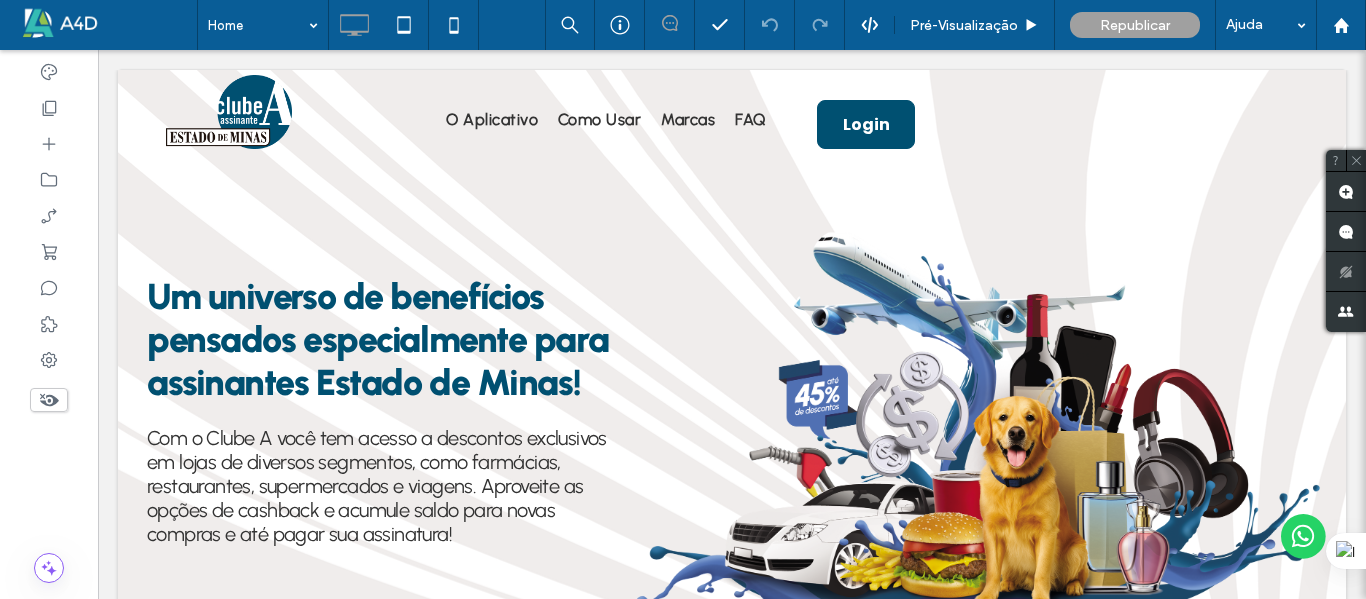 scroll, scrollTop: 0, scrollLeft: 0, axis: both 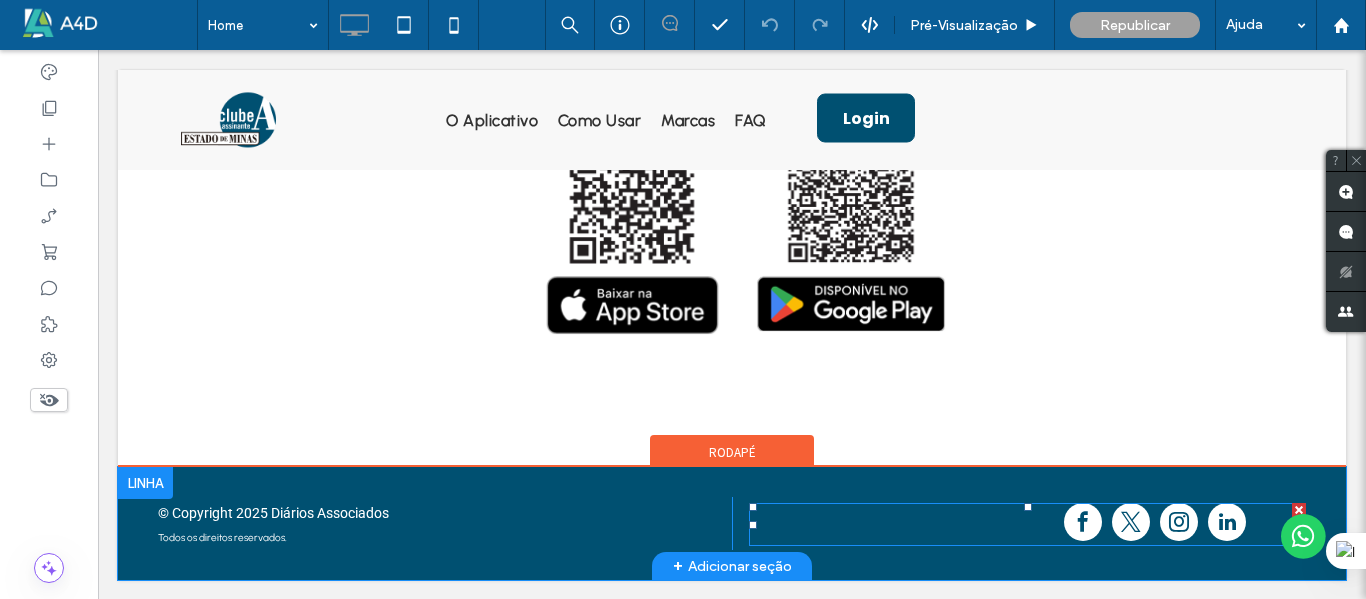 click at bounding box center (1083, 522) 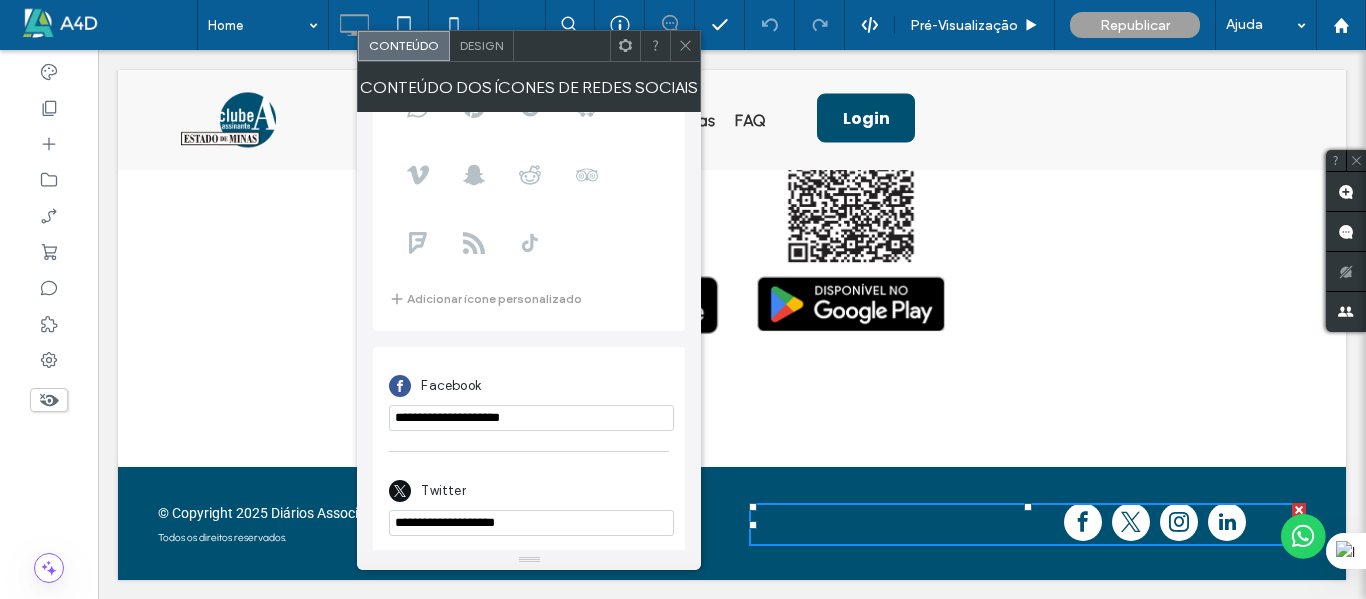scroll, scrollTop: 300, scrollLeft: 0, axis: vertical 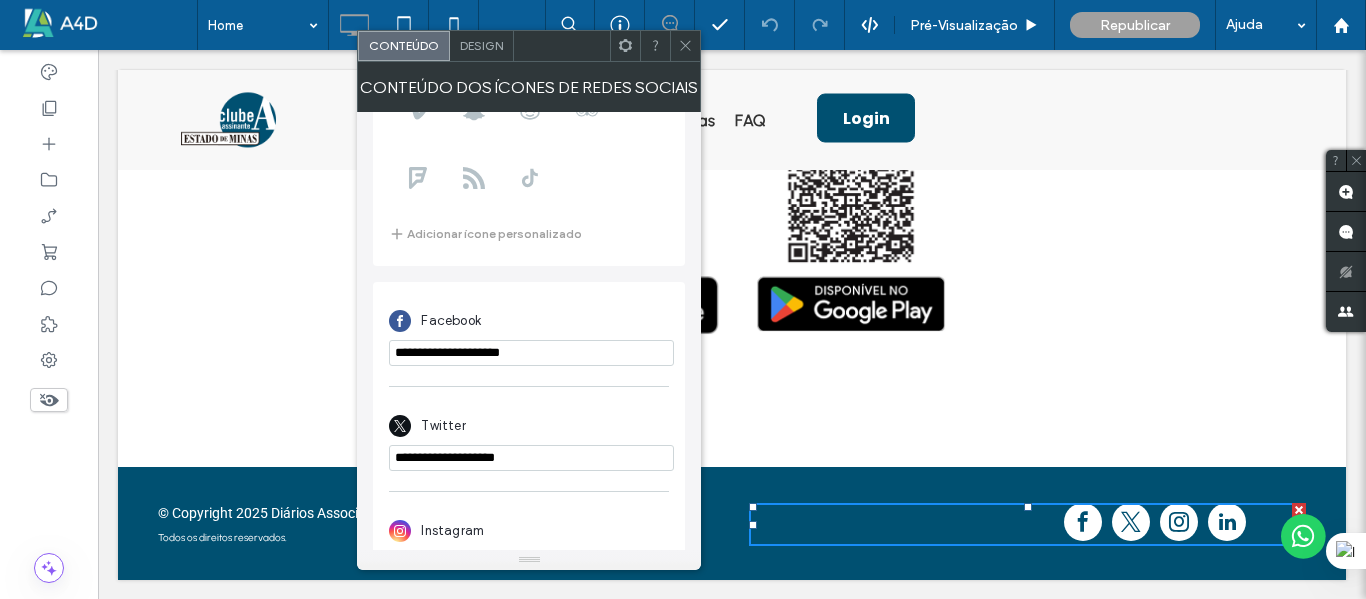drag, startPoint x: 674, startPoint y: 406, endPoint x: 288, endPoint y: 322, distance: 395.03418 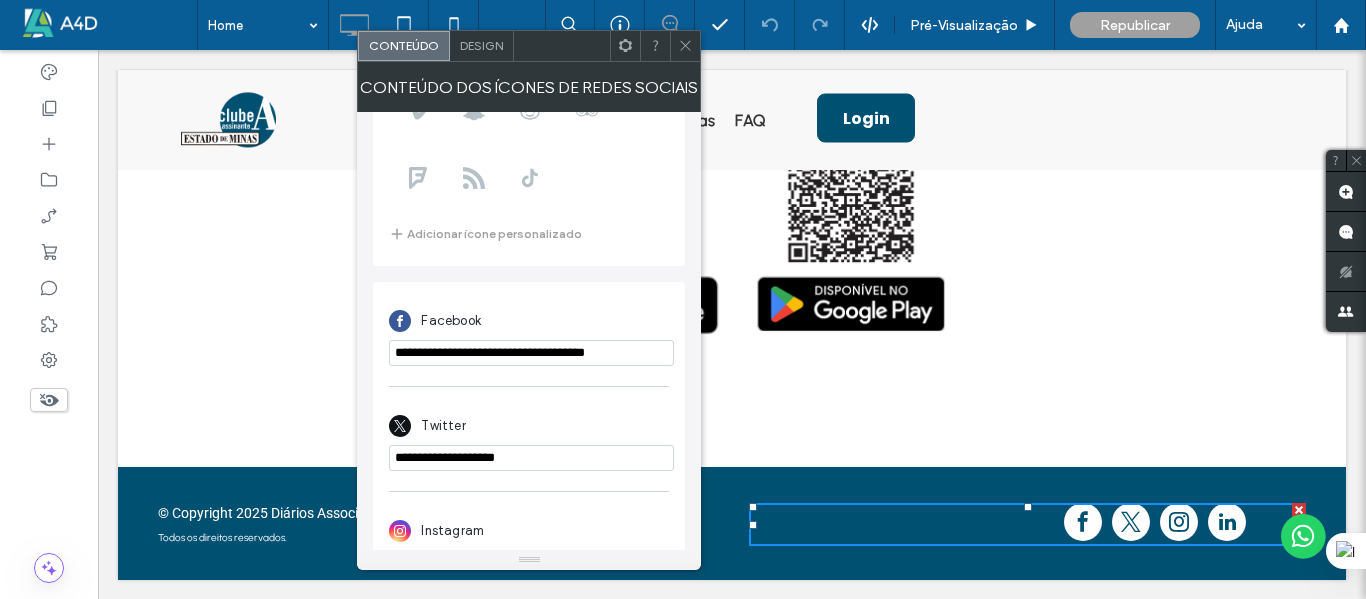 type on "**********" 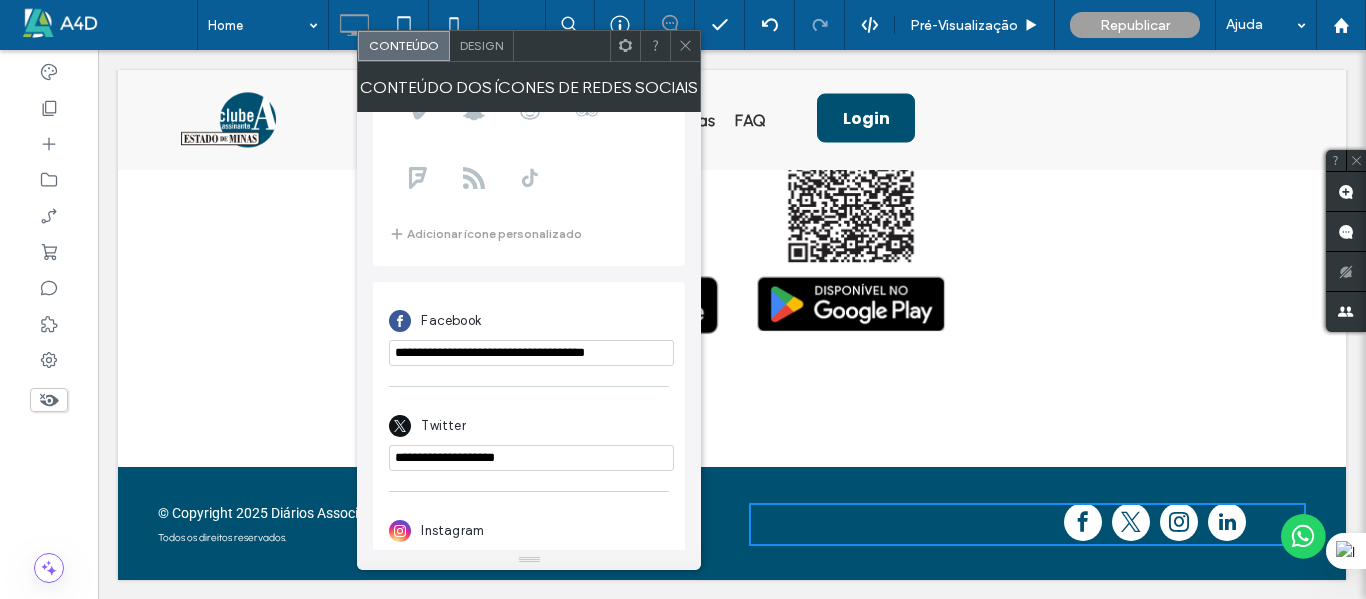 click on "**********" at bounding box center [531, 458] 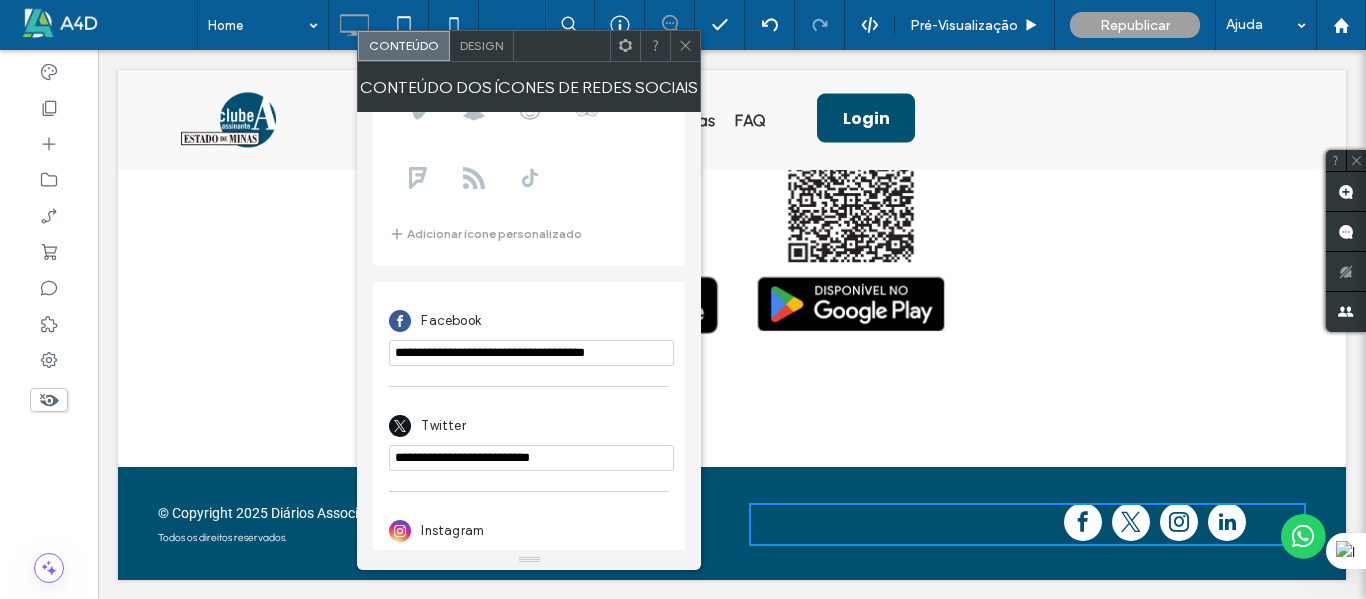 drag, startPoint x: 628, startPoint y: 456, endPoint x: 366, endPoint y: 436, distance: 262.76224 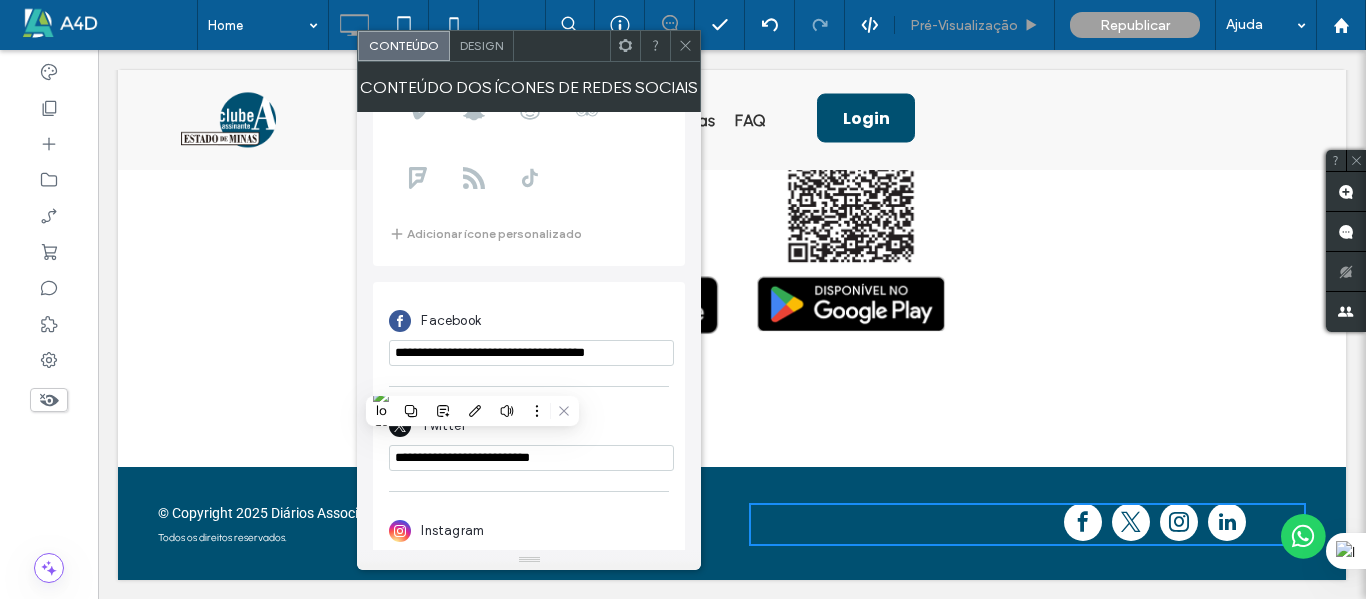 type on "**********" 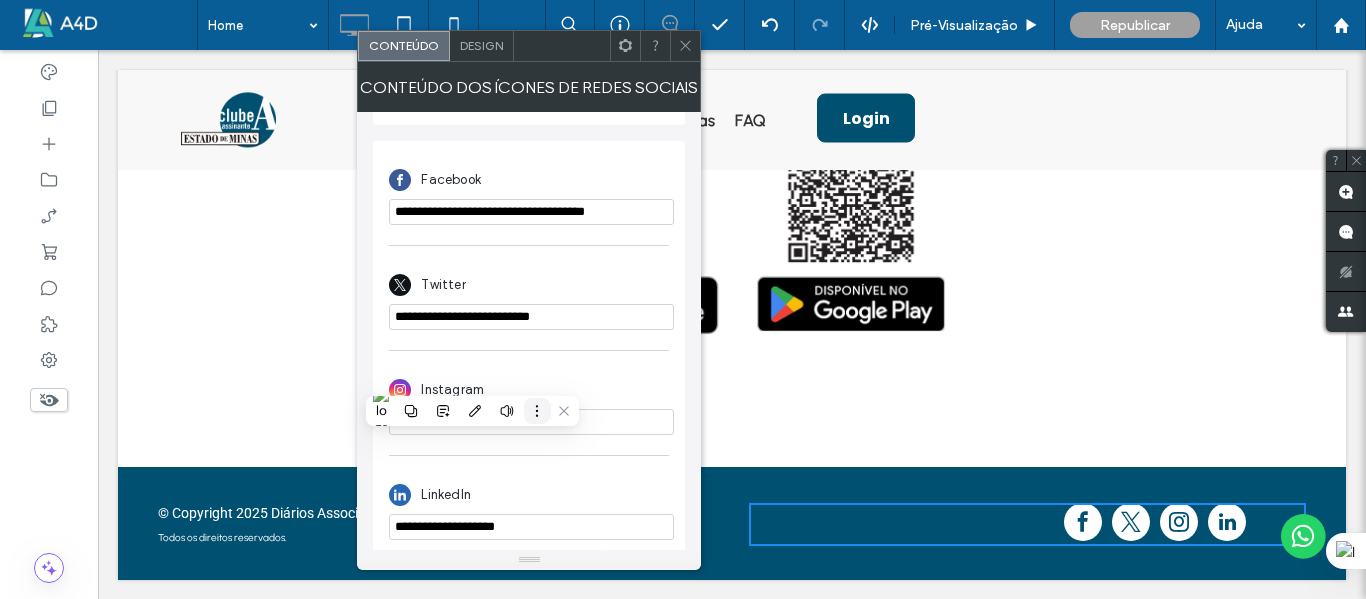 scroll, scrollTop: 455, scrollLeft: 0, axis: vertical 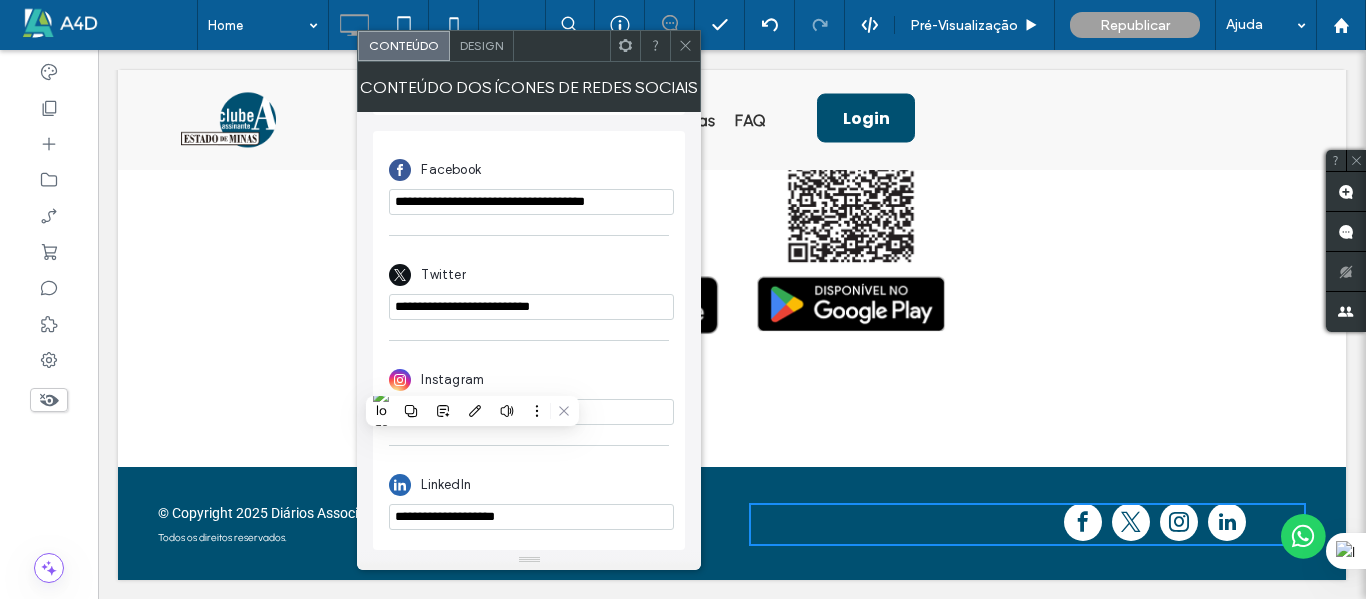 click on "**********" at bounding box center (531, 412) 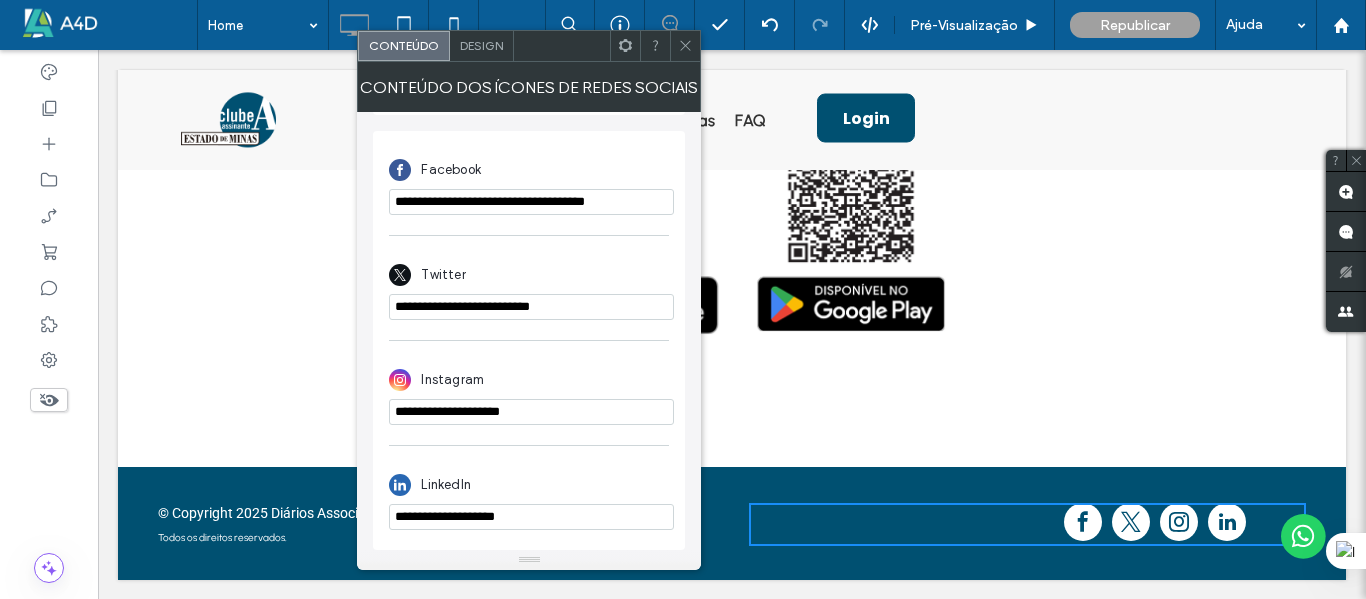 paste on "**********" 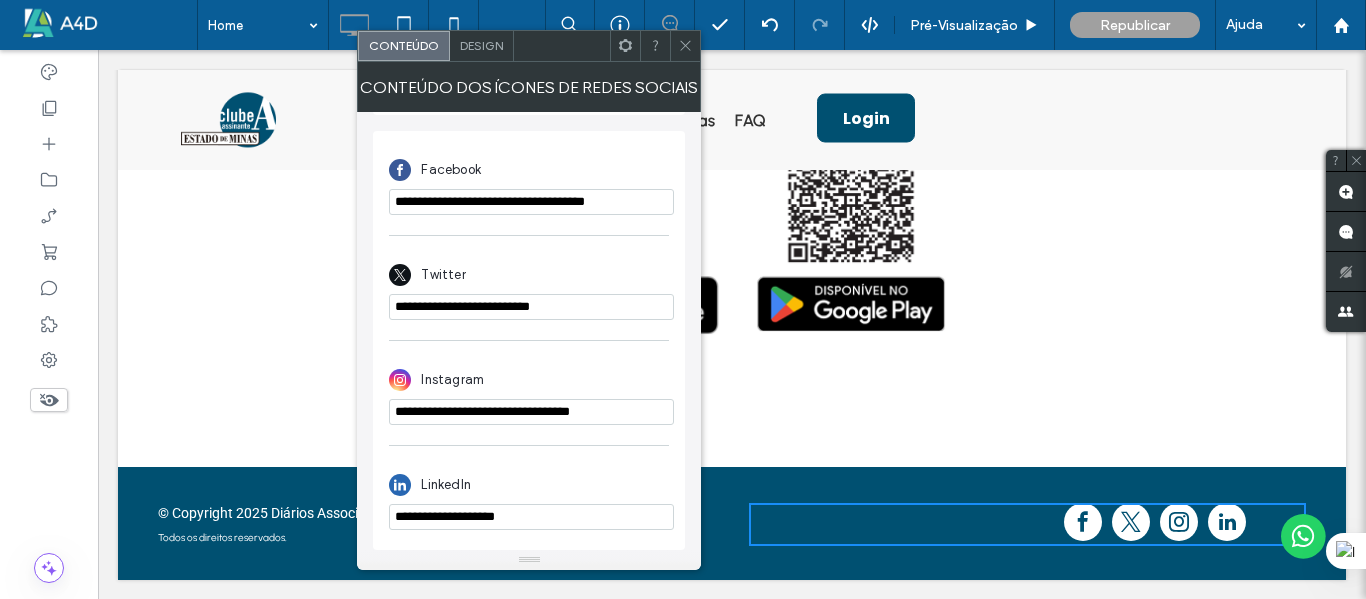 type on "**********" 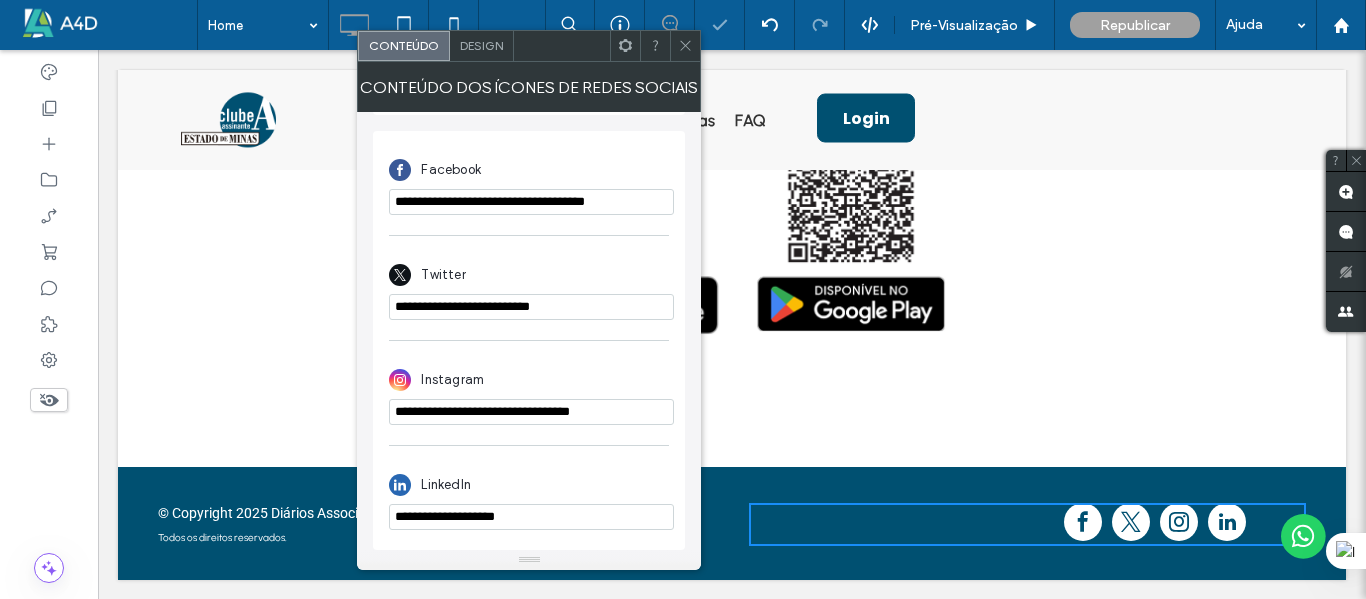 click on "Instagram" at bounding box center [529, 380] 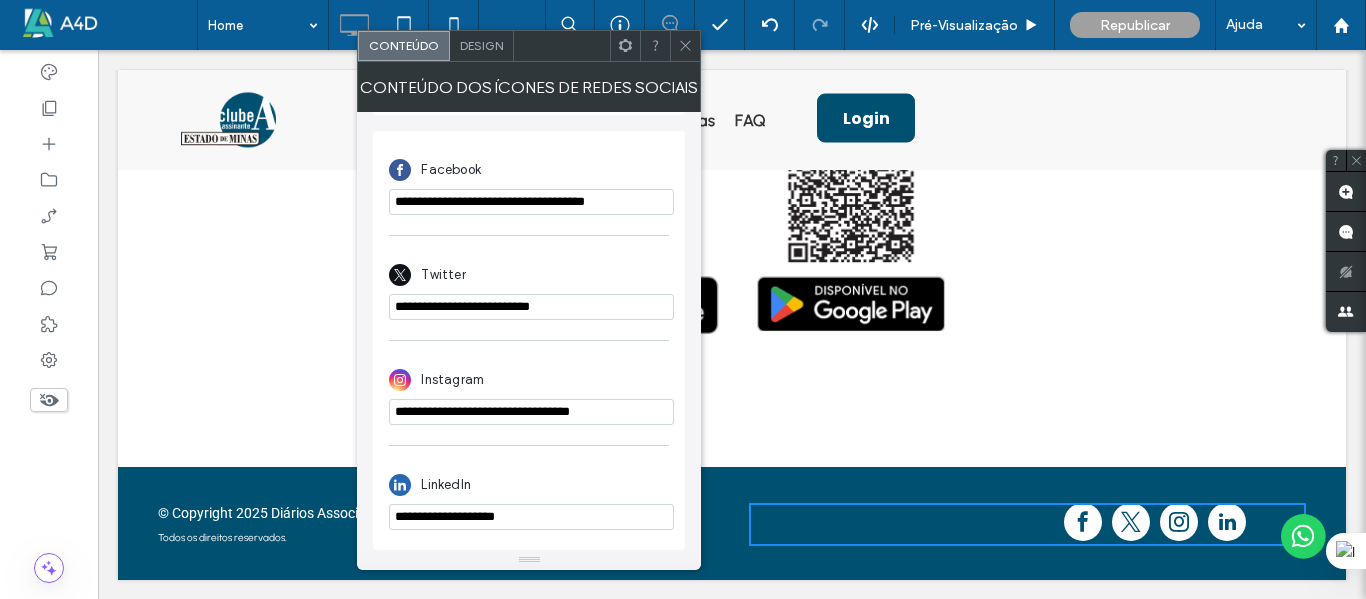 paste on "**********" 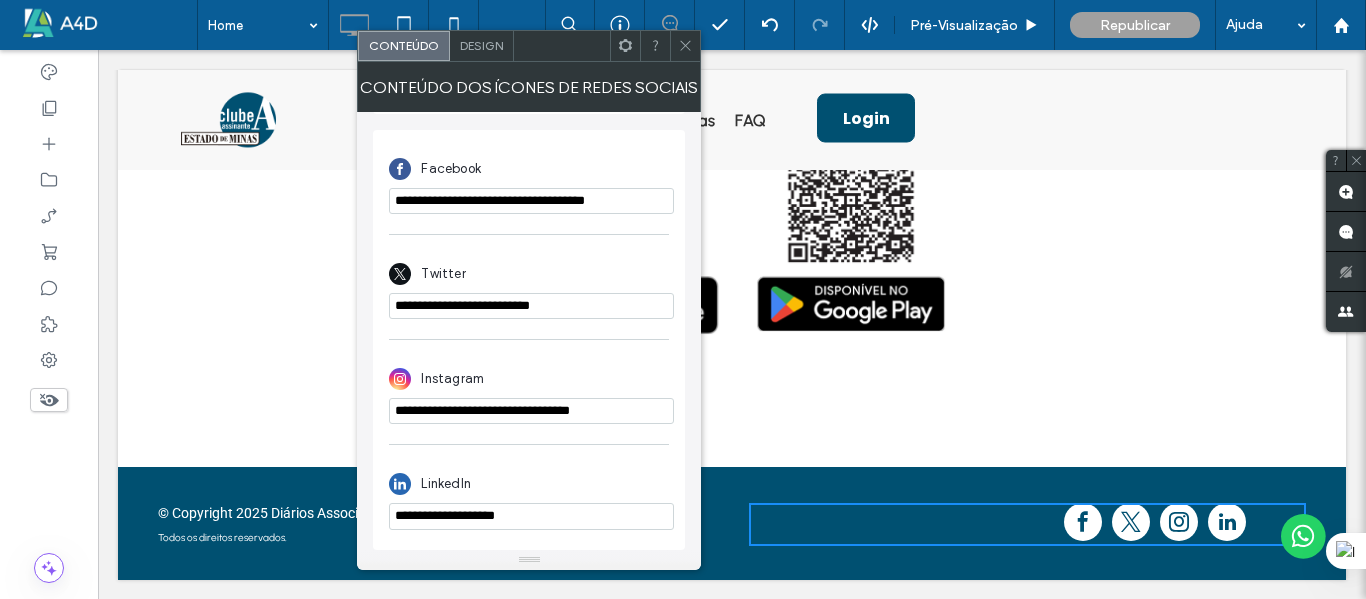 scroll, scrollTop: 0, scrollLeft: 0, axis: both 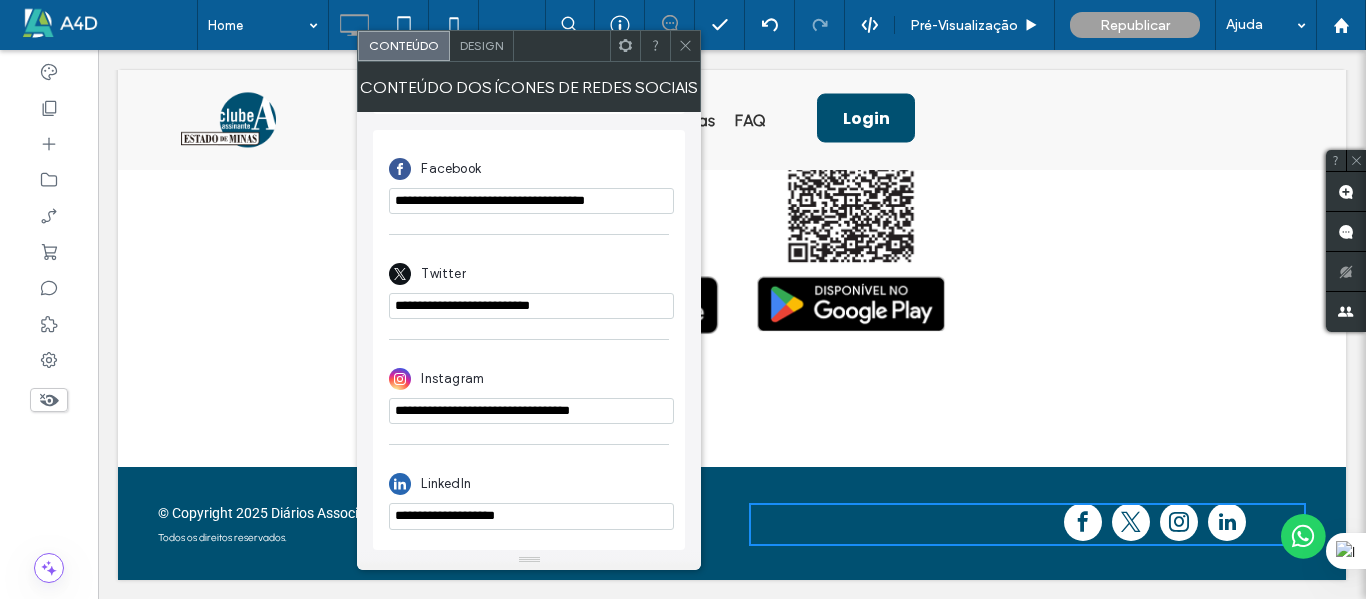 drag, startPoint x: 648, startPoint y: 573, endPoint x: 304, endPoint y: 516, distance: 348.6904 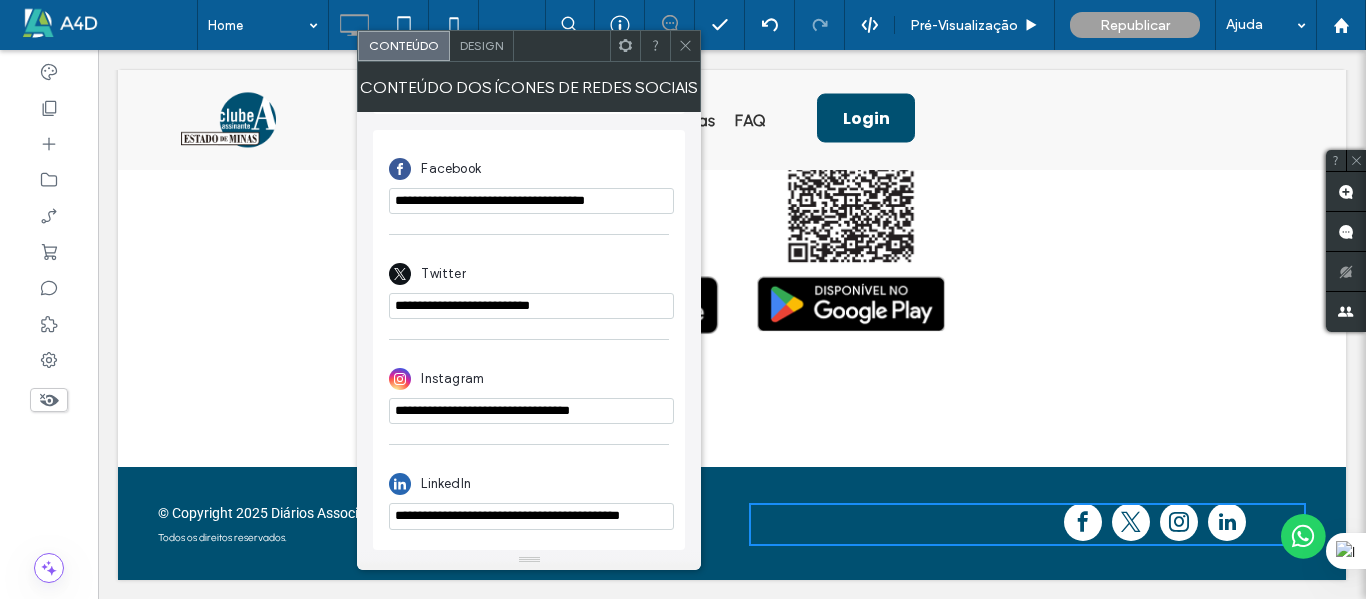 scroll, scrollTop: 0, scrollLeft: 29, axis: horizontal 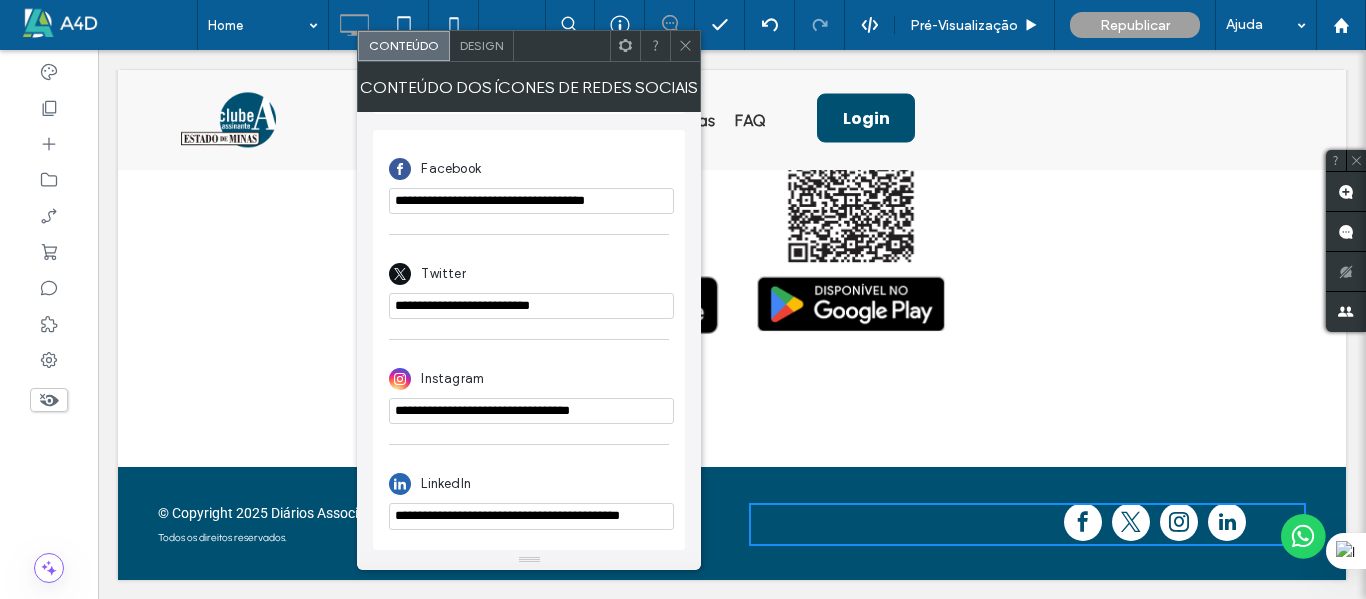 type on "**********" 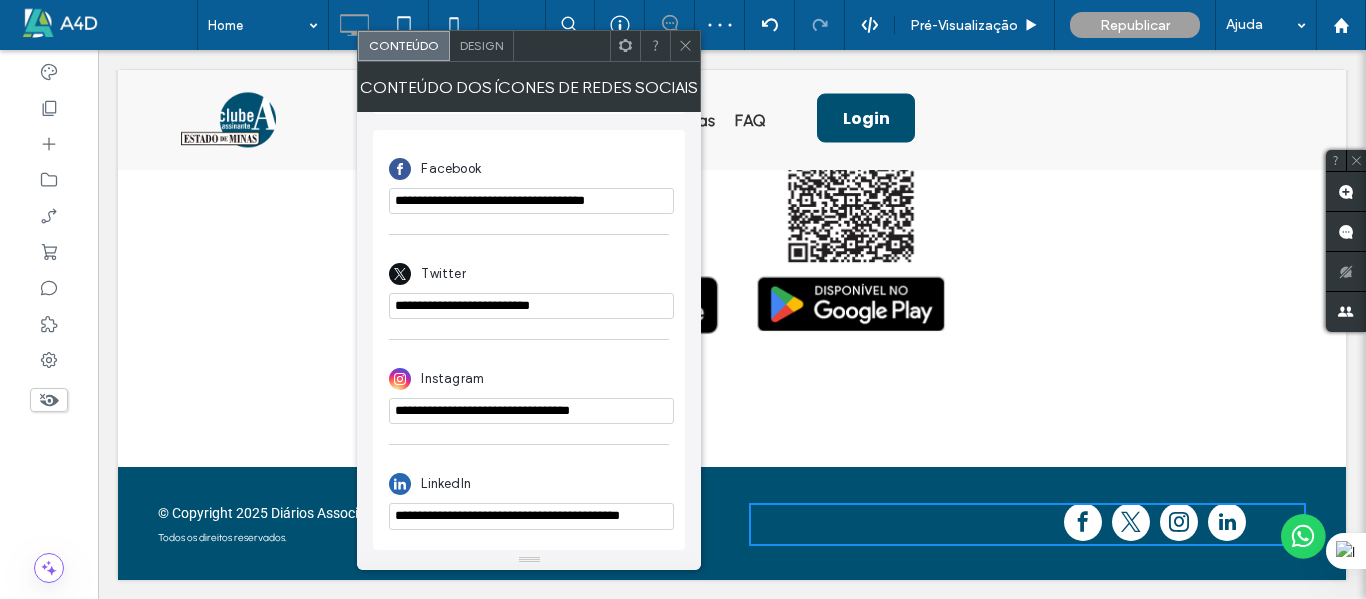 click 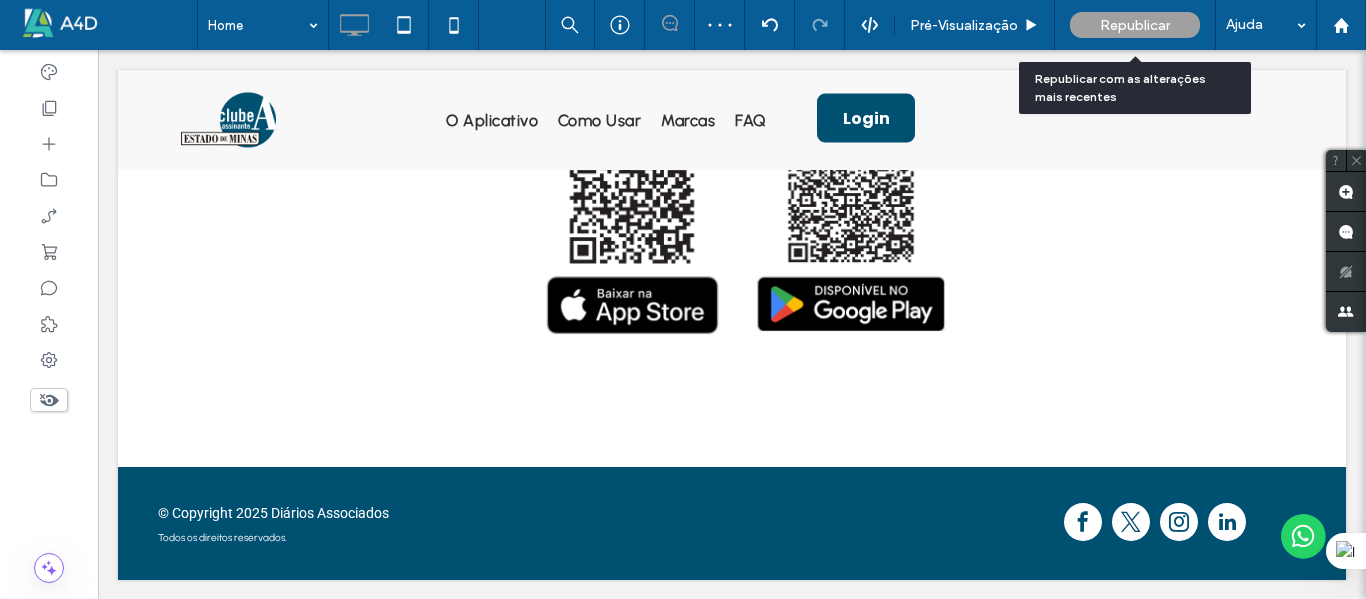 click on "Republicar" at bounding box center [1135, 25] 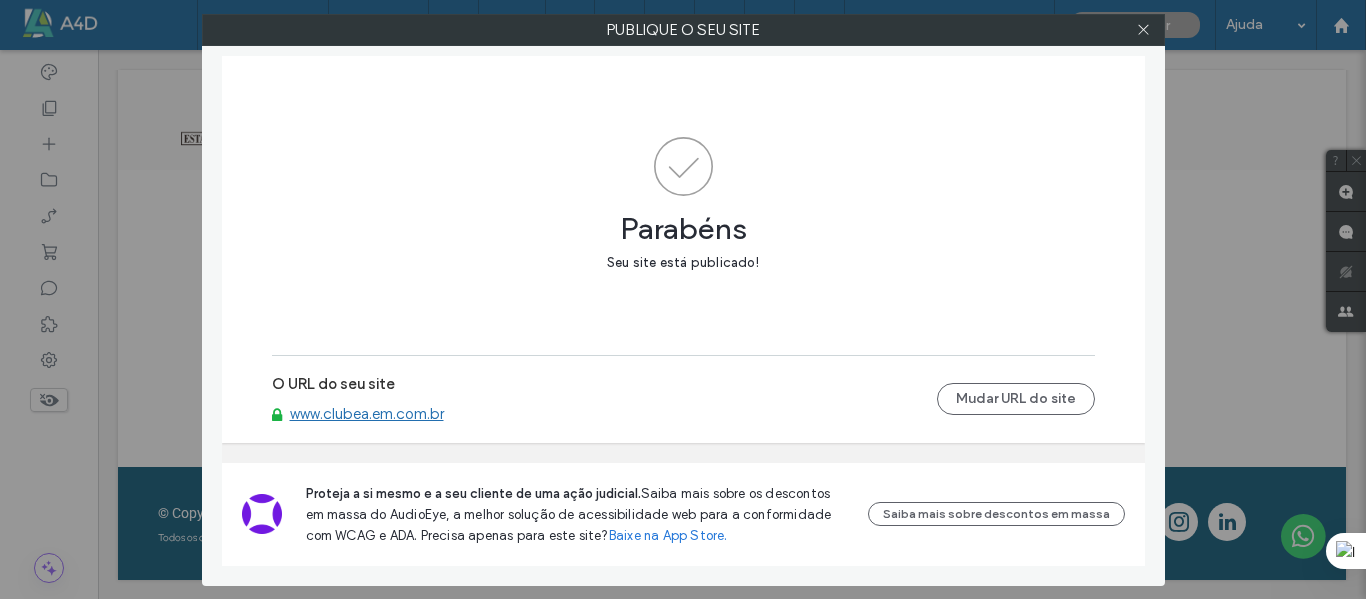 click on "www.clubea.em.com.br" at bounding box center [367, 414] 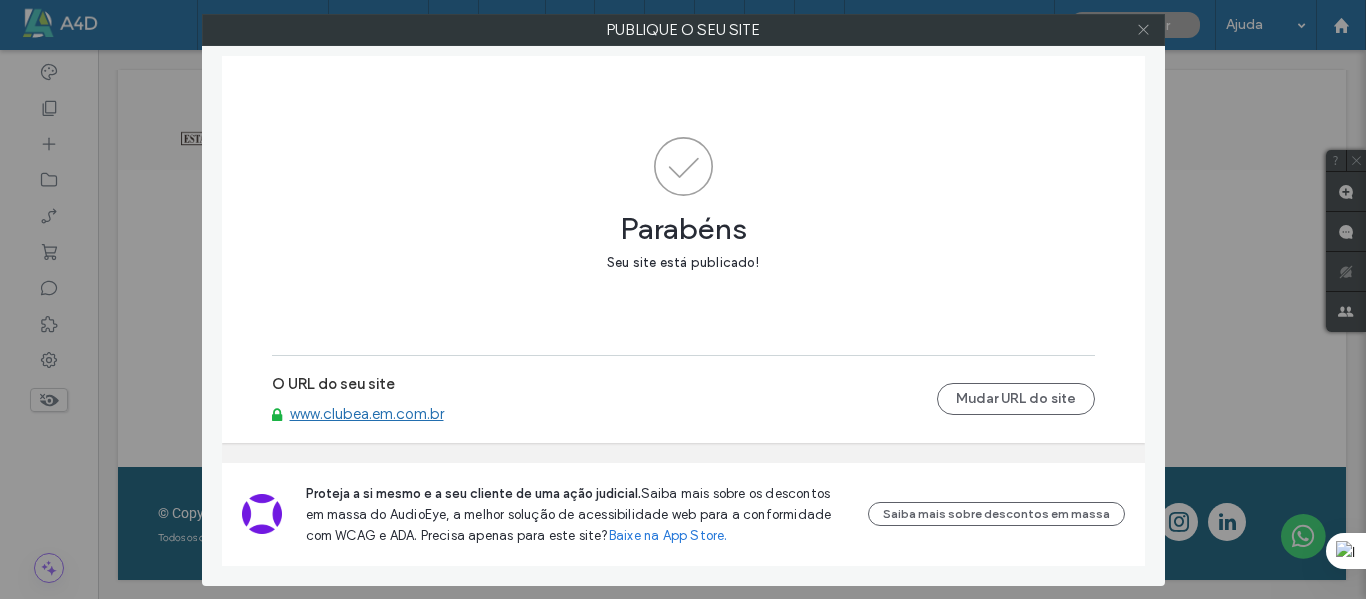 click 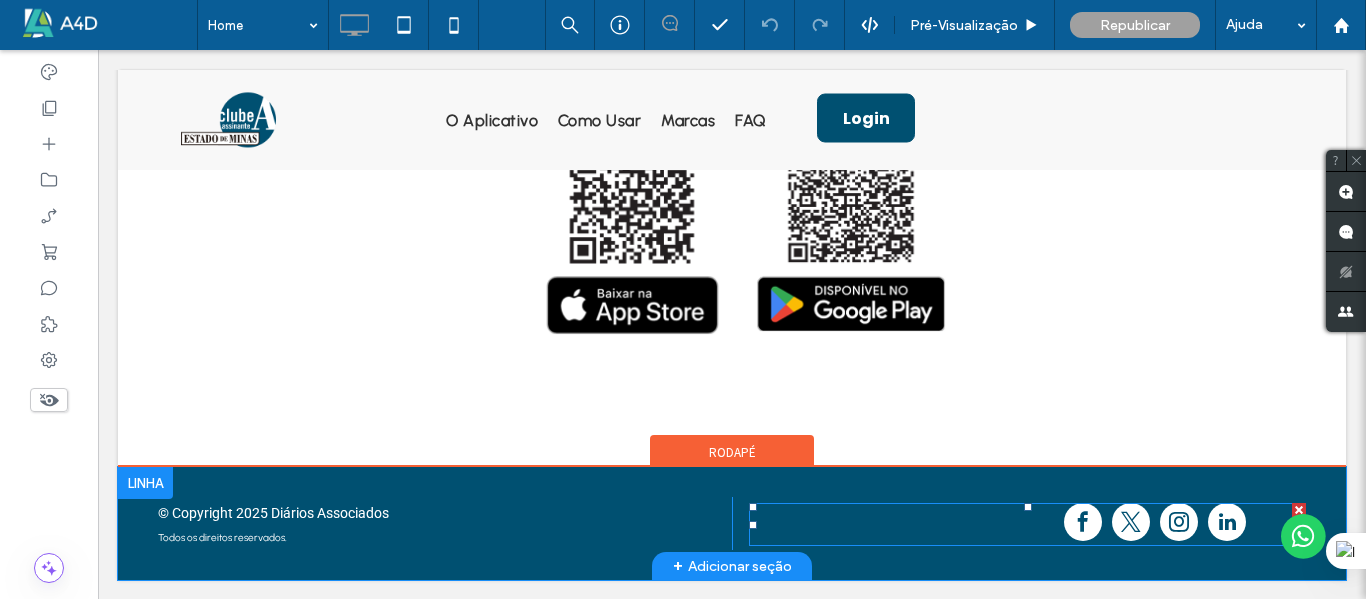 click at bounding box center [1179, 522] 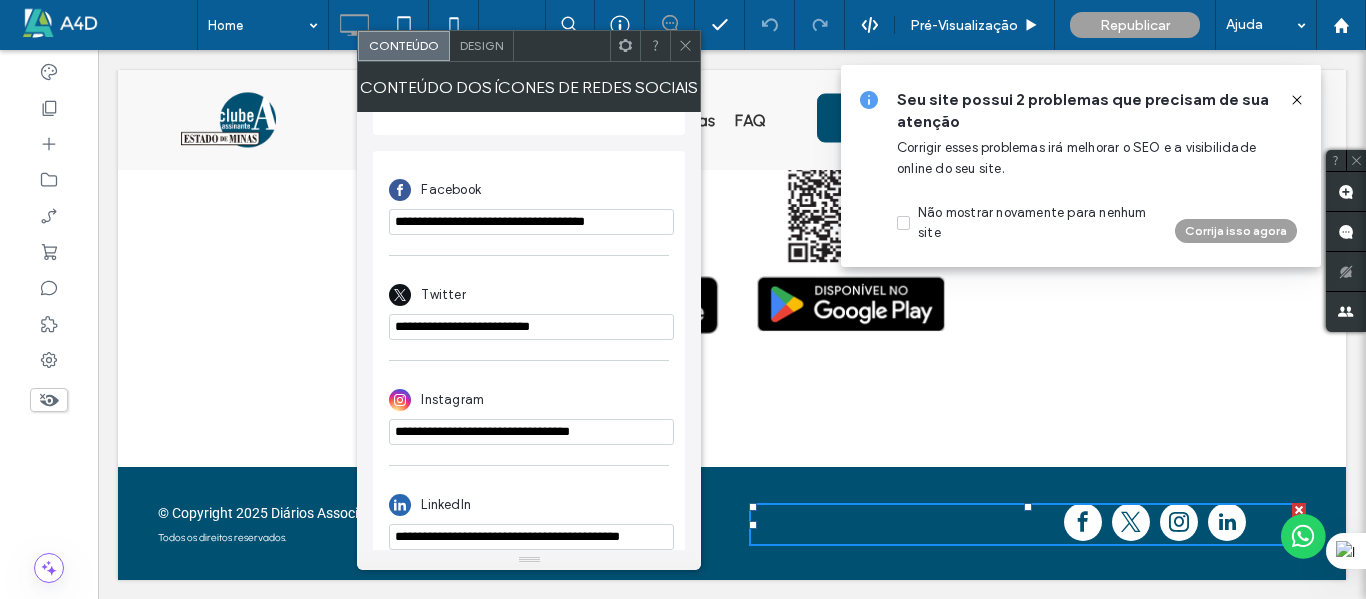 scroll, scrollTop: 455, scrollLeft: 0, axis: vertical 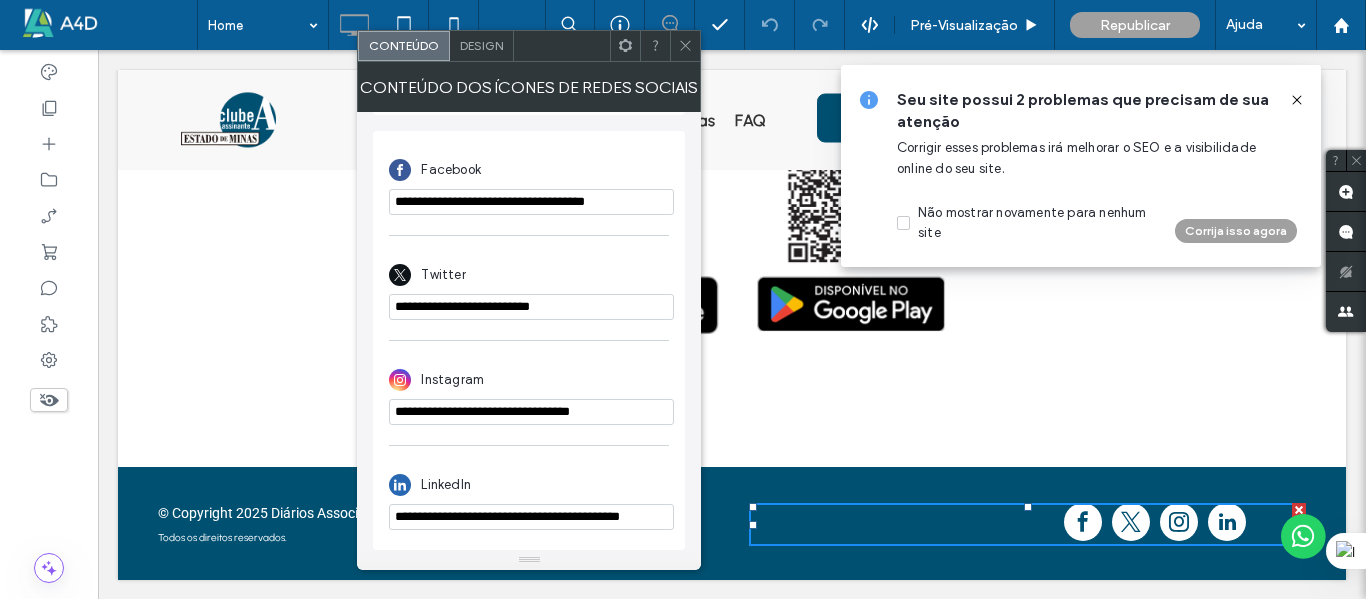 drag, startPoint x: 646, startPoint y: 416, endPoint x: 534, endPoint y: 414, distance: 112.01785 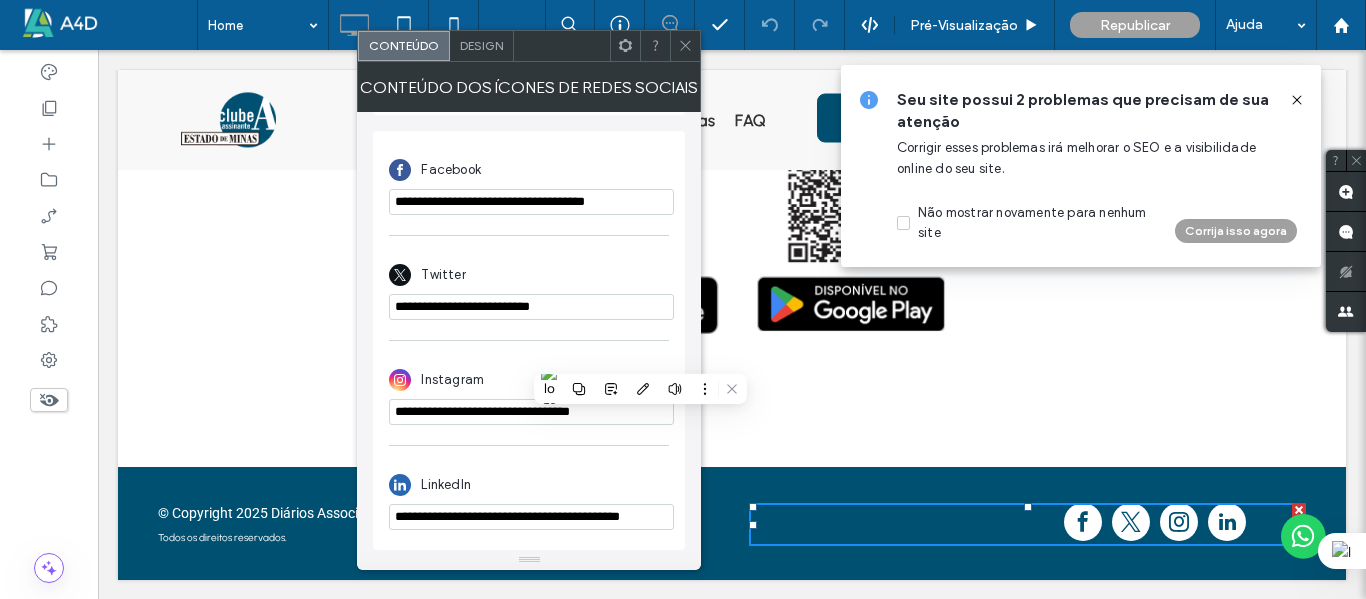 paste 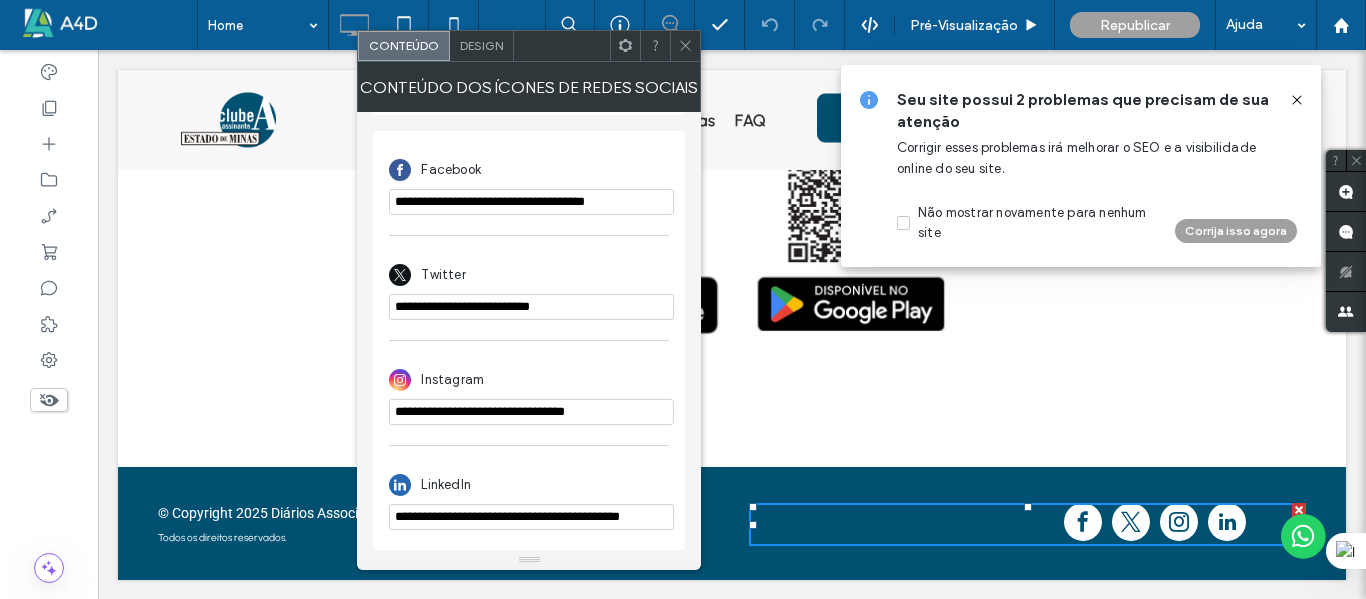 type on "**********" 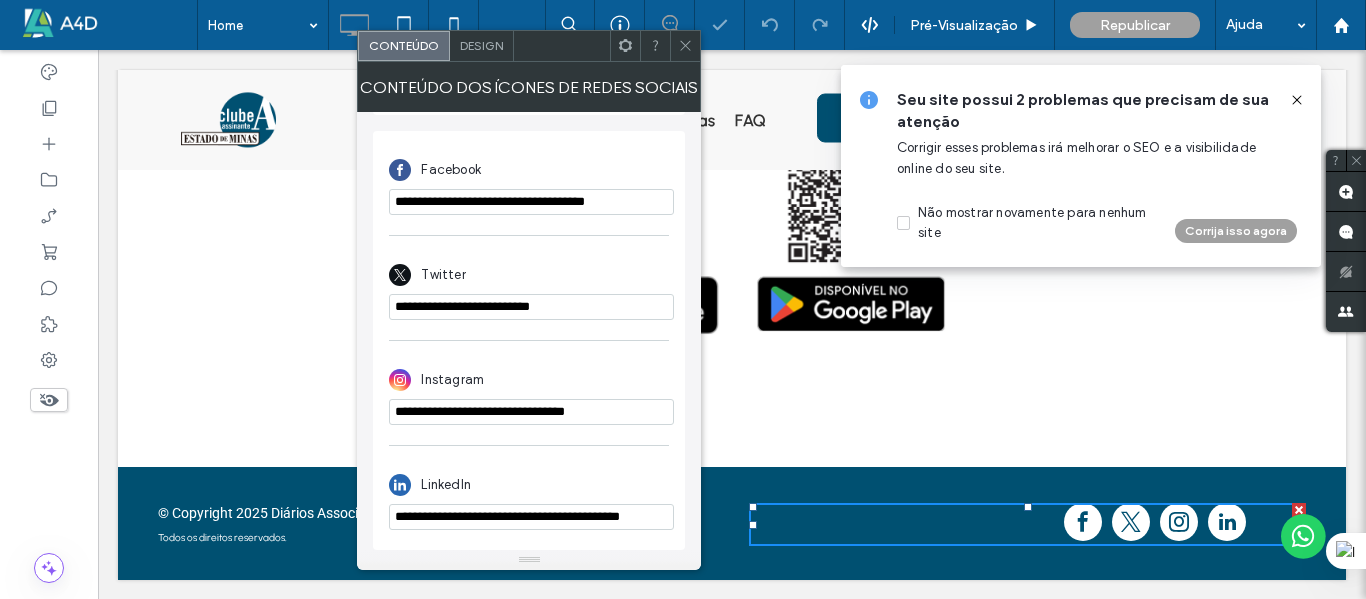 click on "**********" at bounding box center [529, 382] 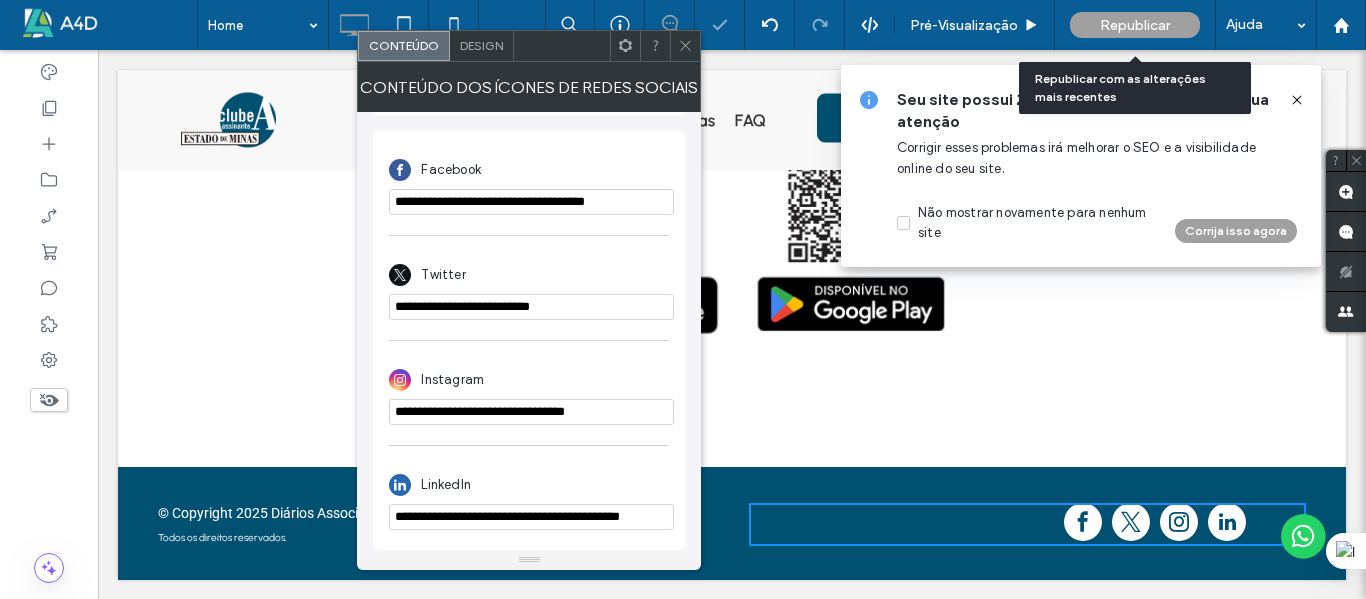click on "Republicar" at bounding box center (1135, 25) 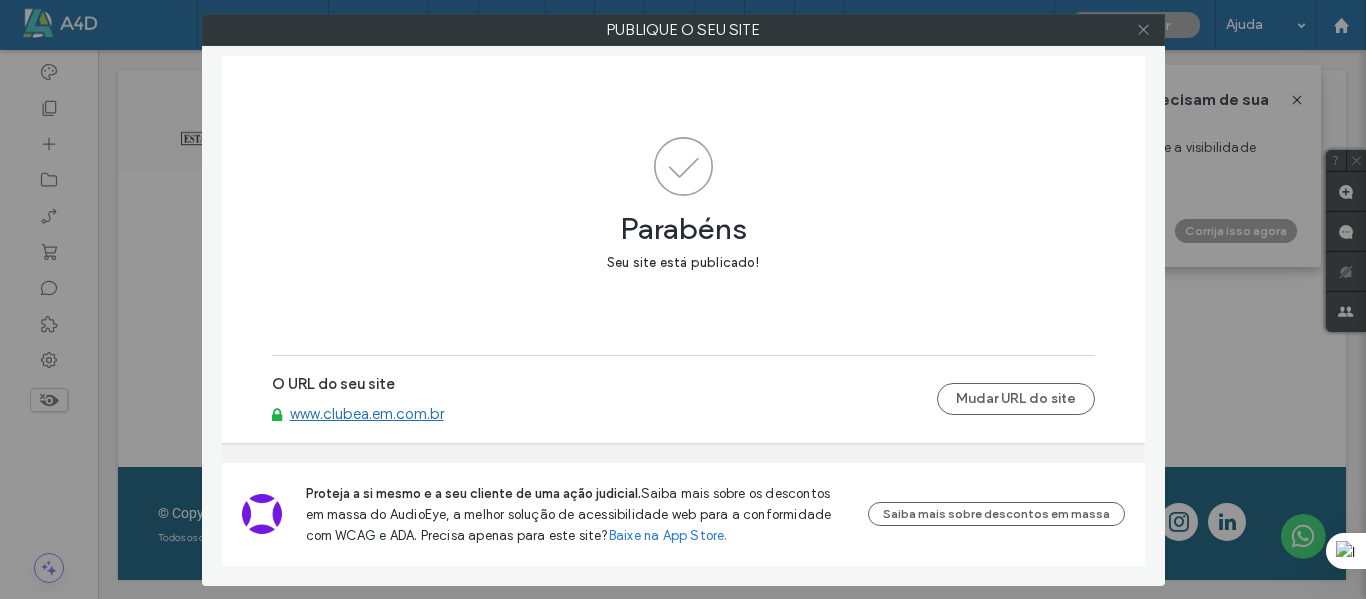 click 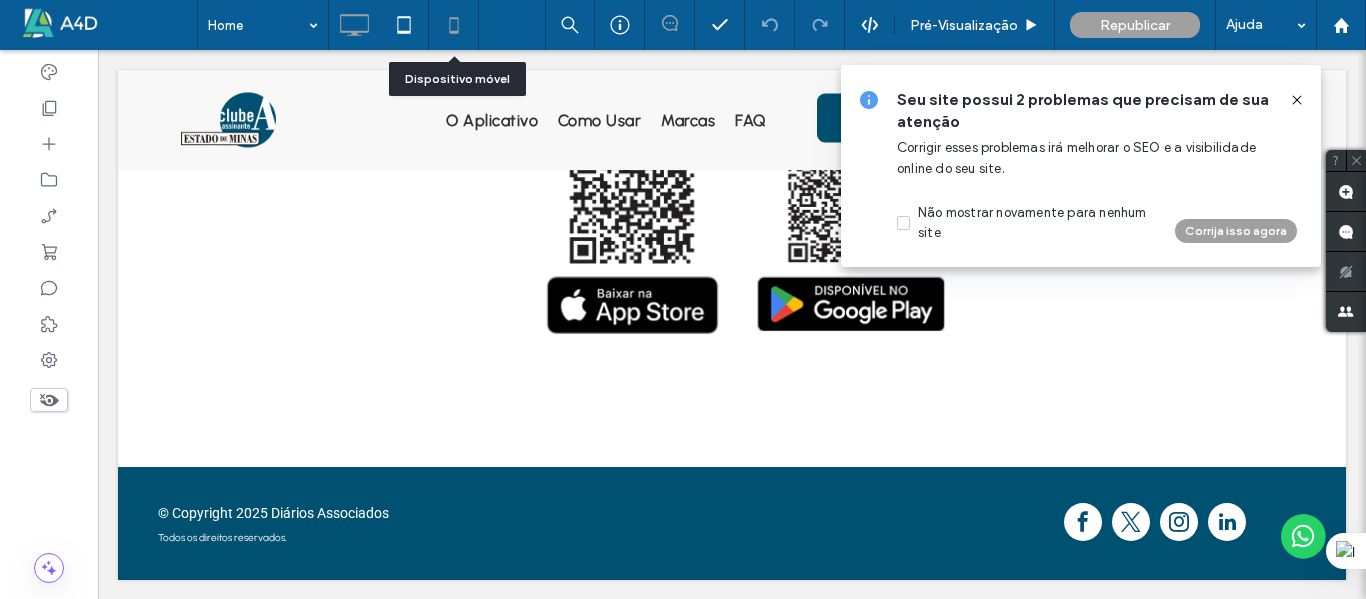 click 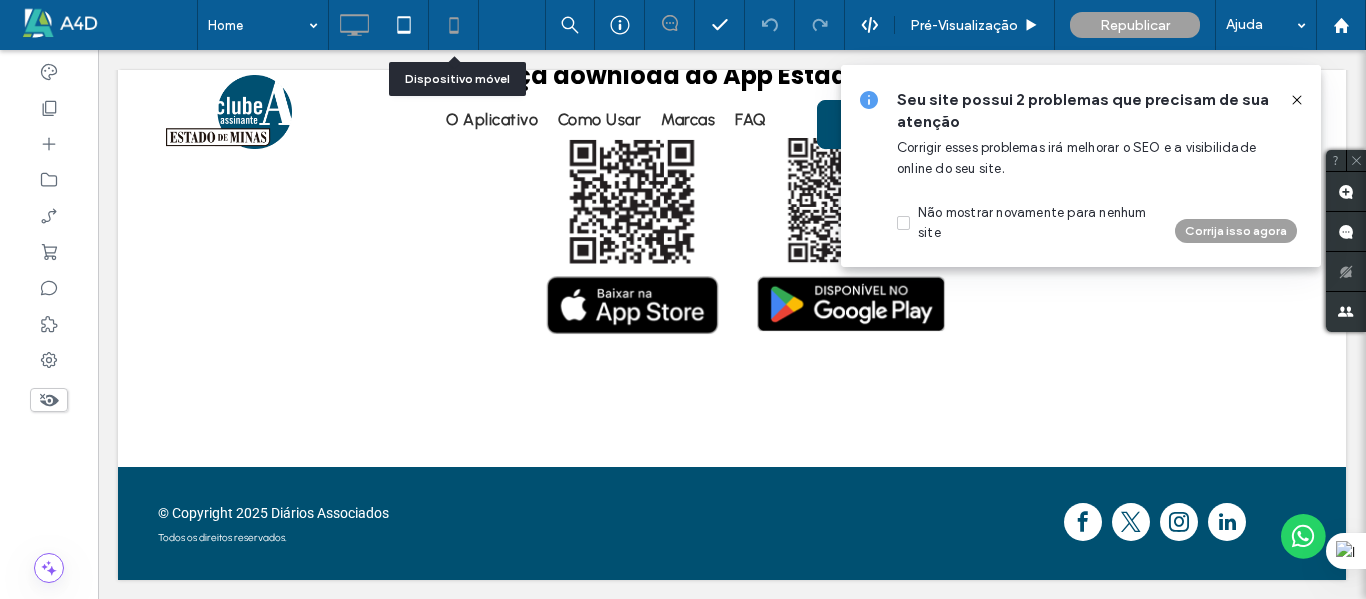 scroll, scrollTop: 0, scrollLeft: 0, axis: both 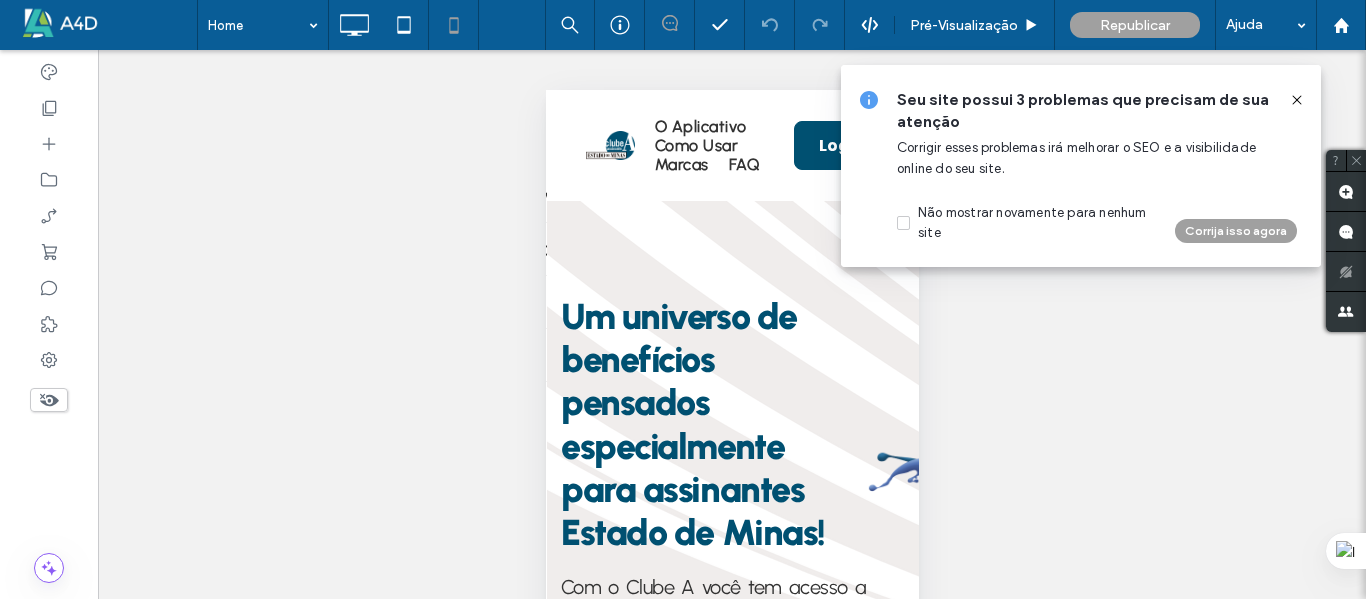click 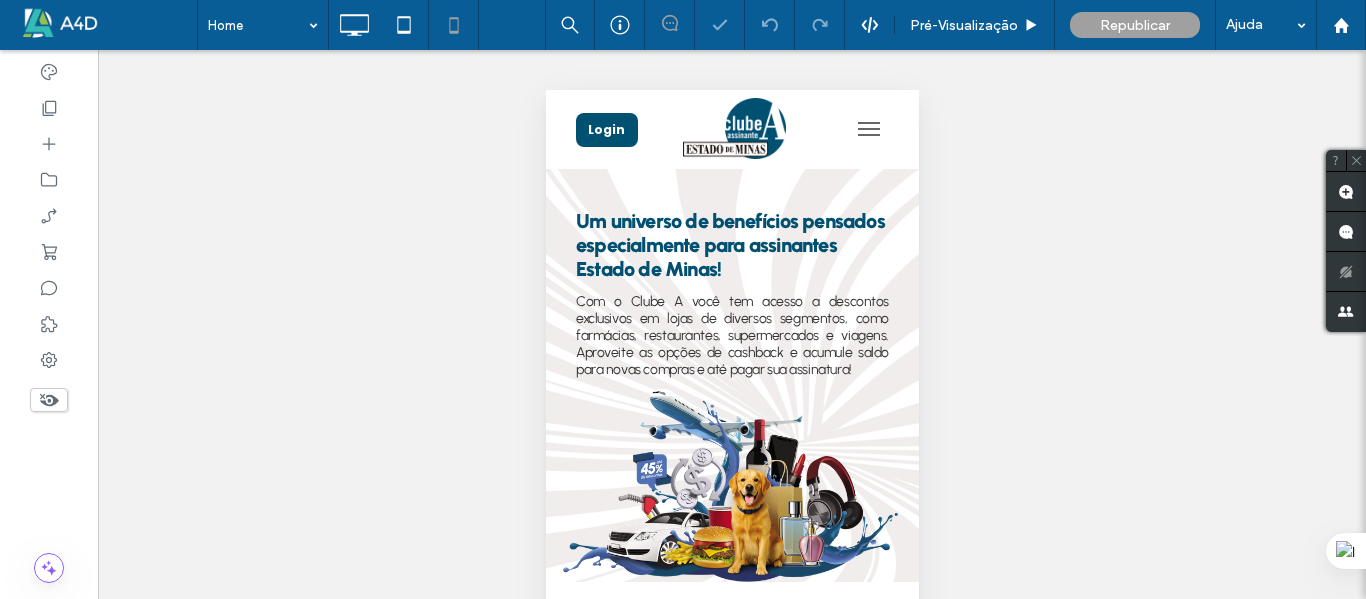 scroll, scrollTop: 0, scrollLeft: 0, axis: both 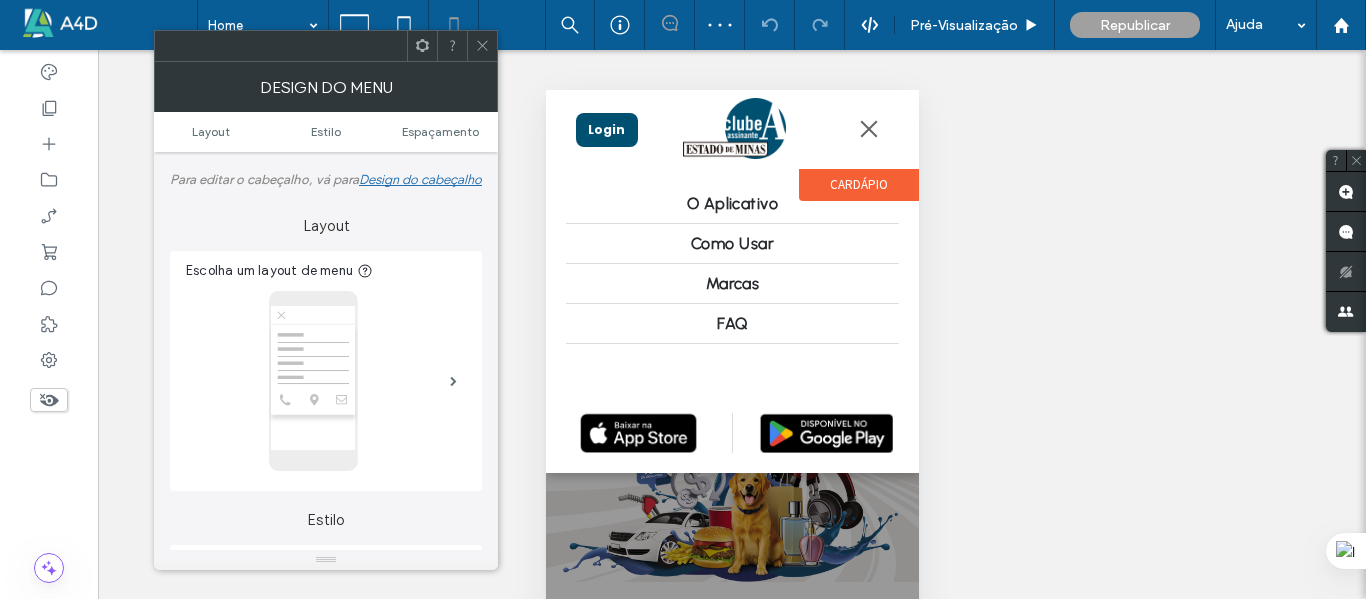 drag, startPoint x: 871, startPoint y: 128, endPoint x: 1062, endPoint y: 165, distance: 194.55077 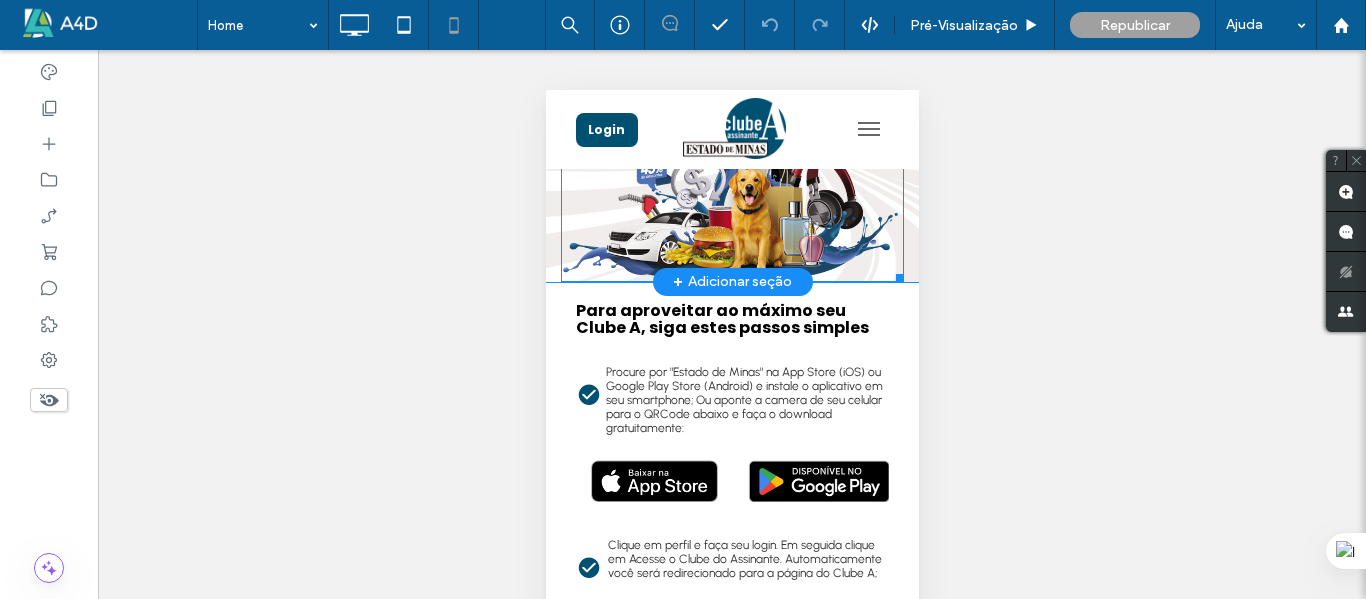 scroll, scrollTop: 0, scrollLeft: 0, axis: both 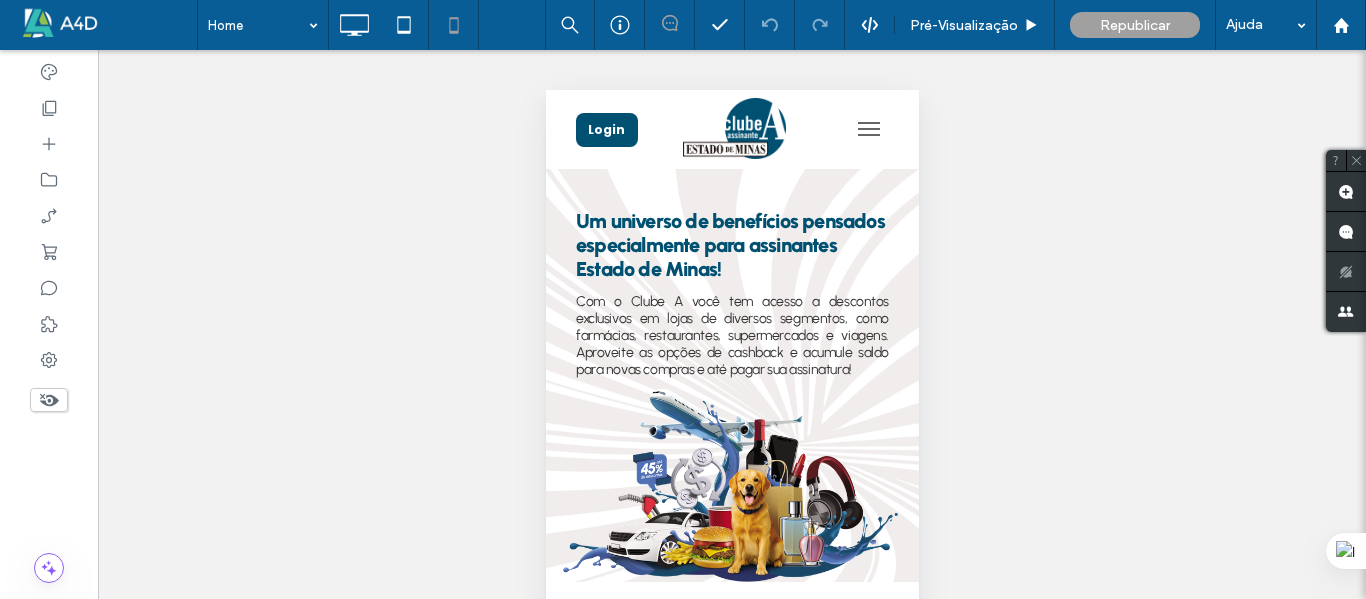 click at bounding box center (868, 129) 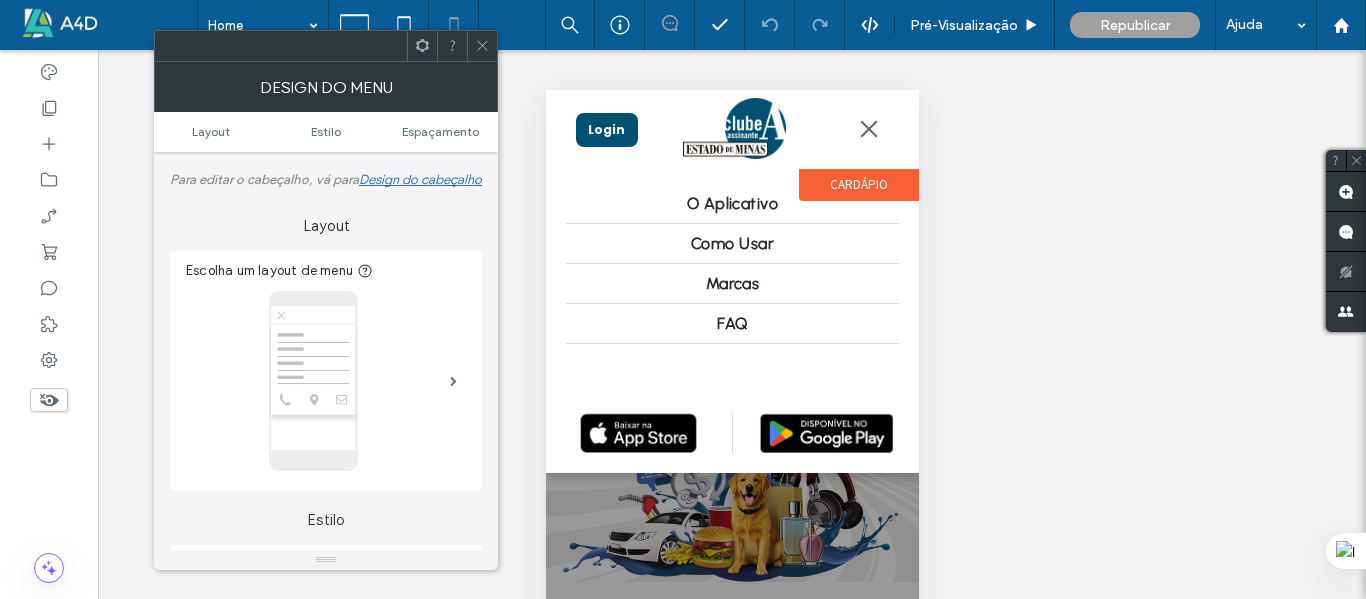 click at bounding box center [868, 129] 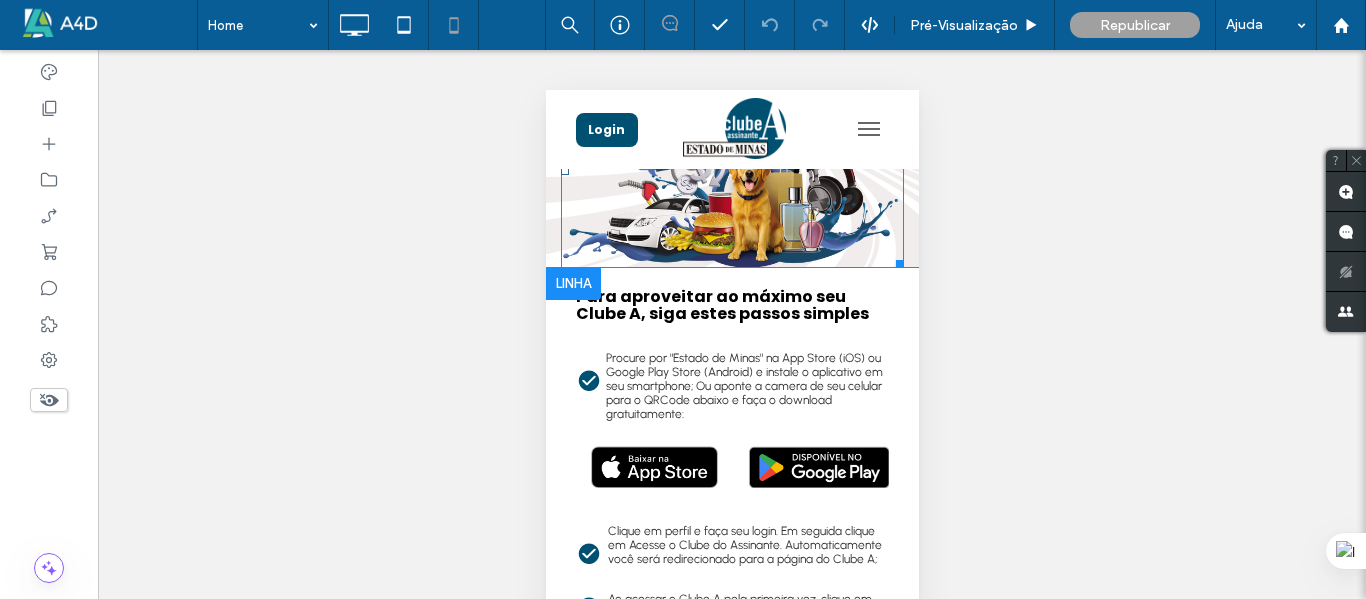 scroll, scrollTop: 0, scrollLeft: 0, axis: both 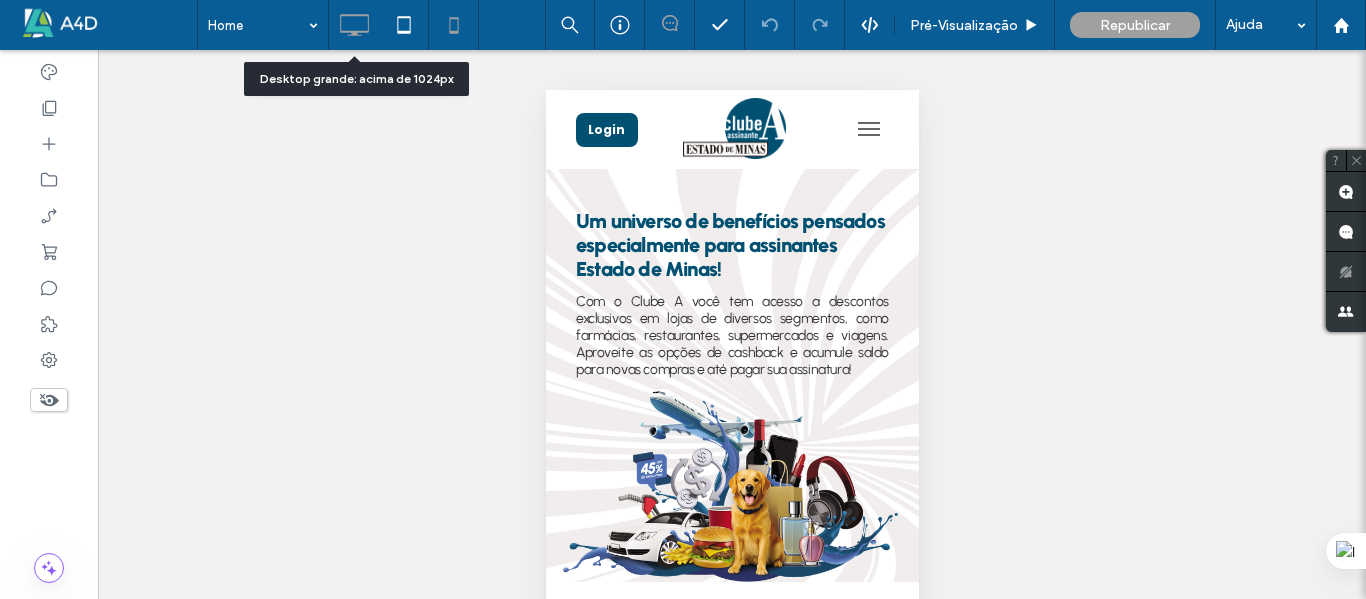 click 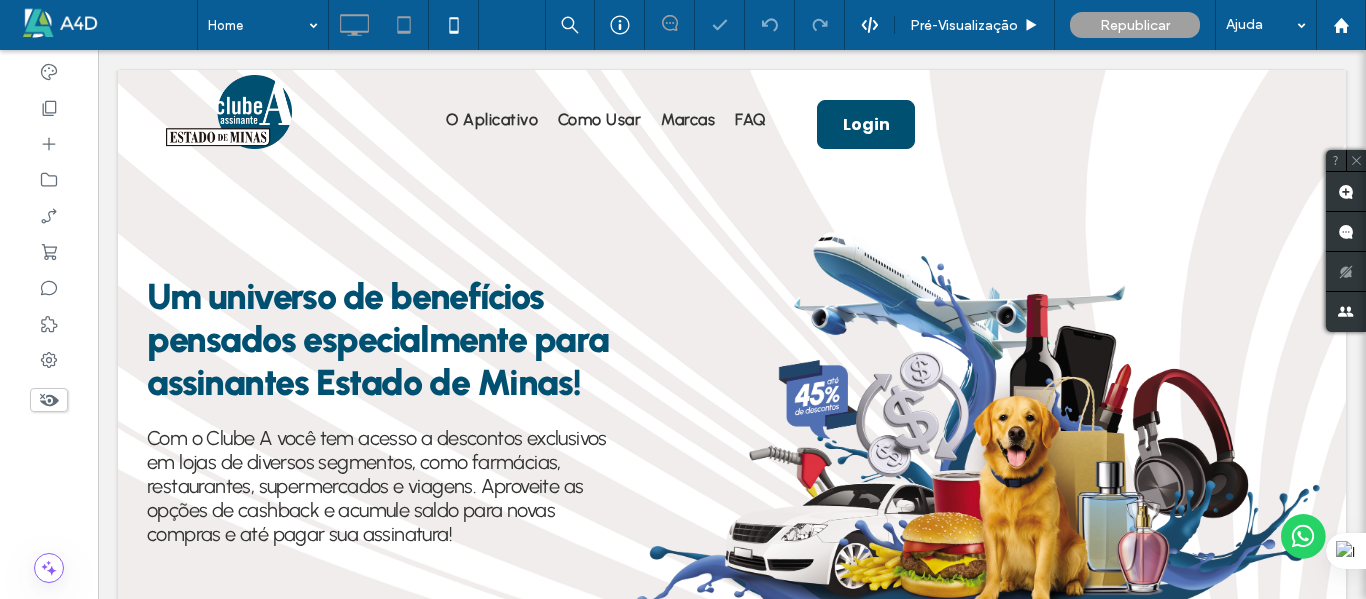 scroll, scrollTop: 0, scrollLeft: 0, axis: both 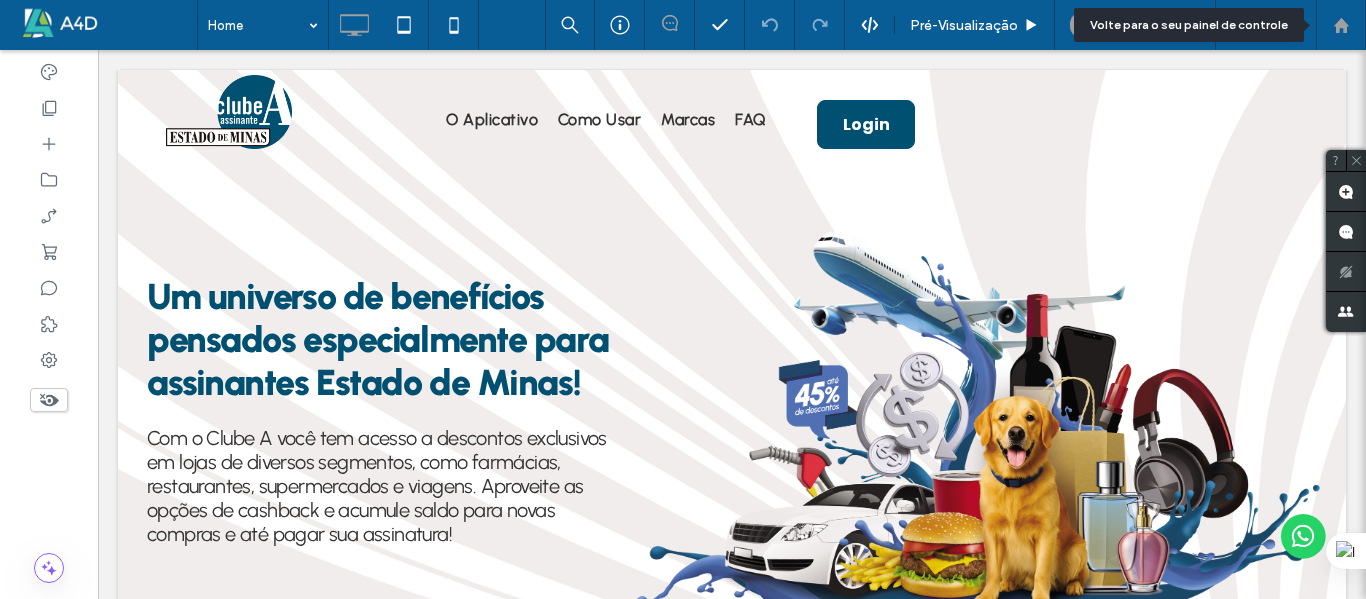 click at bounding box center (1341, 25) 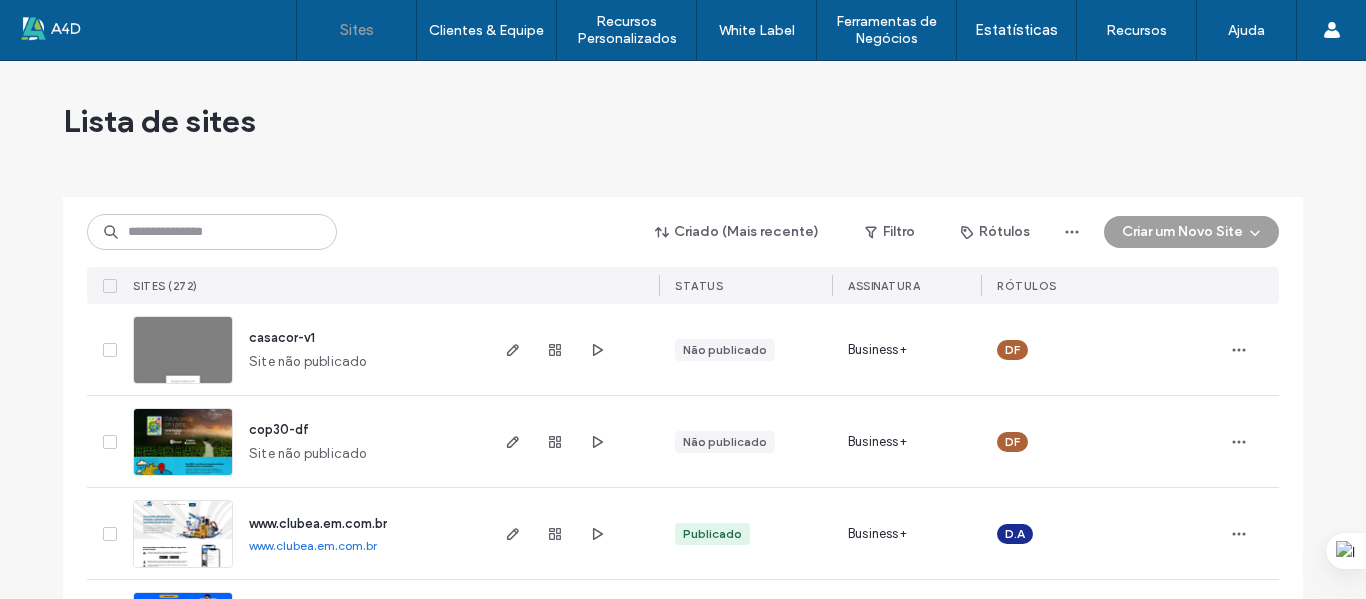 scroll, scrollTop: 0, scrollLeft: 0, axis: both 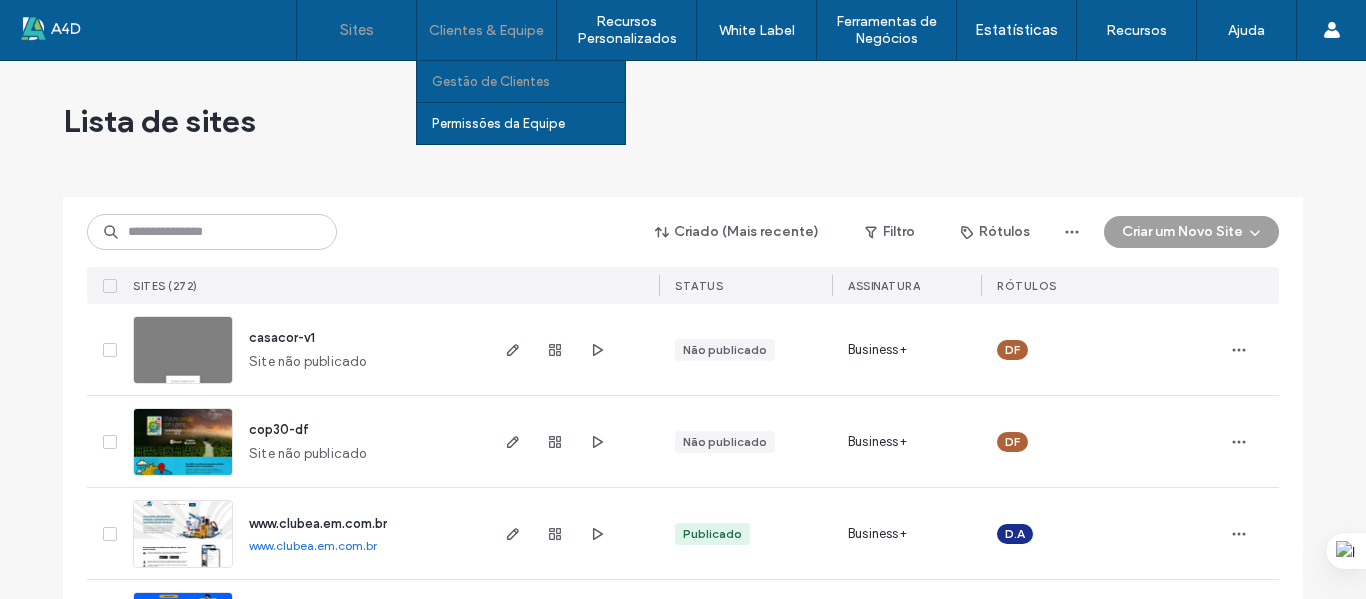 click on "Gestão de Clientes" at bounding box center (491, 81) 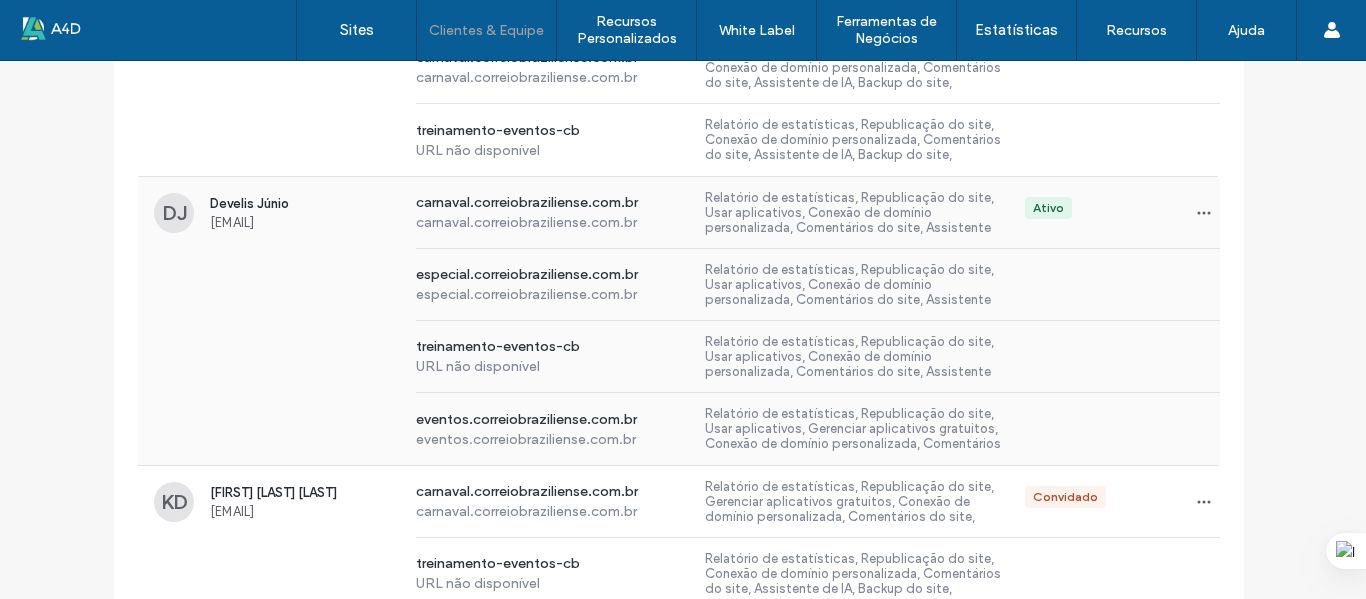scroll, scrollTop: 1500, scrollLeft: 0, axis: vertical 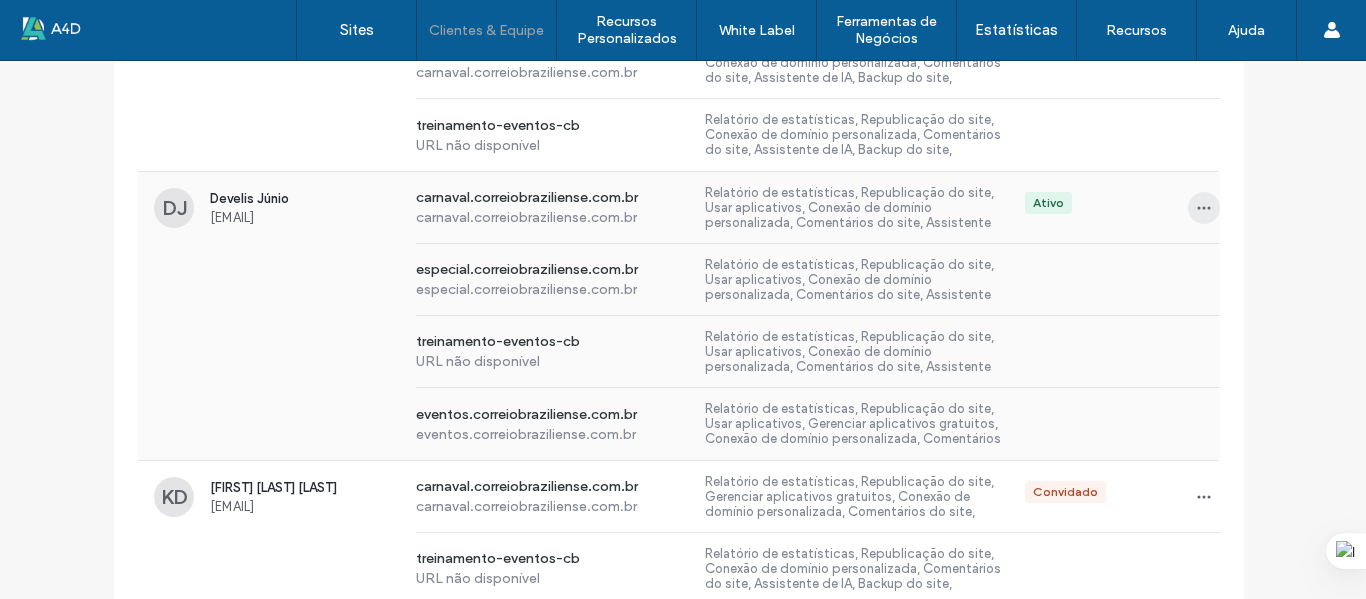 click 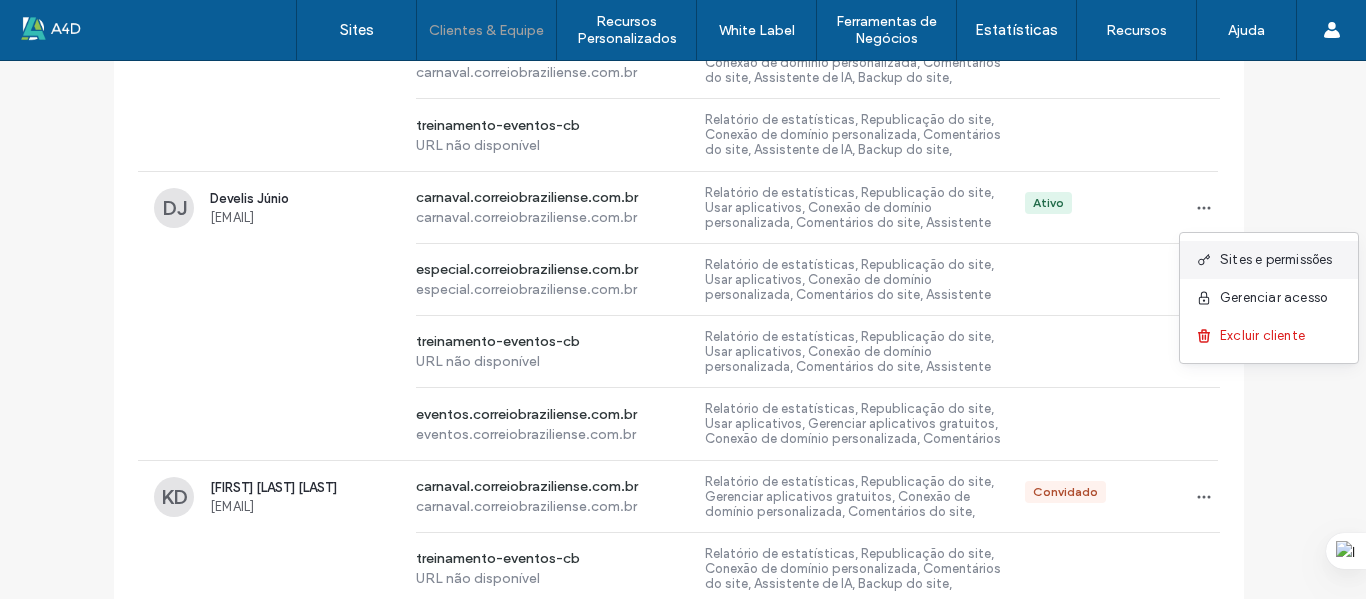 click on "Sites e permissões" at bounding box center [1276, 260] 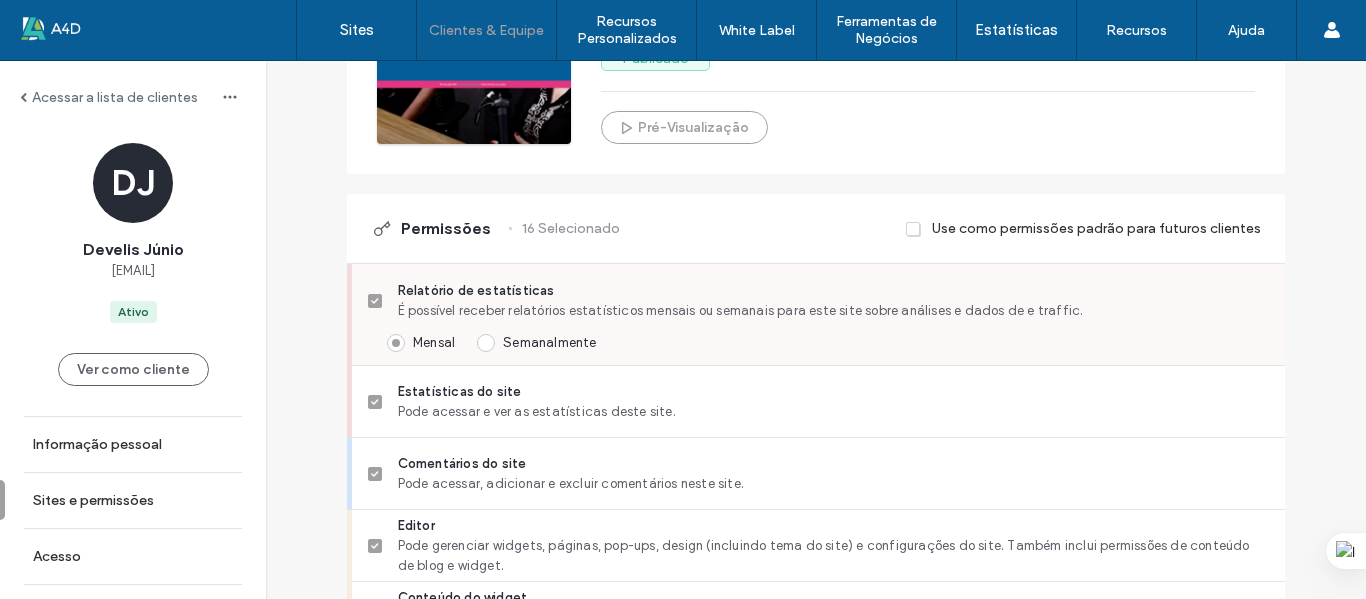scroll, scrollTop: 0, scrollLeft: 0, axis: both 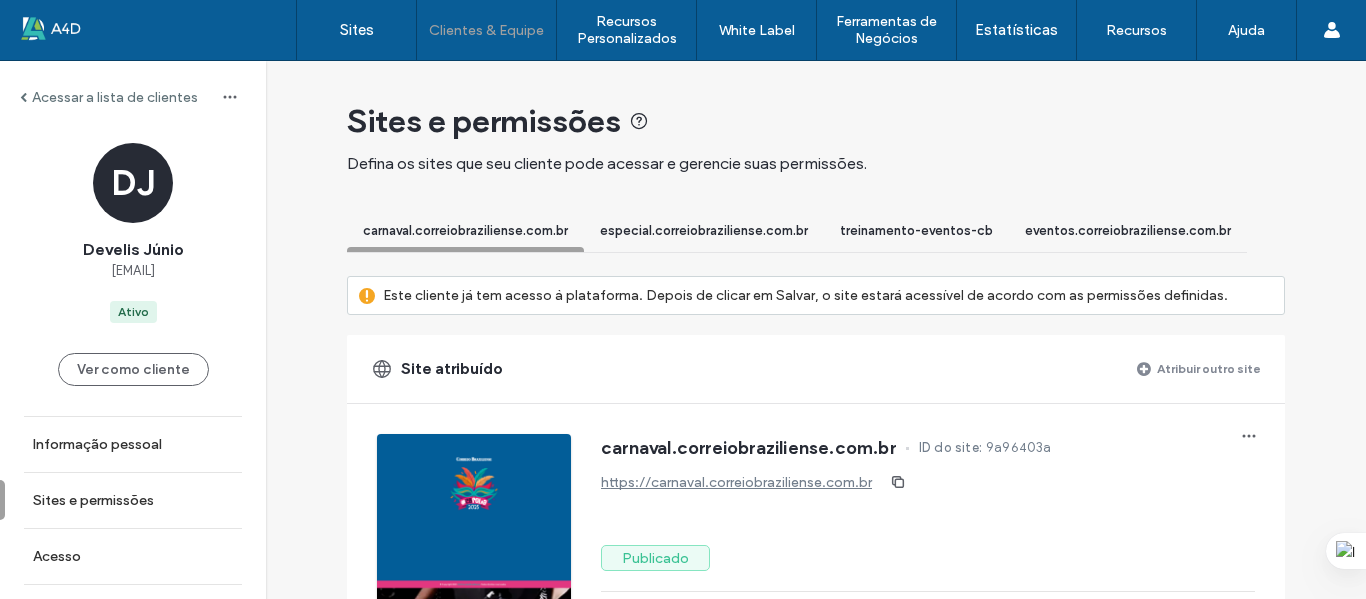 click on "Atribuir outro site" at bounding box center (1209, 368) 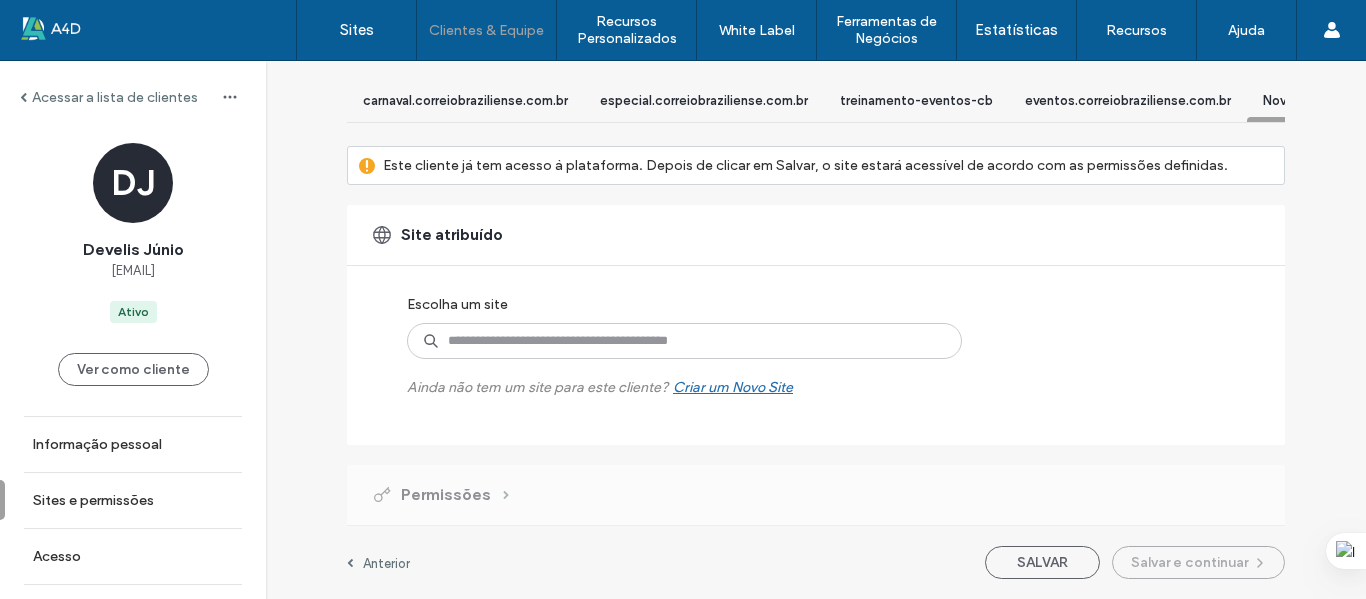 scroll, scrollTop: 148, scrollLeft: 0, axis: vertical 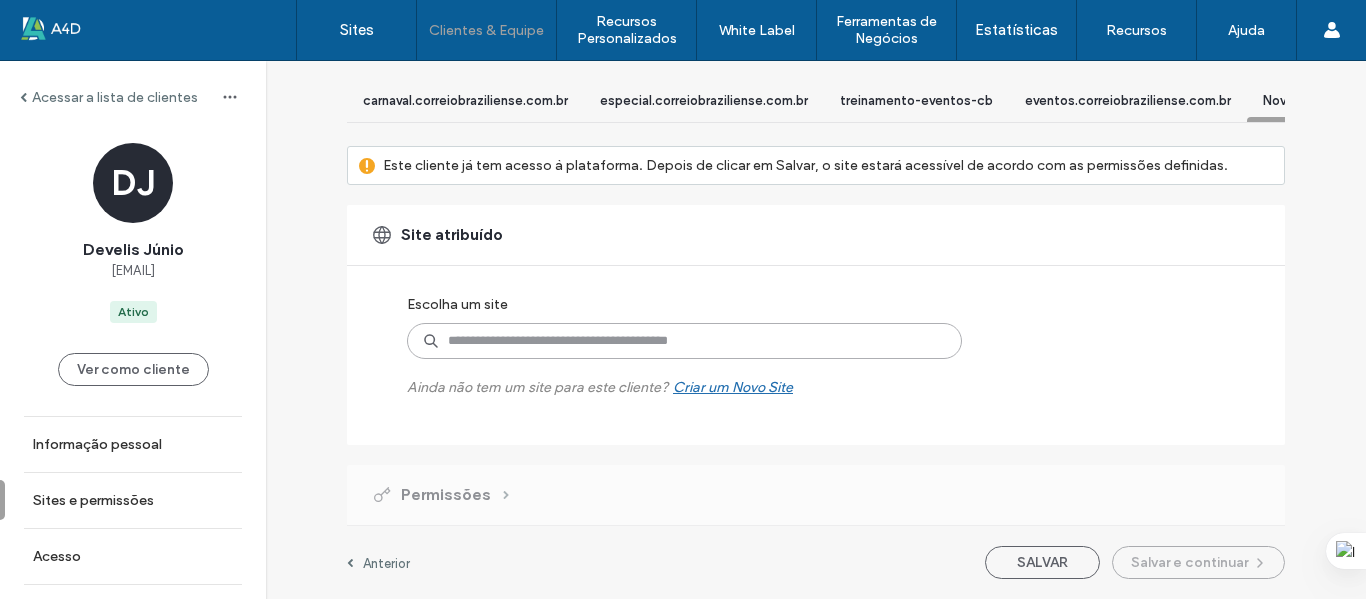 click at bounding box center (684, 341) 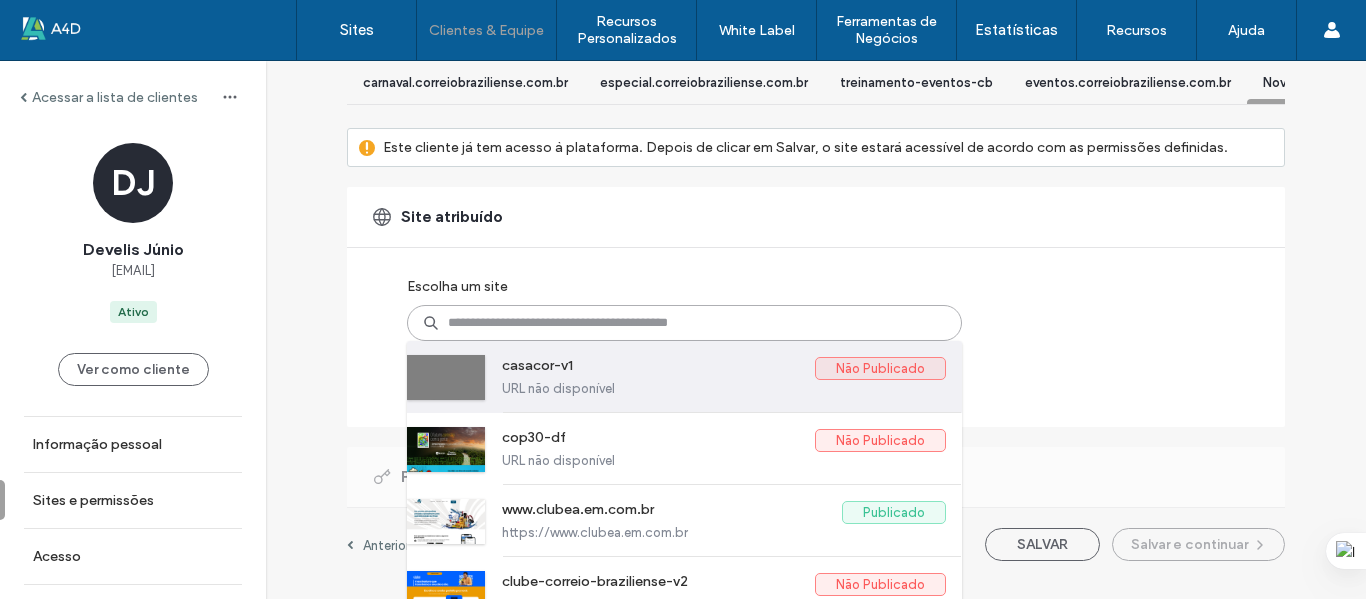 click on "casacor-v1" at bounding box center (658, 369) 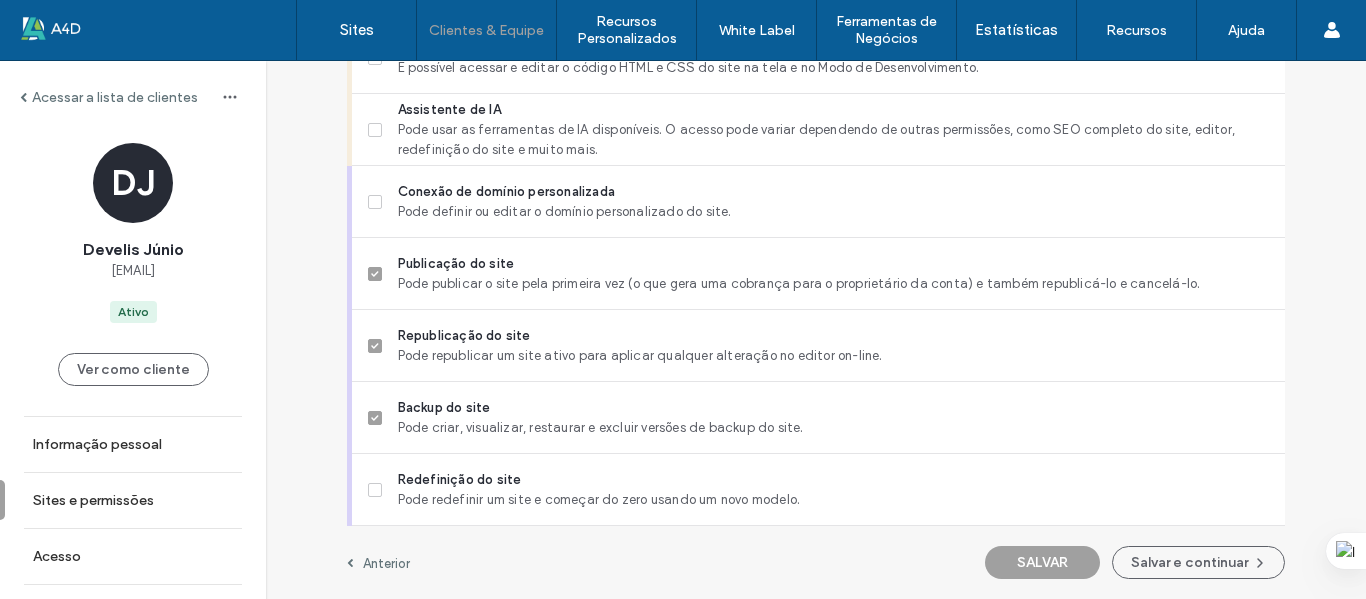 scroll, scrollTop: 1942, scrollLeft: 0, axis: vertical 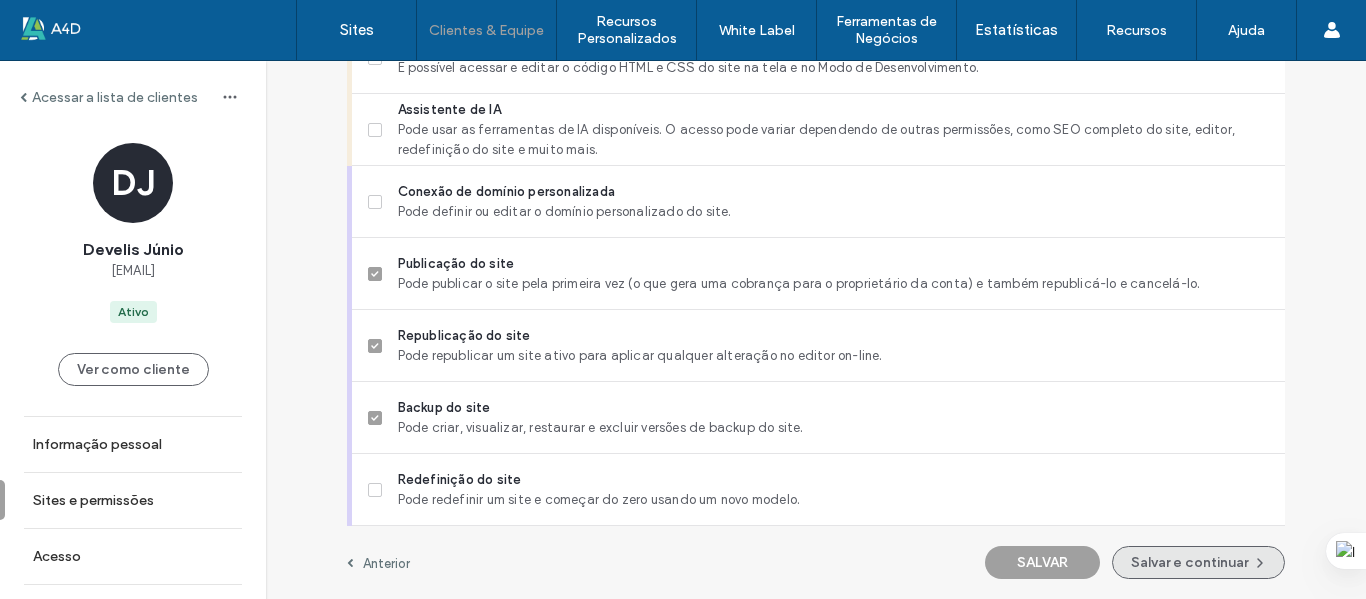 click on "Salvar e continuar" at bounding box center [1198, 562] 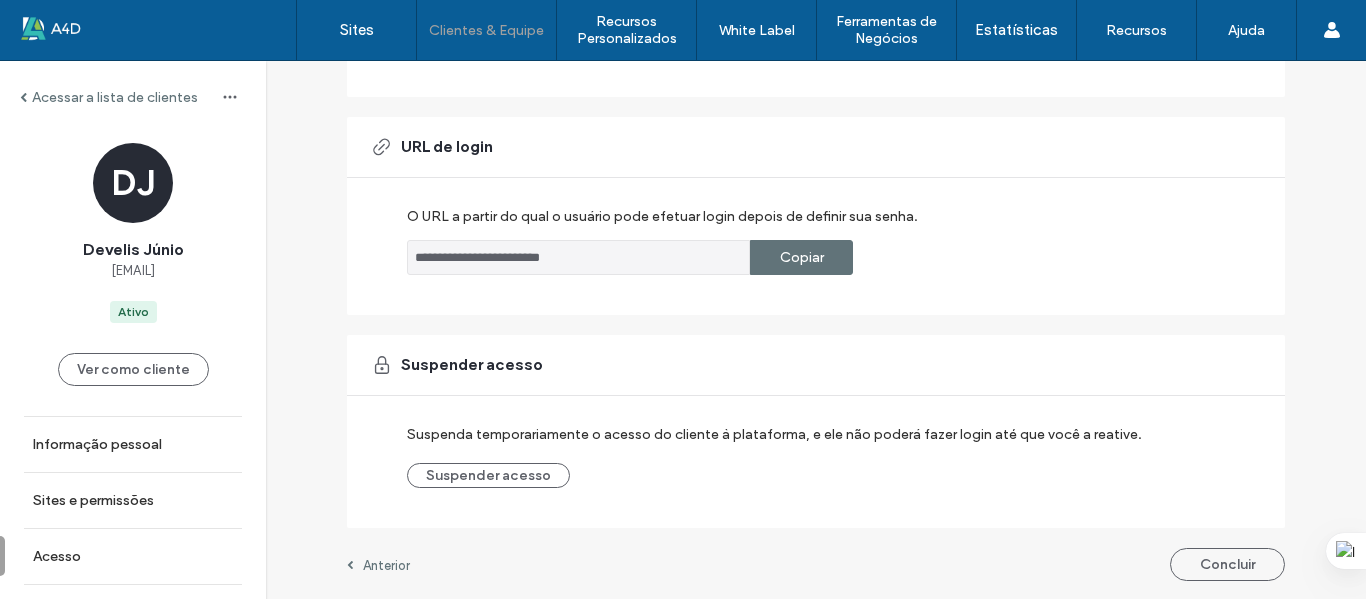 scroll, scrollTop: 546, scrollLeft: 0, axis: vertical 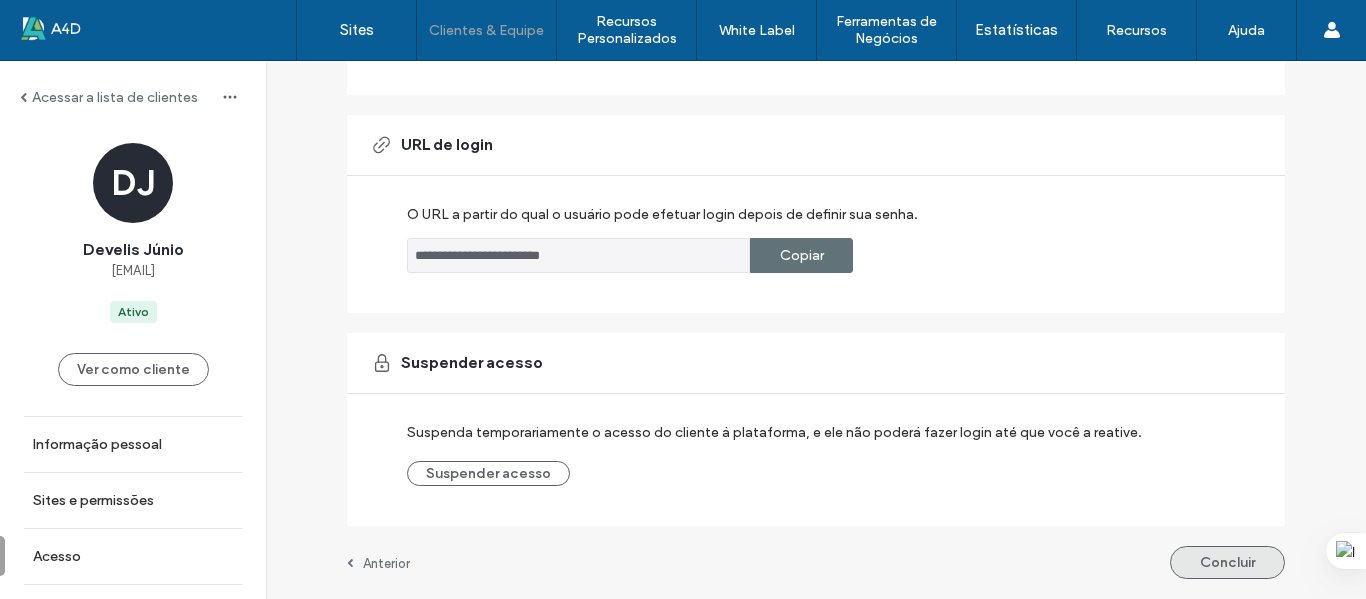 click on "Concluir" at bounding box center (1227, 562) 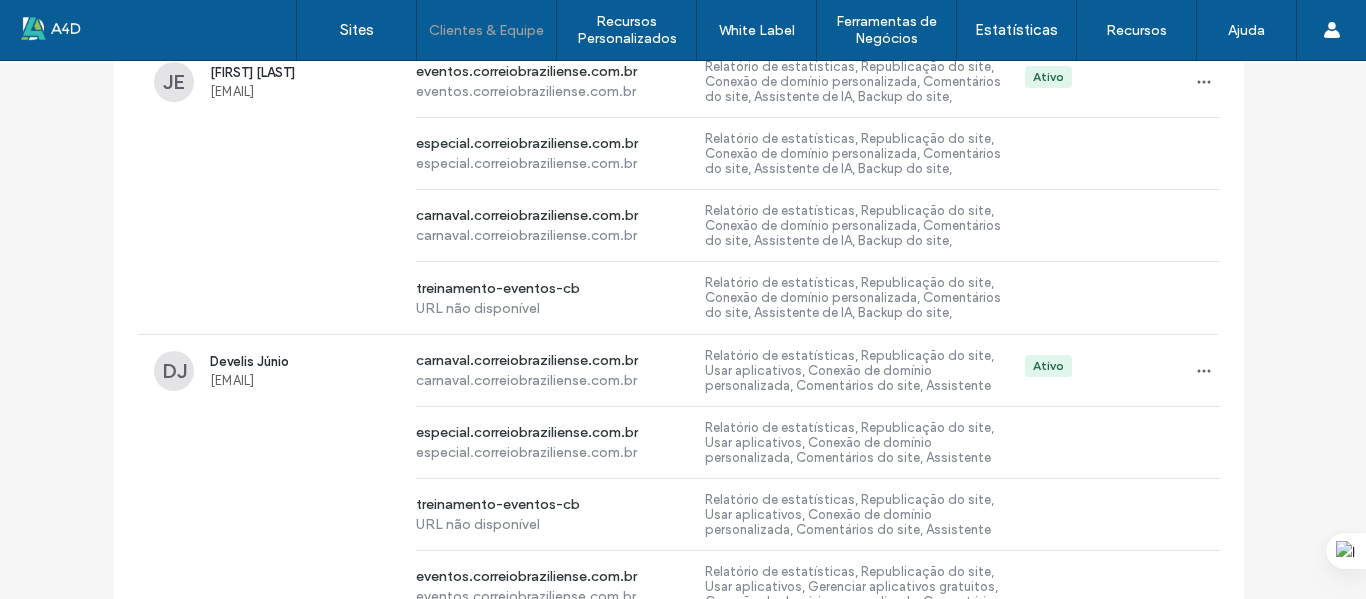 scroll, scrollTop: 1300, scrollLeft: 0, axis: vertical 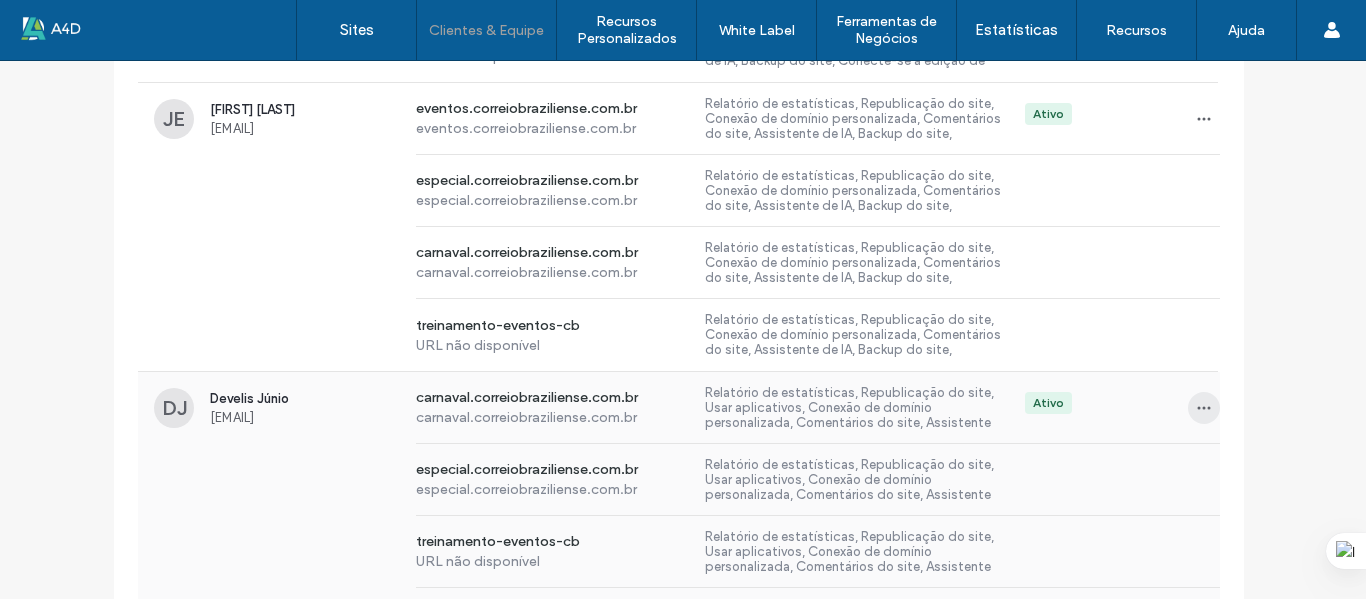 click 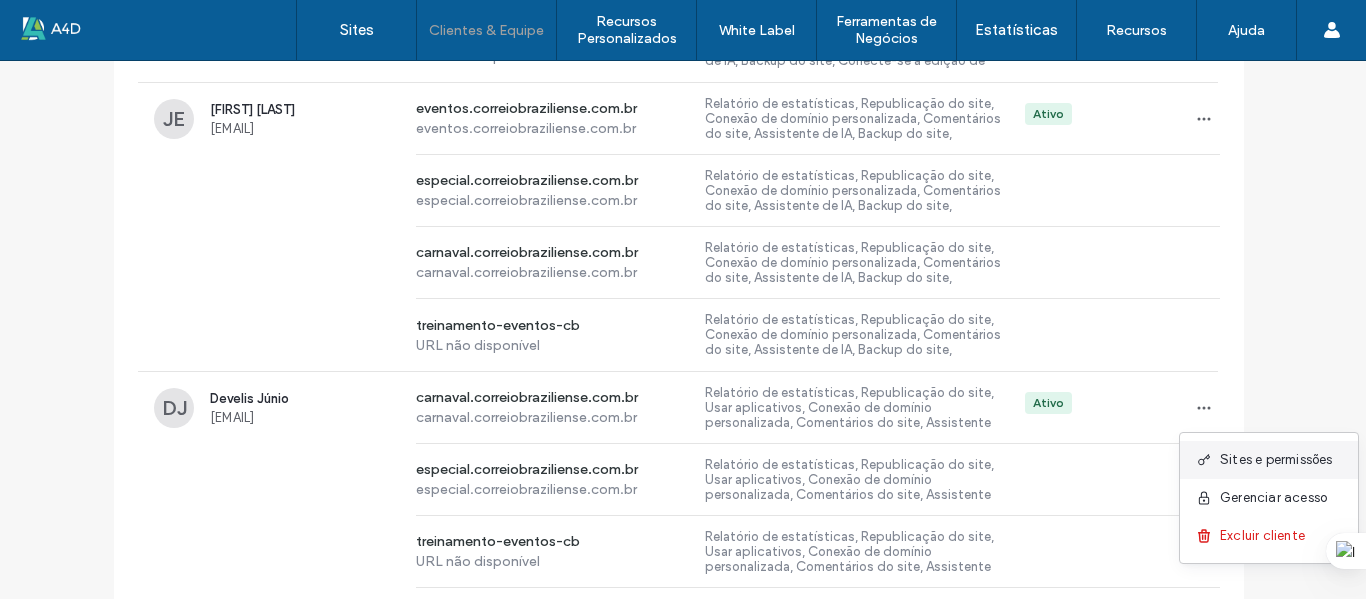 click on "Sites e permissões" at bounding box center (1276, 460) 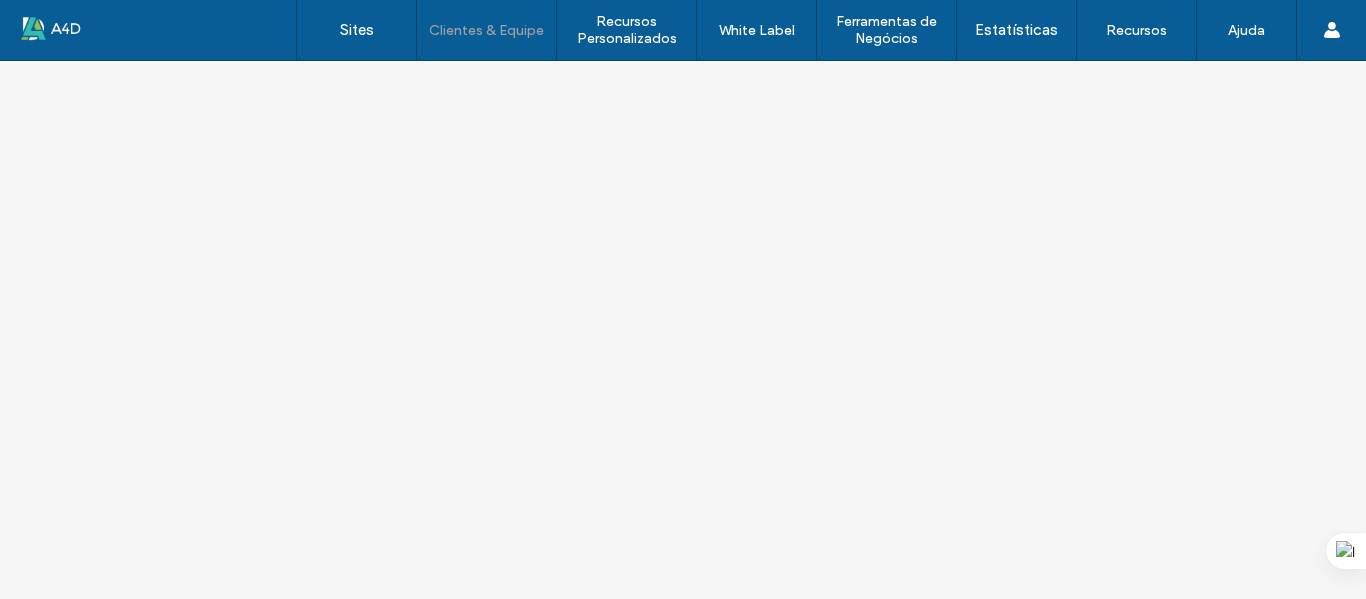 scroll, scrollTop: 0, scrollLeft: 0, axis: both 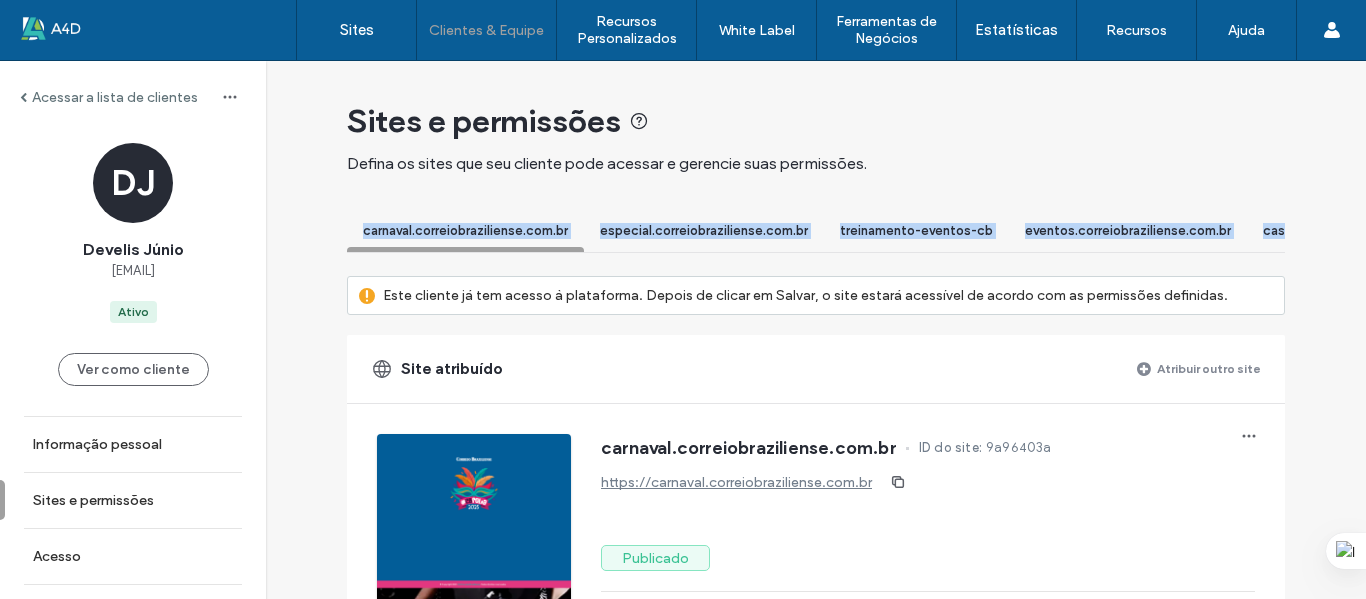 drag, startPoint x: 1151, startPoint y: 271, endPoint x: 1251, endPoint y: 255, distance: 101.27191 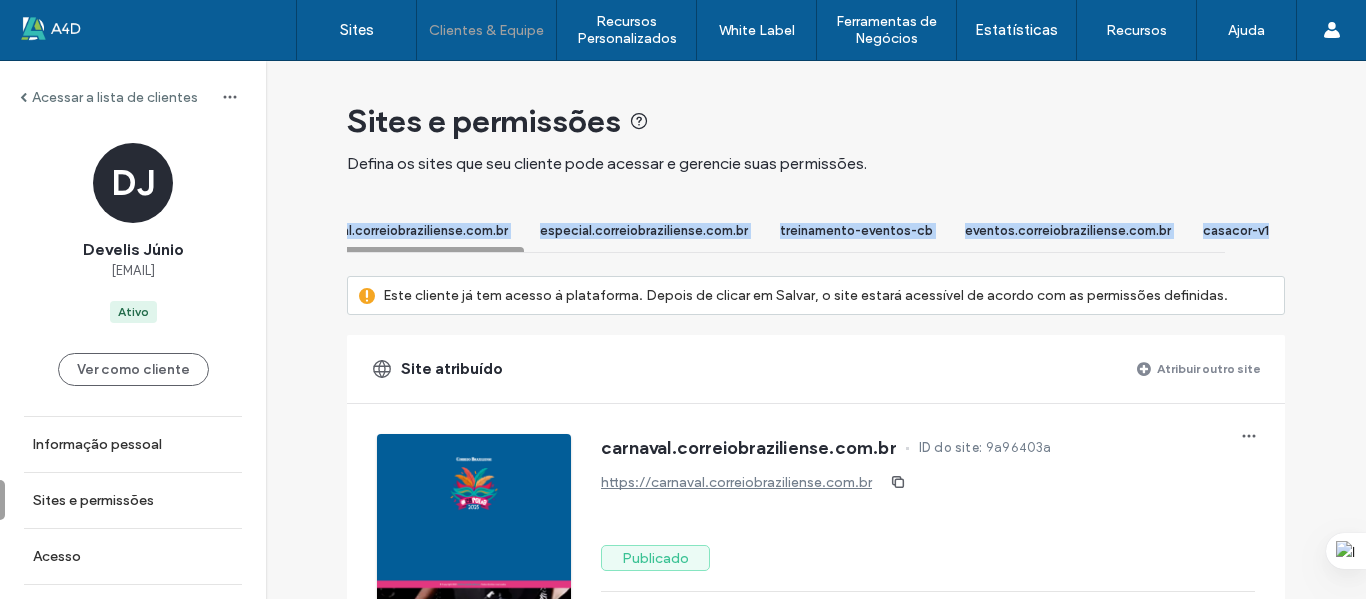 scroll, scrollTop: 0, scrollLeft: 61, axis: horizontal 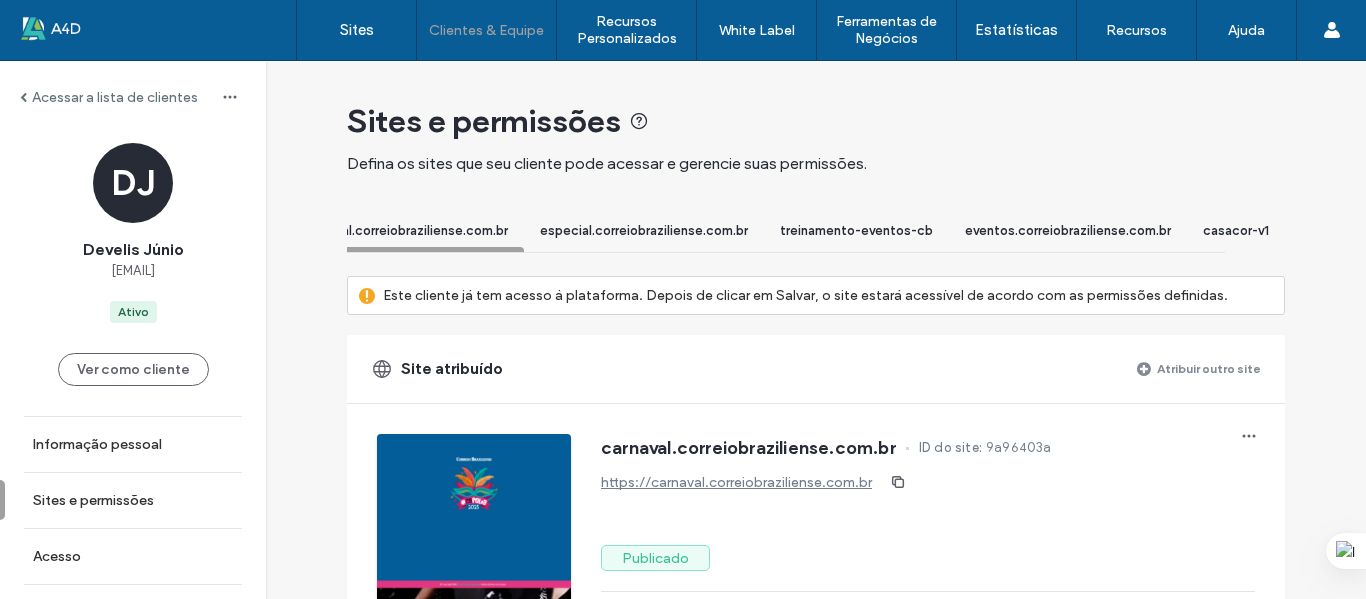 click on "casacor-v1" at bounding box center [1236, 230] 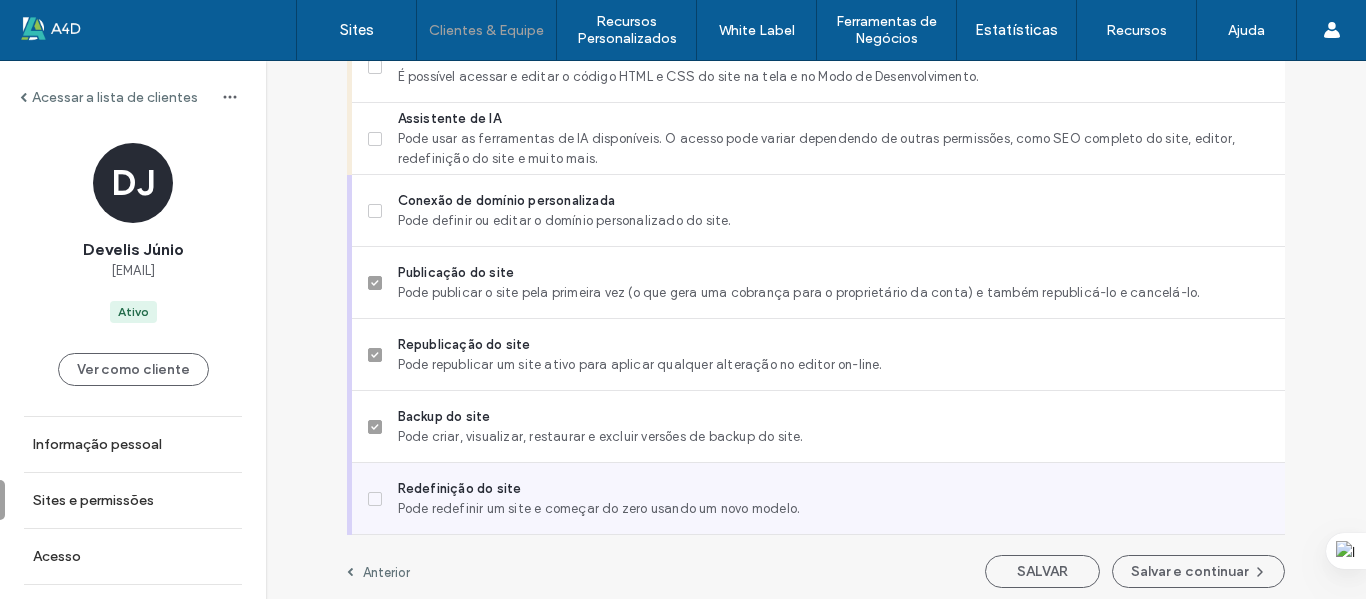 scroll, scrollTop: 1942, scrollLeft: 0, axis: vertical 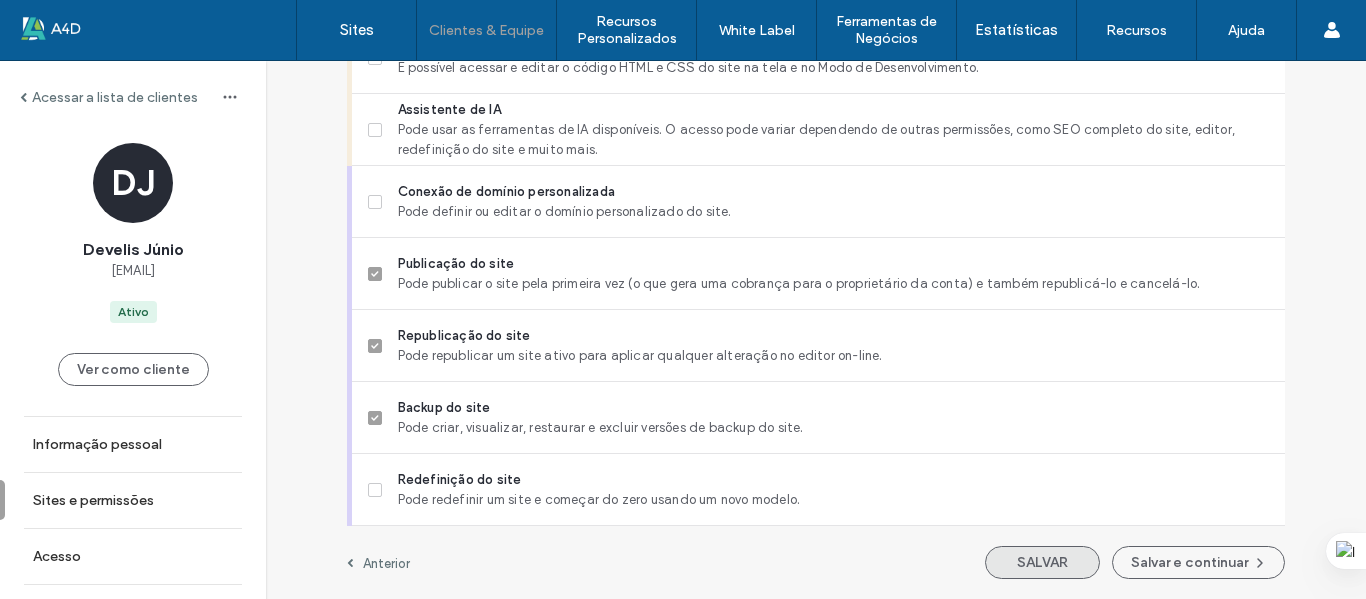 click on "SALVAR" at bounding box center [1042, 562] 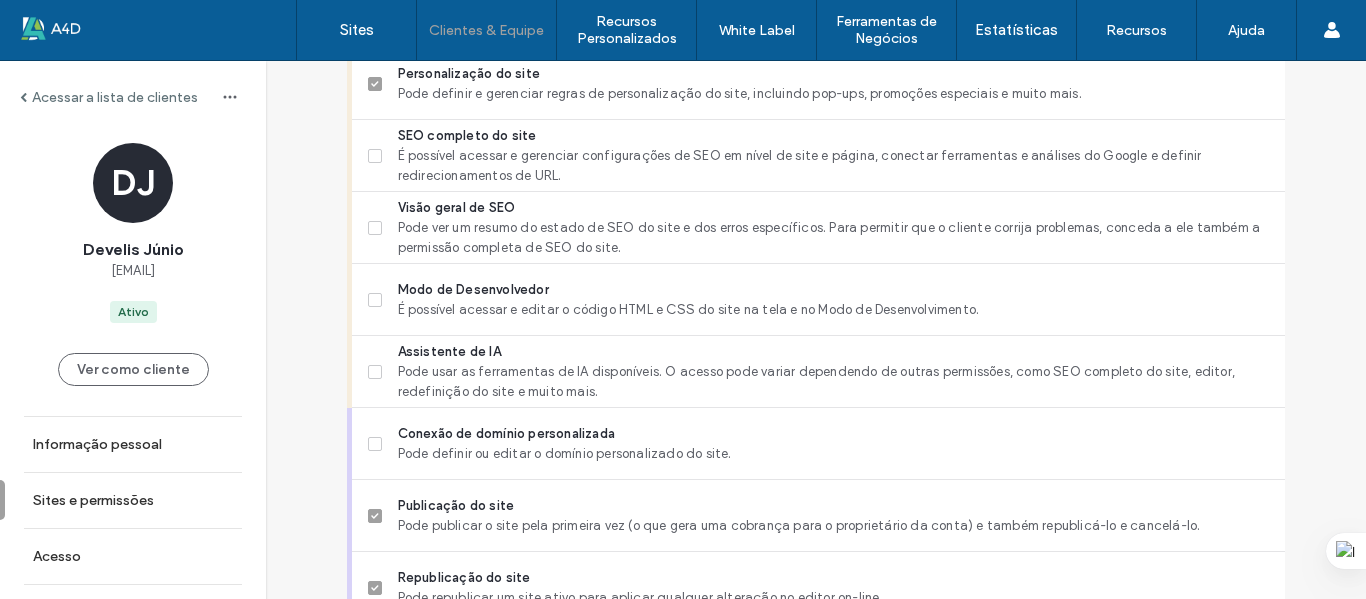 scroll, scrollTop: 1942, scrollLeft: 0, axis: vertical 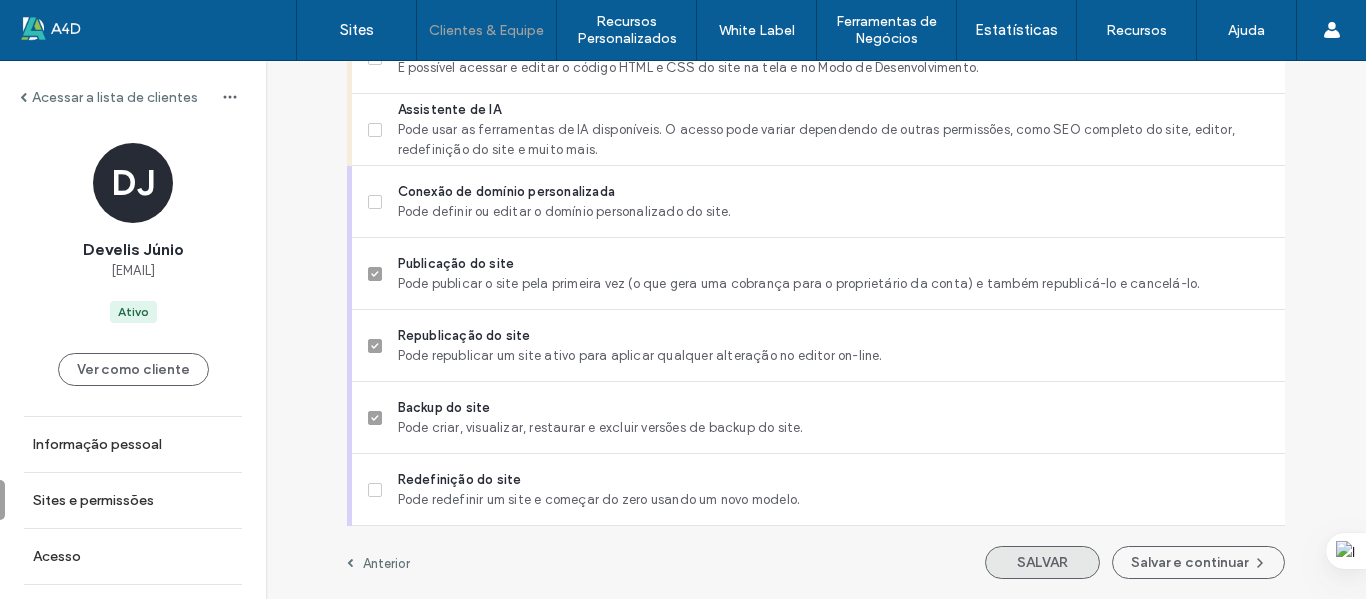 click on "SALVAR" at bounding box center [1042, 562] 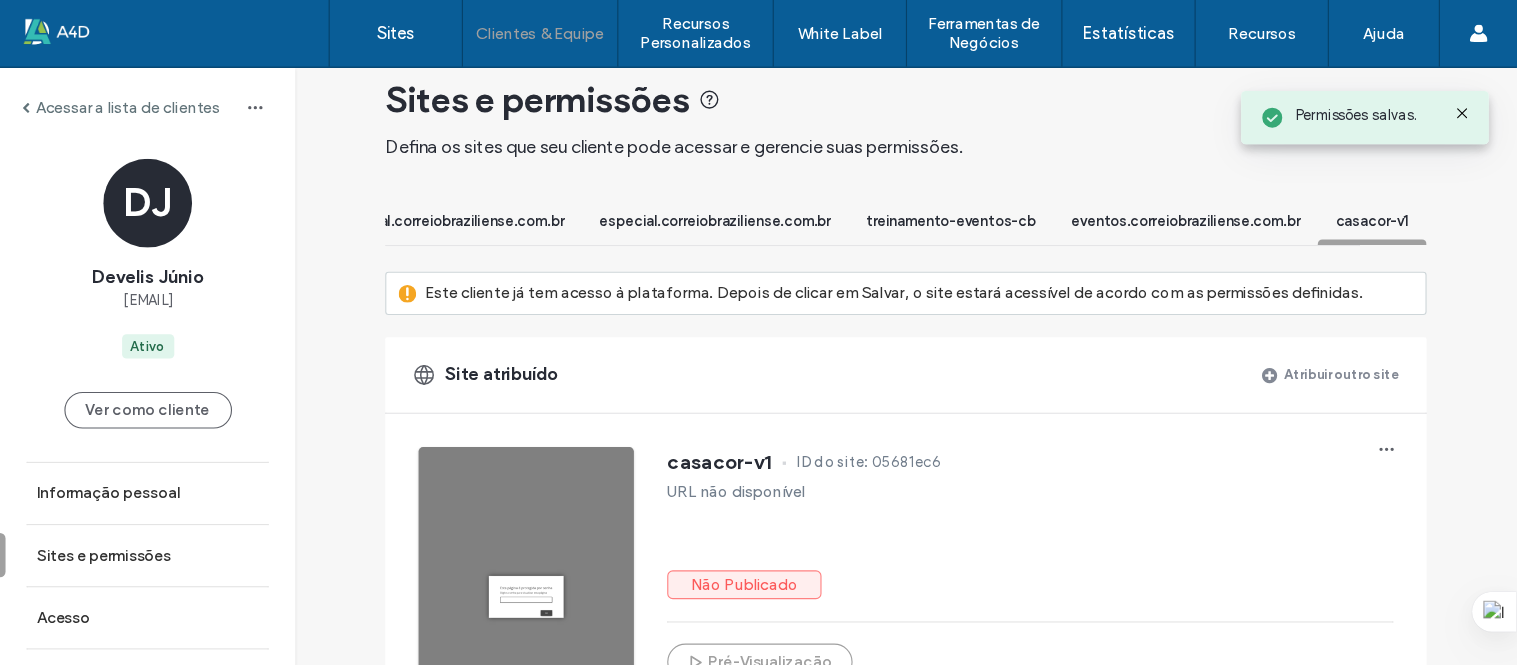 scroll, scrollTop: 0, scrollLeft: 0, axis: both 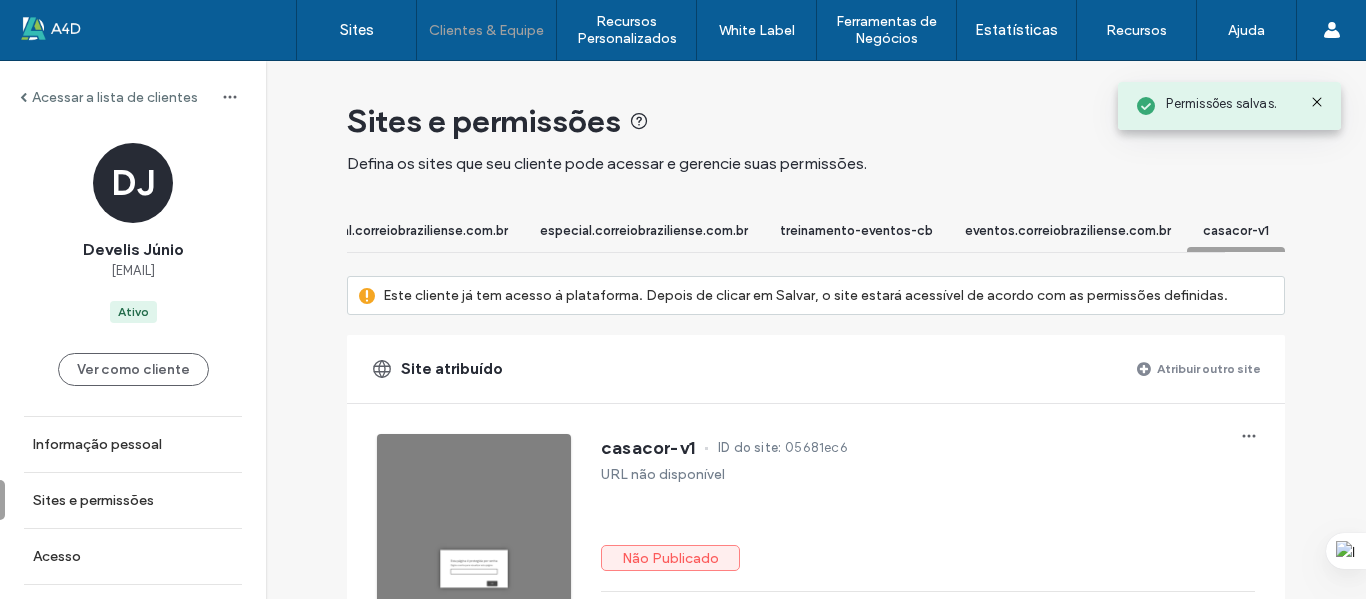 type 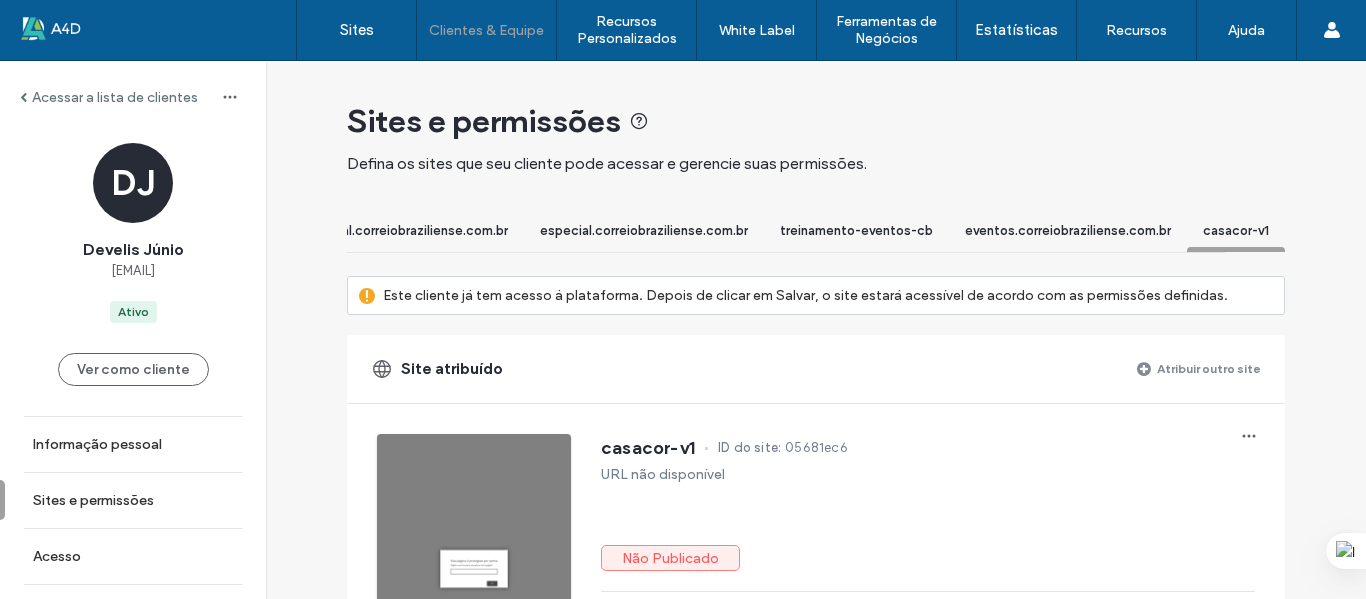 drag, startPoint x: 68, startPoint y: 253, endPoint x: 127, endPoint y: 248, distance: 59.211487 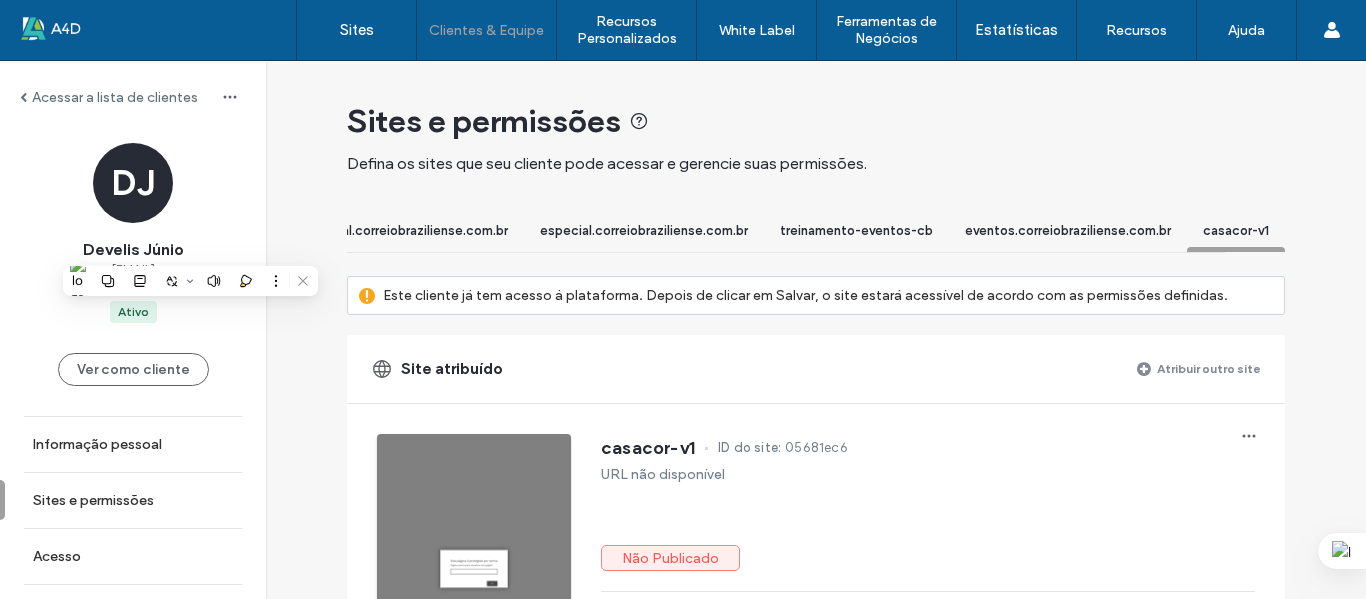 drag, startPoint x: 90, startPoint y: 244, endPoint x: 188, endPoint y: 250, distance: 98.1835 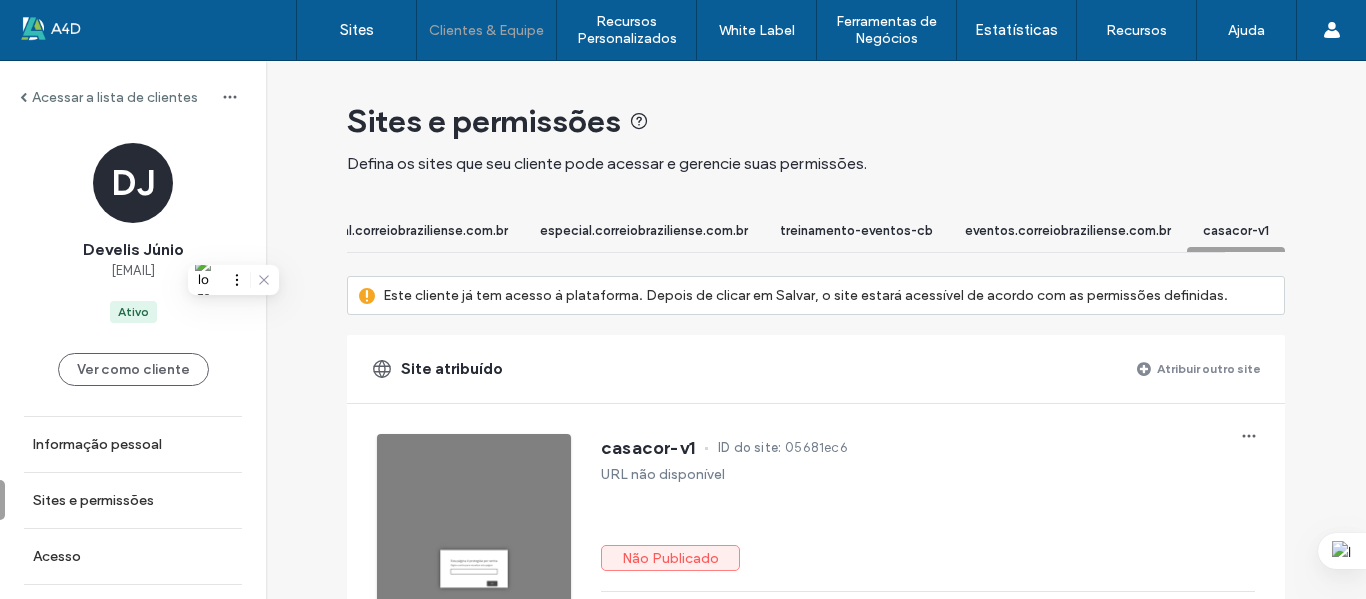 click on "Develis Júnio develisjunio.cb@gmail.com" at bounding box center (133, 260) 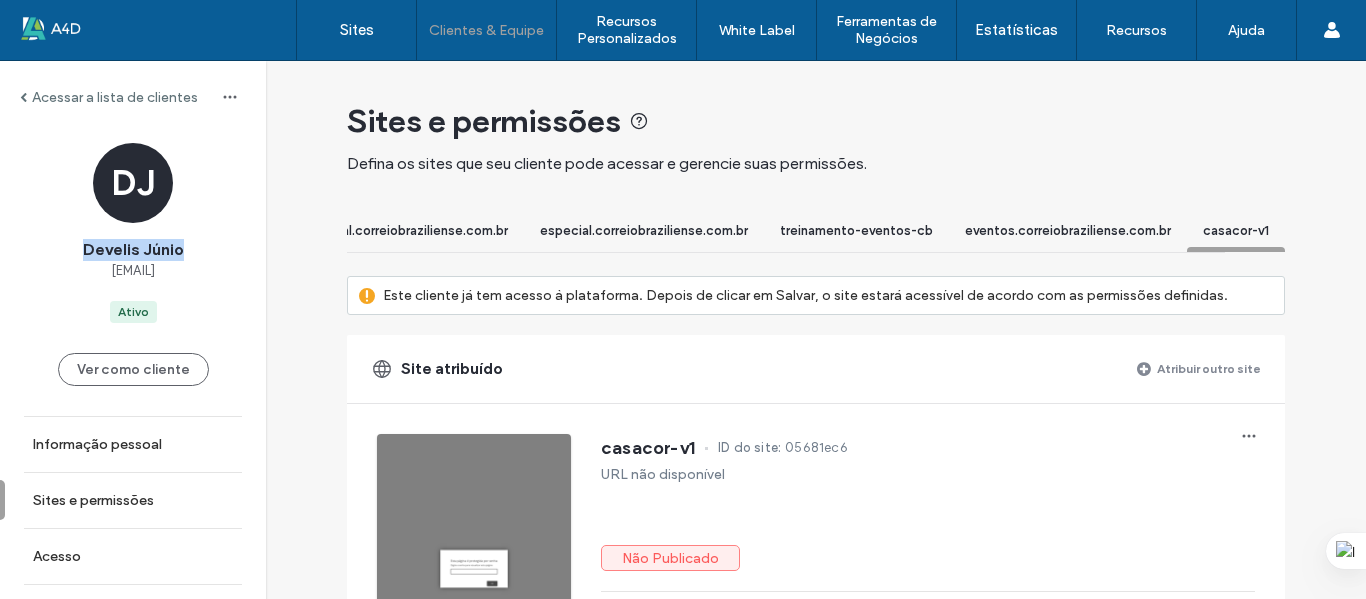 drag, startPoint x: 69, startPoint y: 241, endPoint x: 181, endPoint y: 247, distance: 112.1606 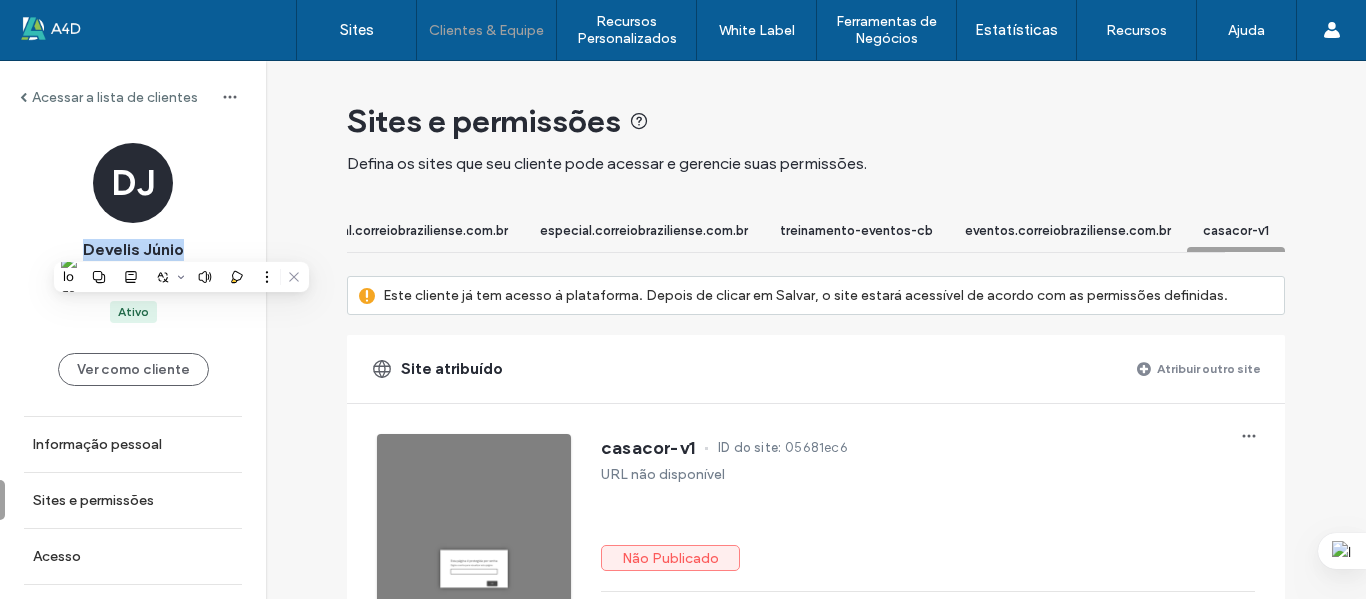 copy on "Develis Júnio" 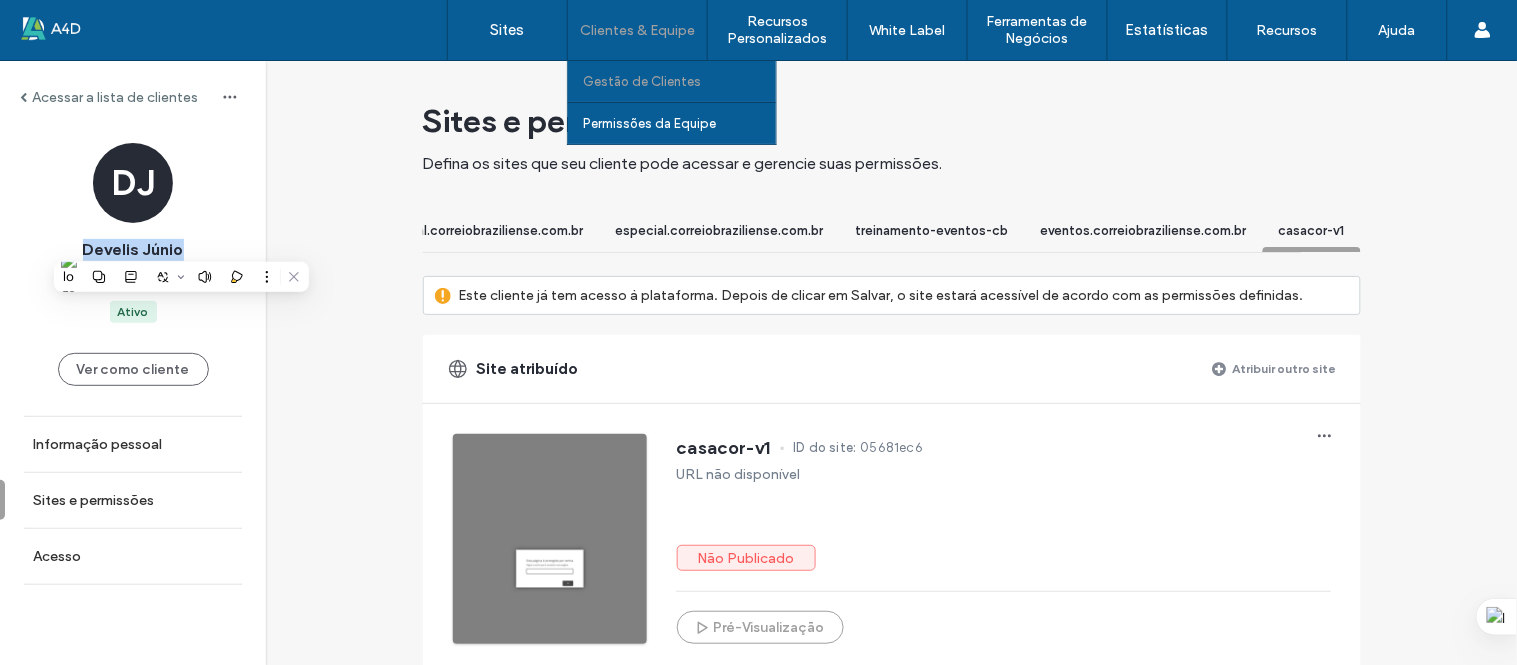 scroll, scrollTop: 0, scrollLeft: 61, axis: horizontal 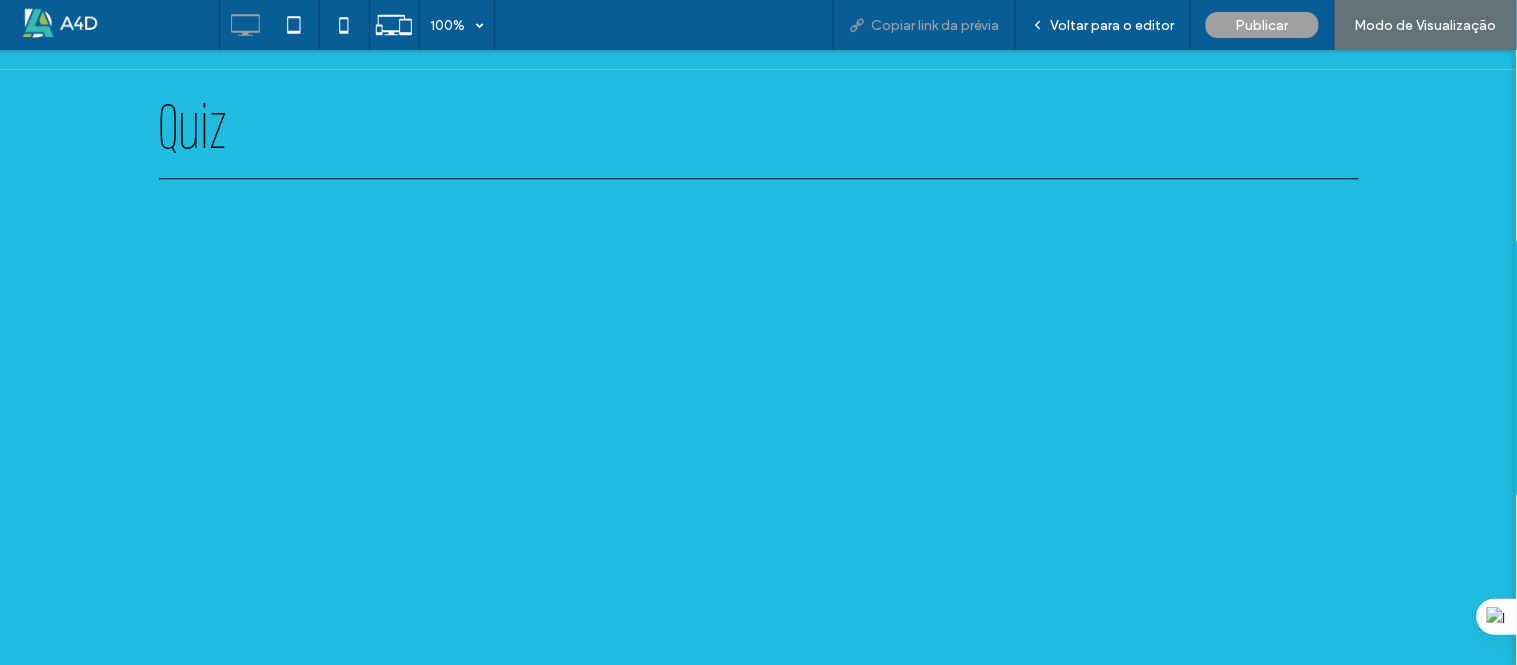 click on "Copiar link da prévia" at bounding box center [935, 25] 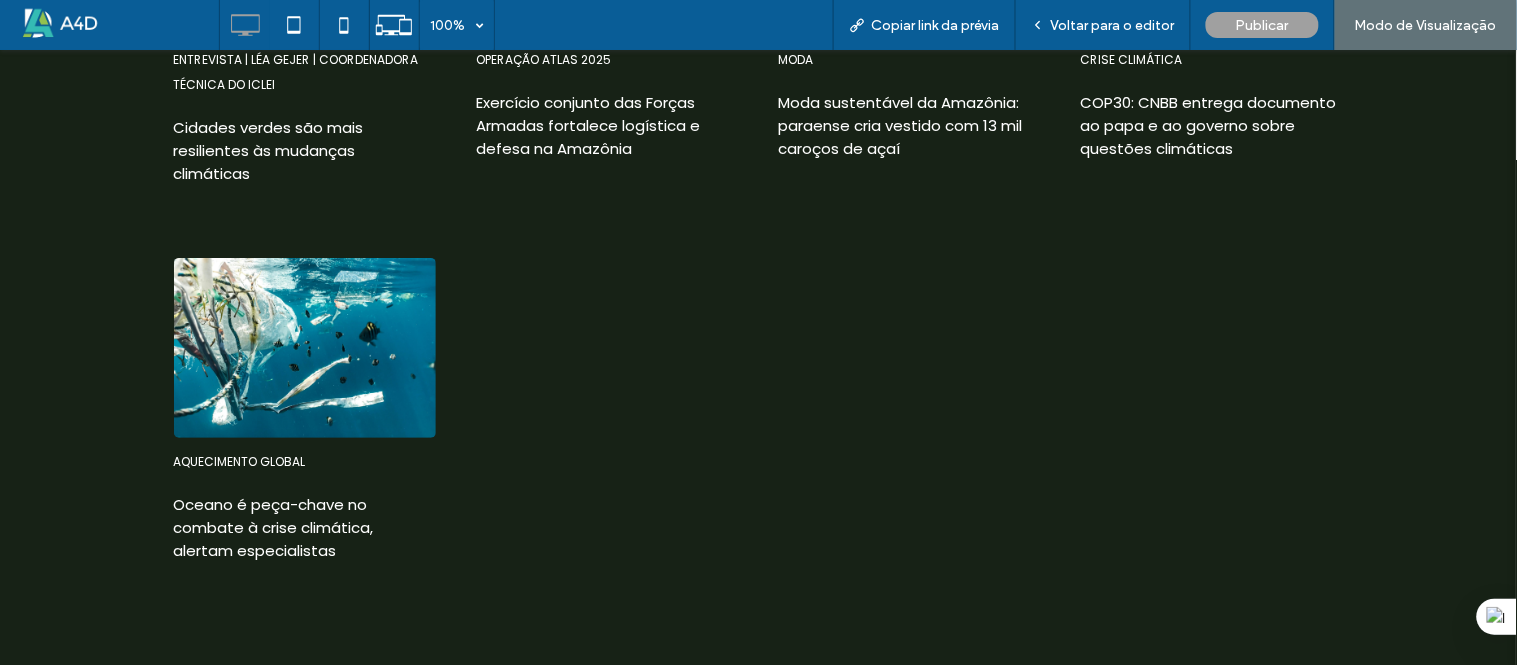 scroll, scrollTop: 1481, scrollLeft: 0, axis: vertical 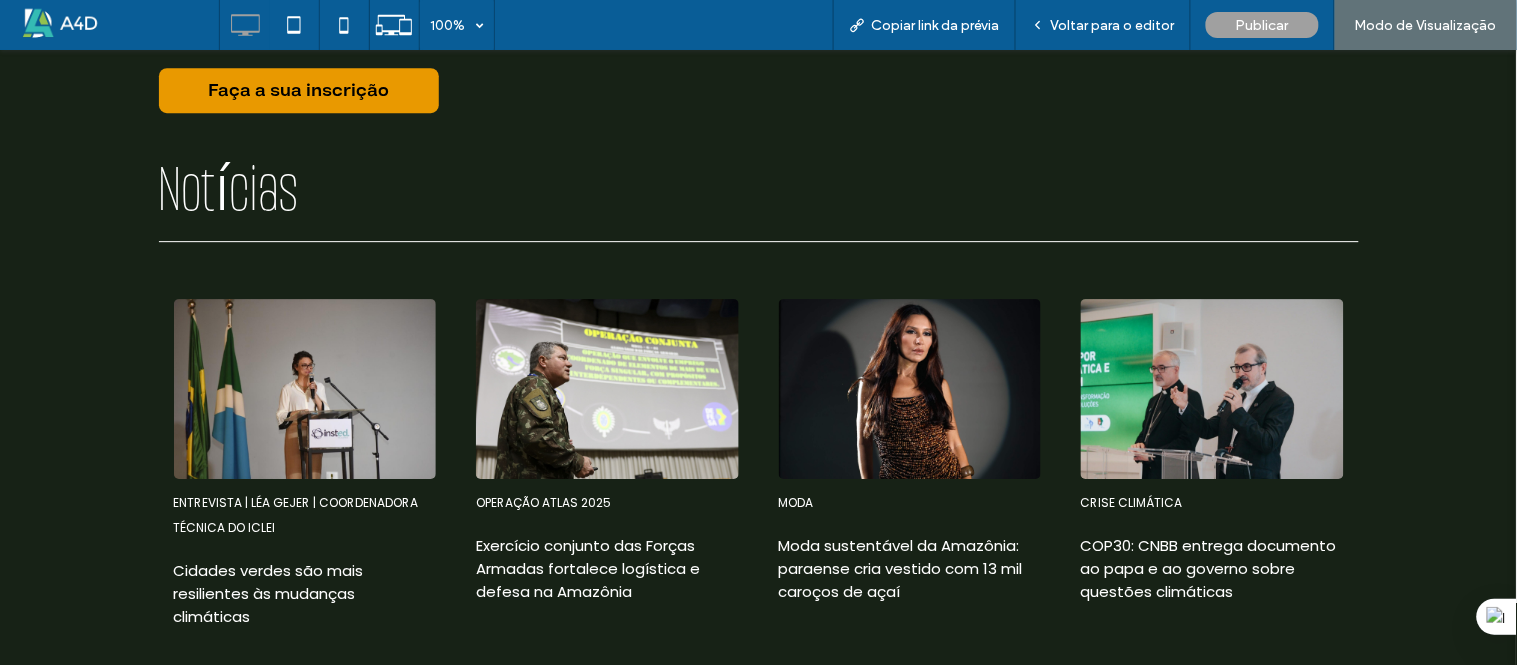 click at bounding box center [305, 388] 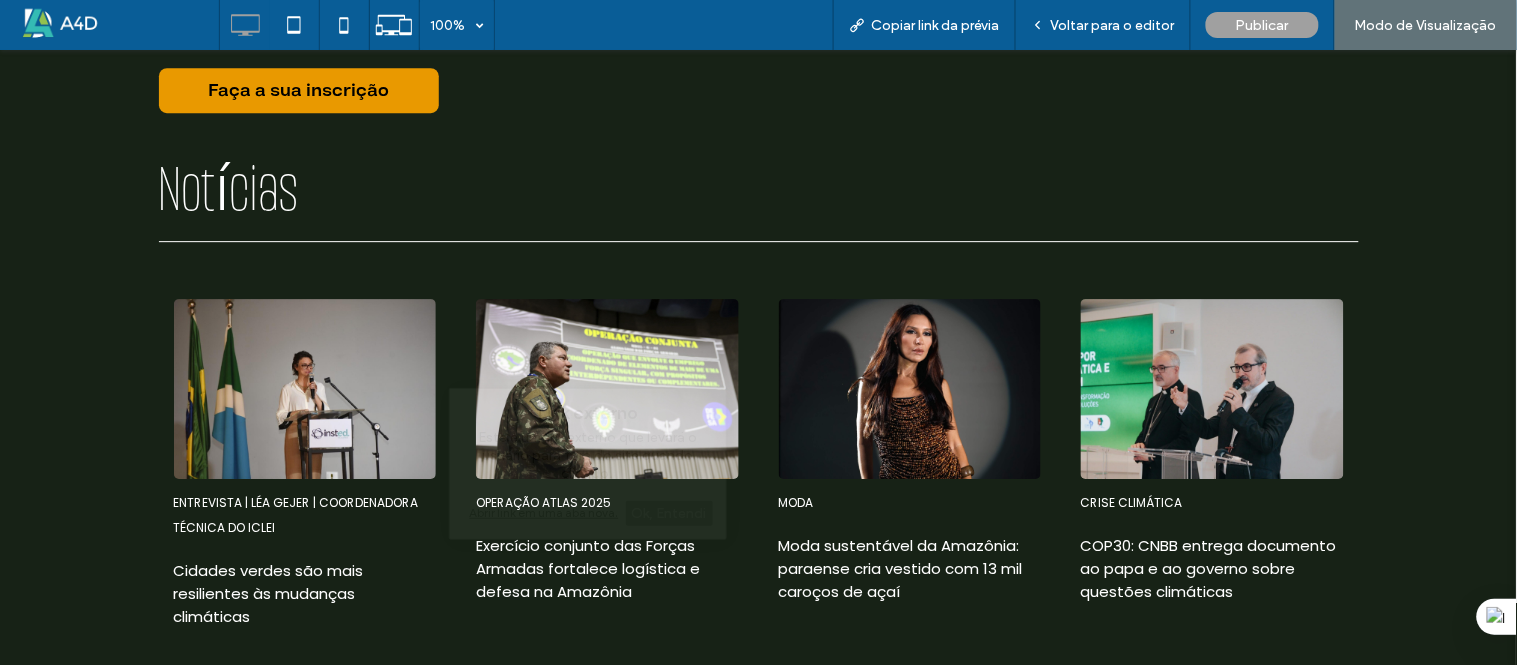 click on "CB Debate
Lorem ipsum dolor sit amet, consectetur adipiscing elit. Etiam eu turpis molestie, dictum est a, mattis tellus. Sed dignissim, metus nec fringilla accumsan, risus sem sollicitudin lacus, ut interdum tellus elit sed risus. Maecenas eget condimentum velit, sit amet feugiat lectus. Class aptent taciti sociosqu ad litora torquent per conubia nostra, per inceptos himenaeos. Praesent auctor purus luctus enim egestas, ac scelerisque ante pulvinar. Donec ut rhoncus ex. Suspendisse ac rhoncus nisl, eu tempor urna. Curabitur vel bibendum lorem. Morbi convallis convallis diam sit amet lacinia. Aliquam in elementum tellus.
Faça a sua inscrição
Not í cias
Entrevista | Léa Gejer | coordenadora técnica do ICLEI
Cidades verdes são mais resilientes às mudanças climáticas" at bounding box center (759, 447) 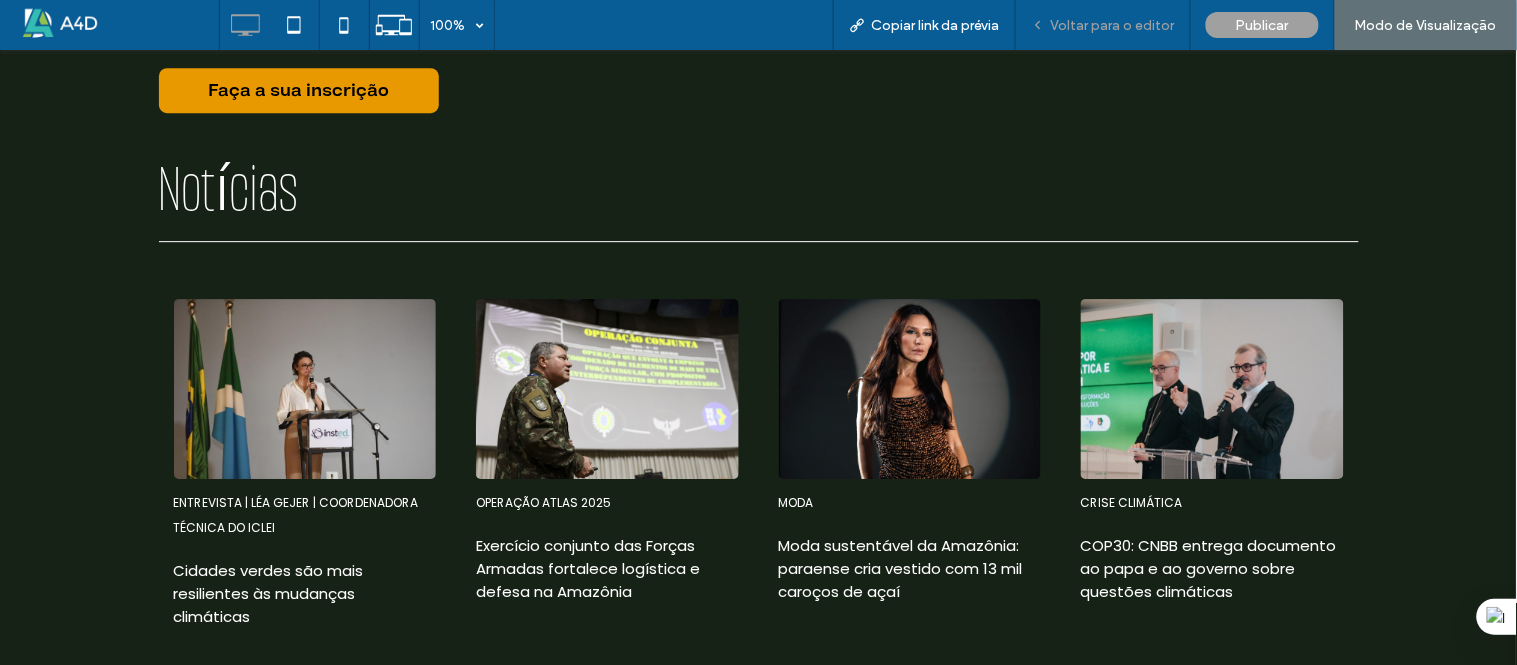 click on "Voltar para o editor" at bounding box center [1113, 25] 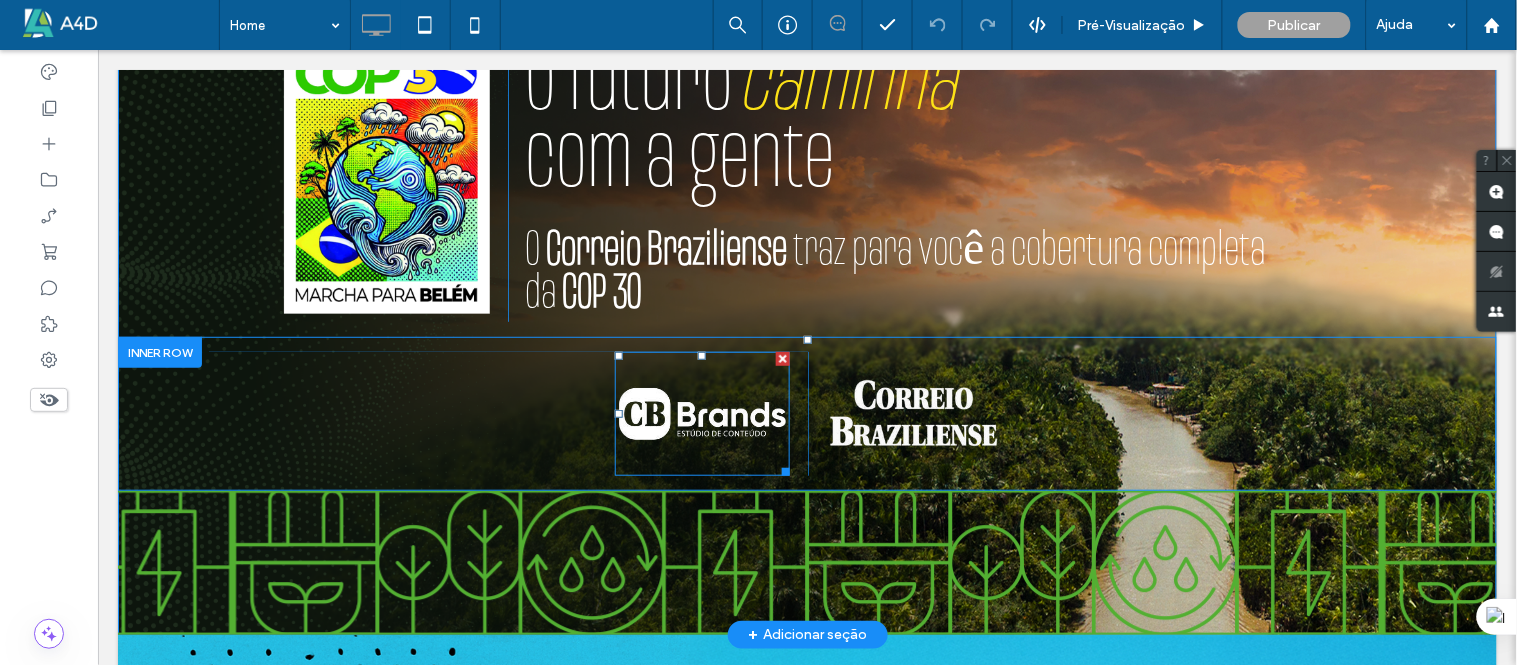 scroll, scrollTop: 0, scrollLeft: 0, axis: both 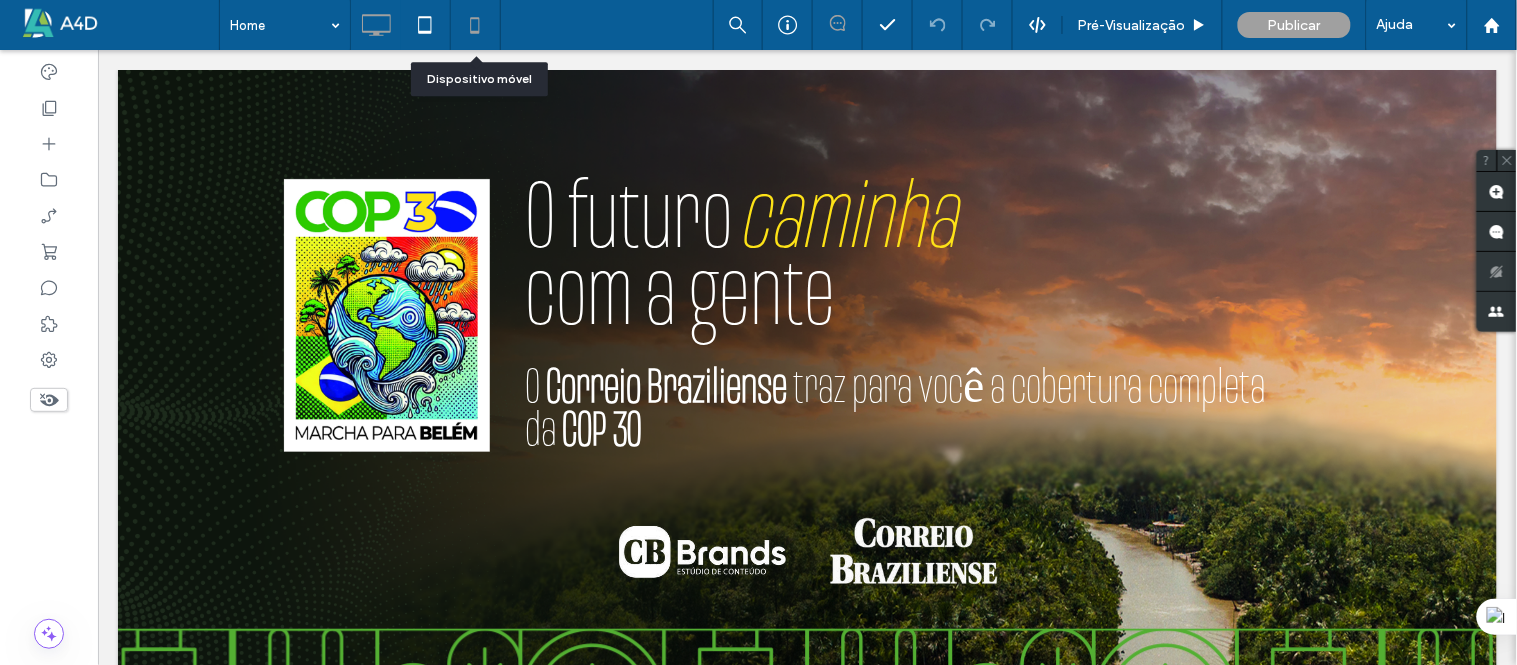 click 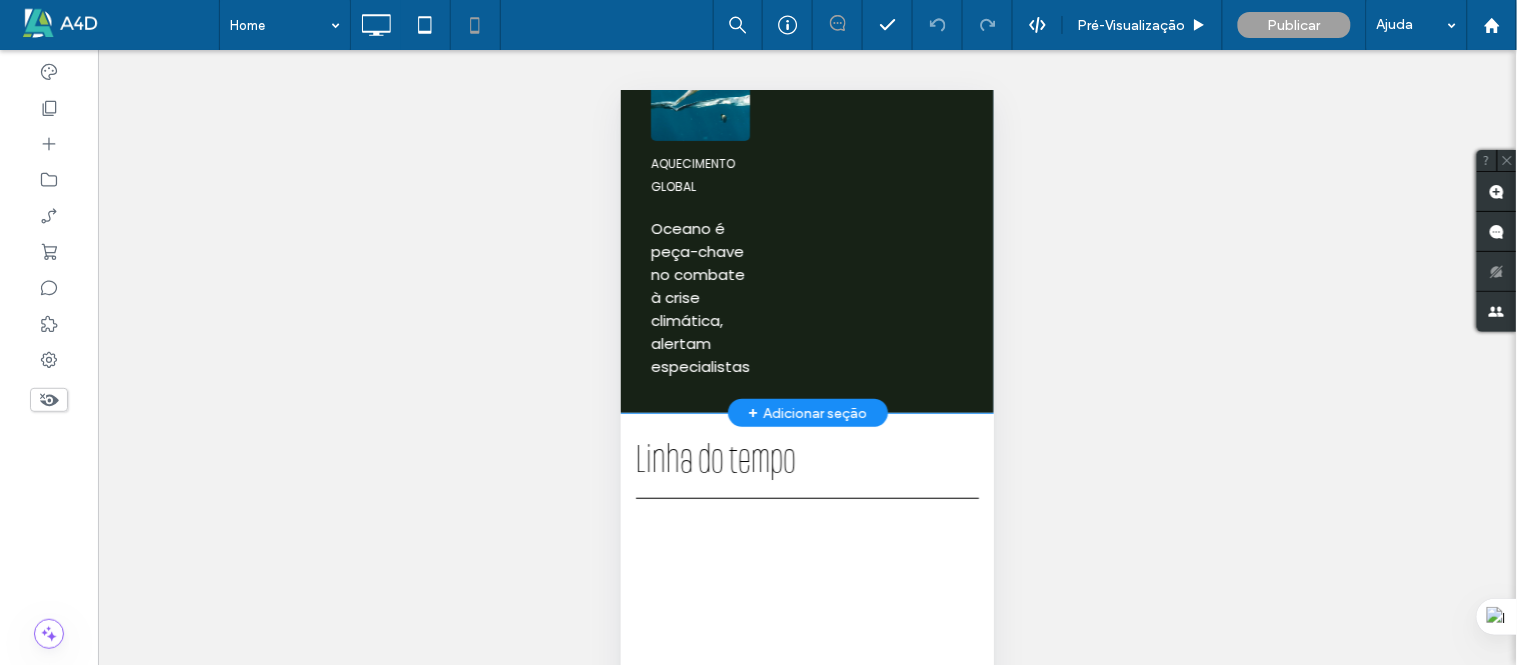 scroll, scrollTop: 2000, scrollLeft: 0, axis: vertical 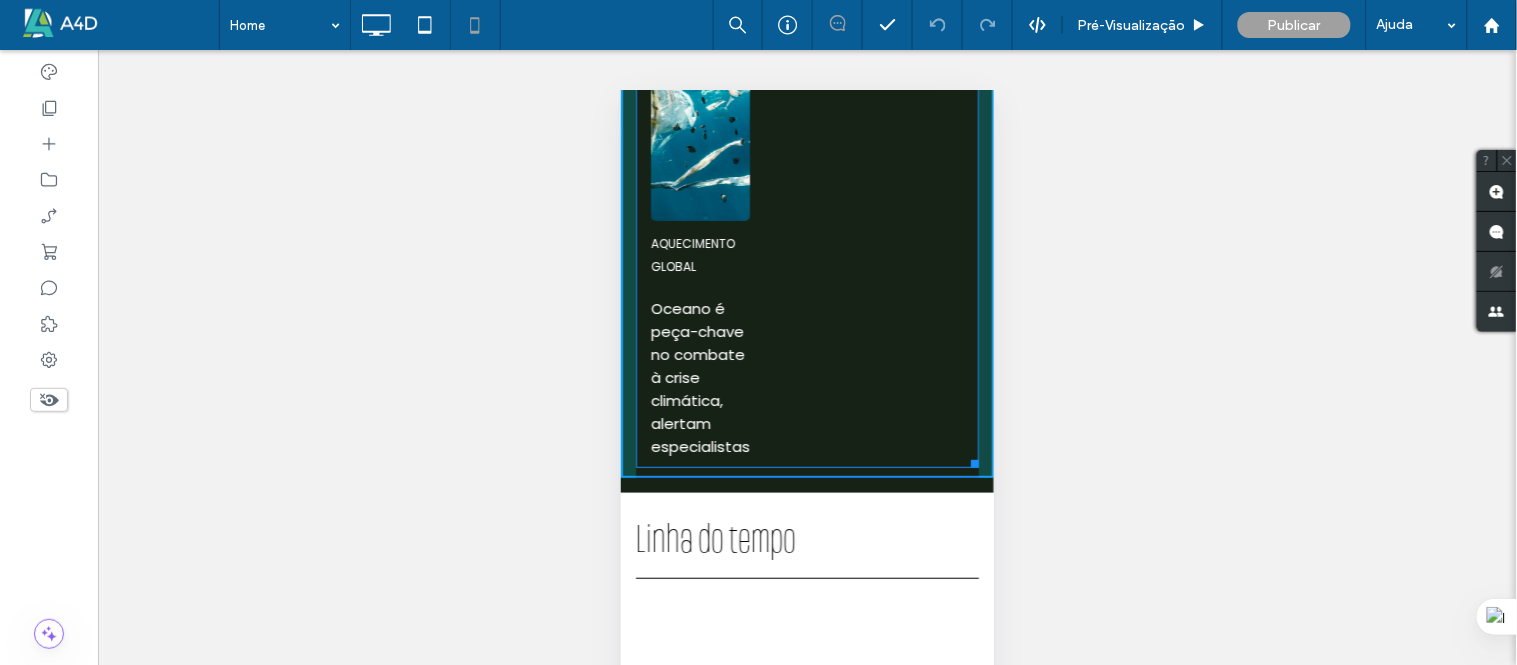 drag, startPoint x: 954, startPoint y: 461, endPoint x: 1592, endPoint y: 544, distance: 643.3762 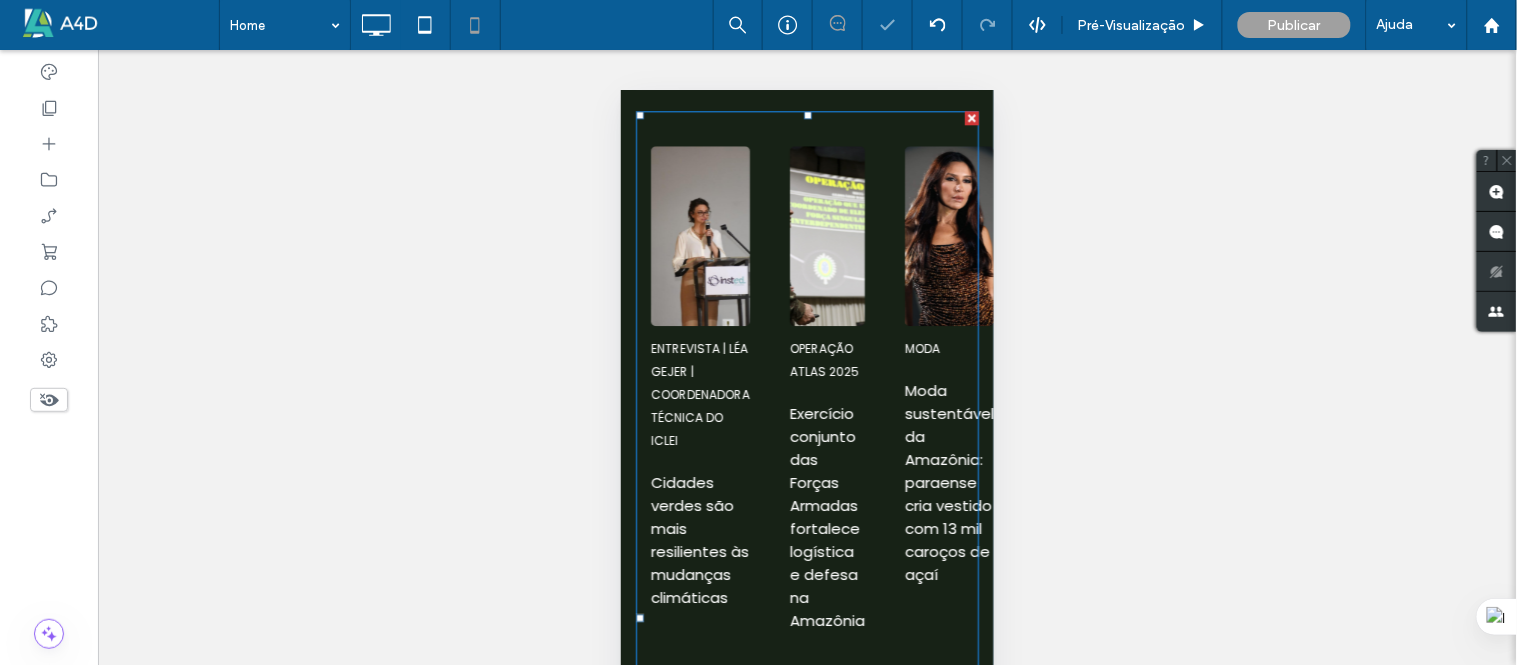 scroll, scrollTop: 1222, scrollLeft: 0, axis: vertical 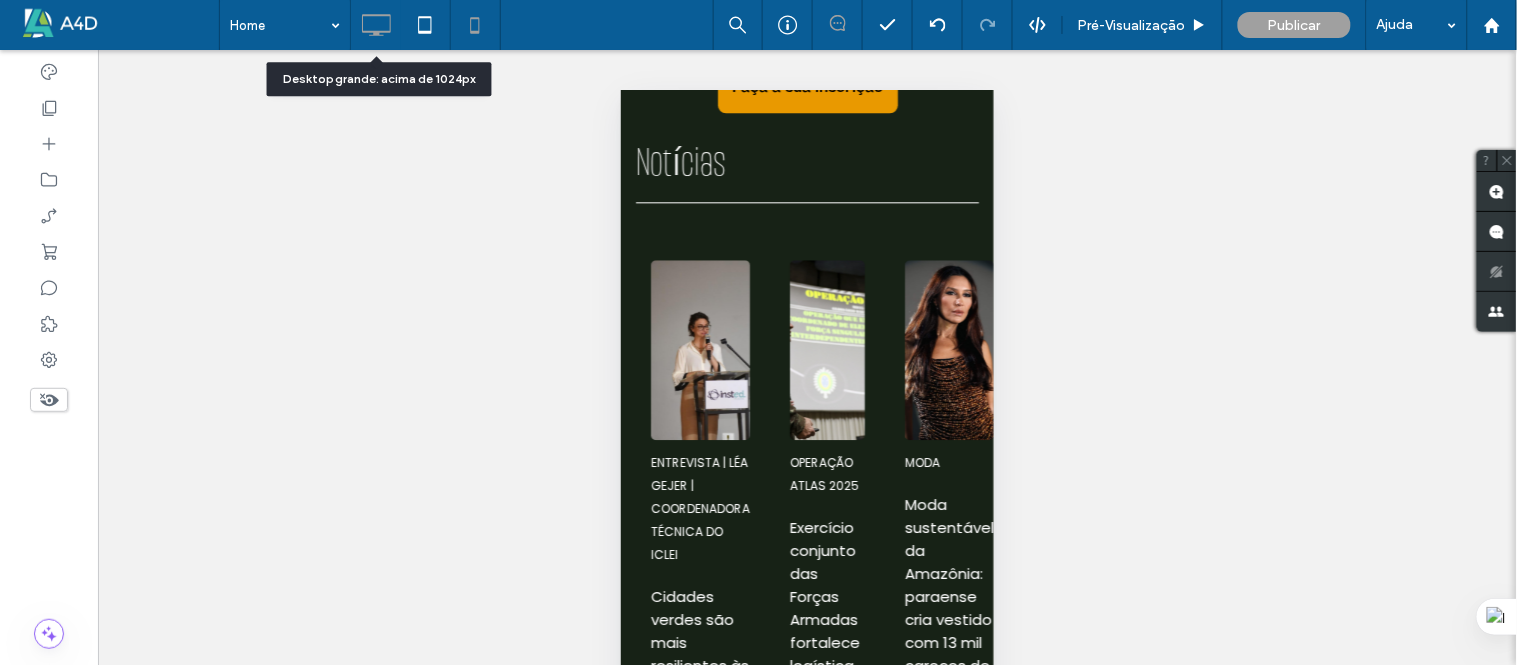 click 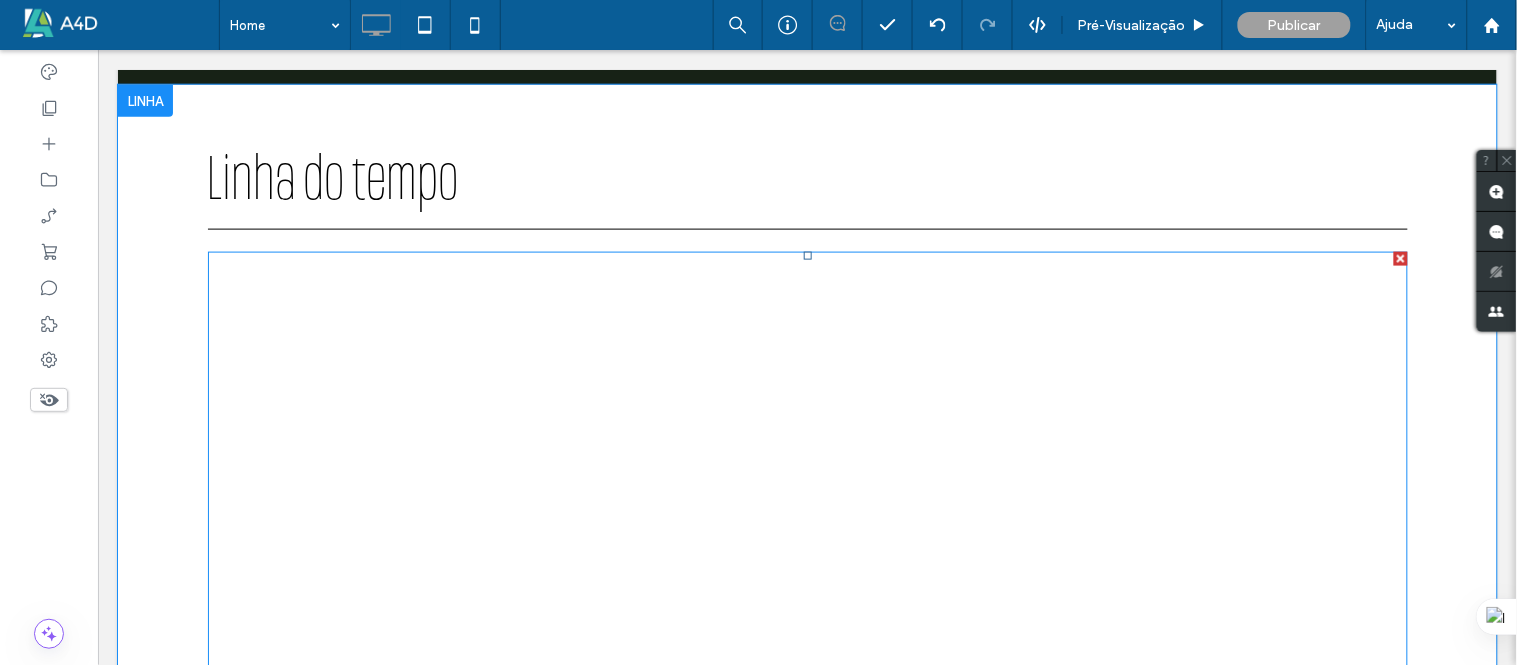 scroll, scrollTop: 2316, scrollLeft: 0, axis: vertical 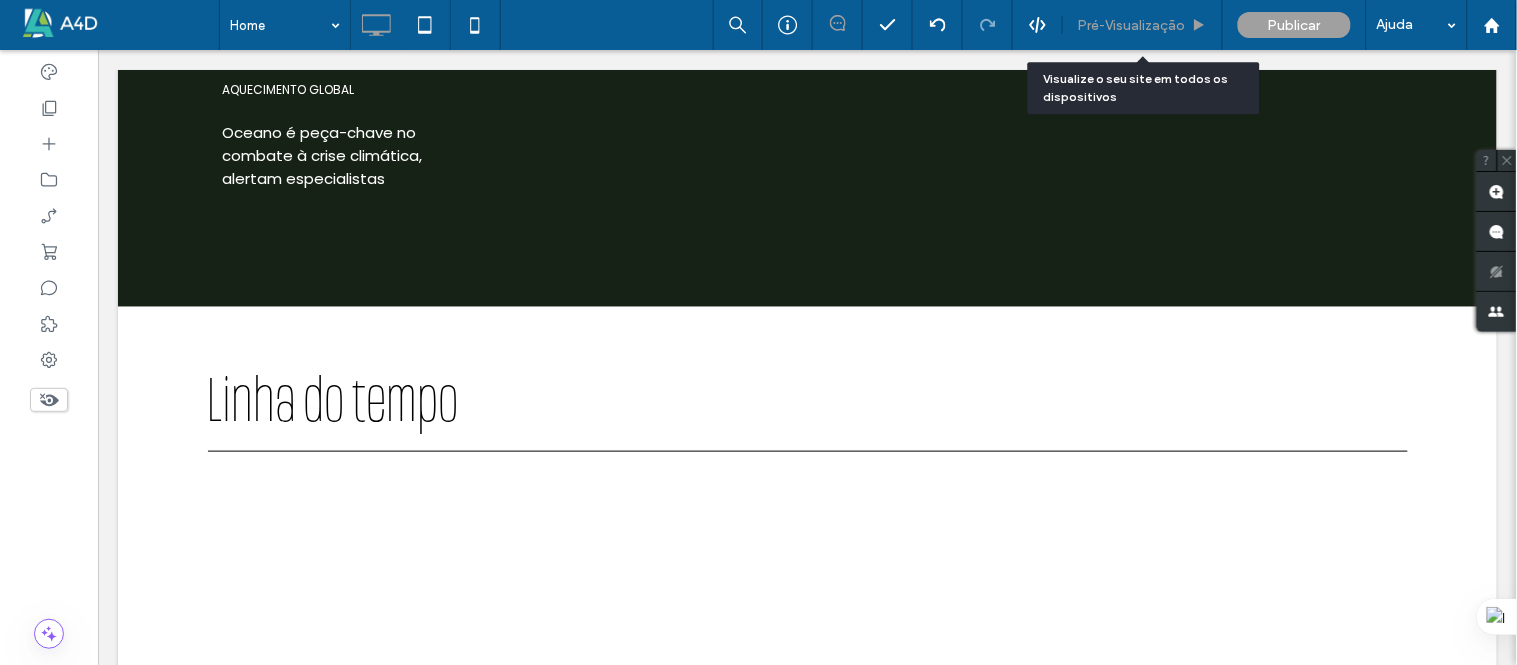 drag, startPoint x: 1104, startPoint y: 18, endPoint x: 853, endPoint y: 26, distance: 251.12746 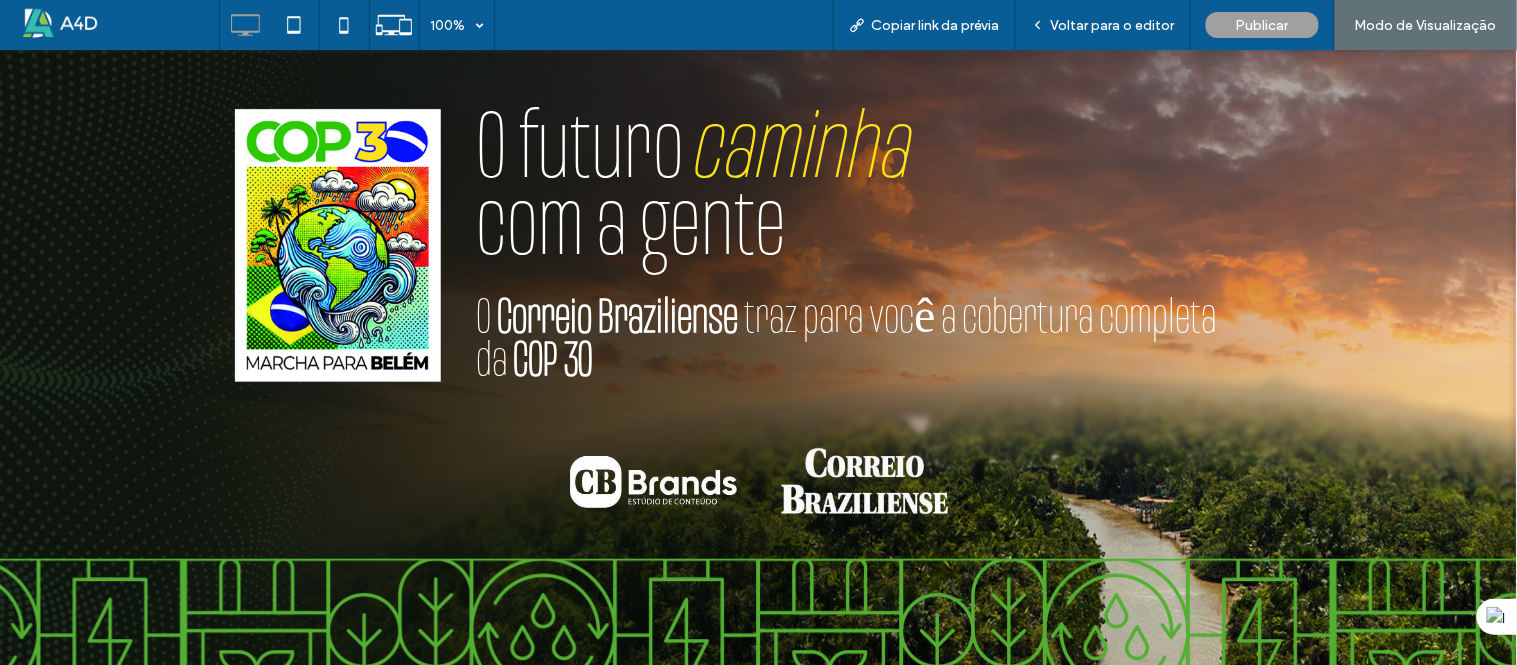 scroll, scrollTop: 48, scrollLeft: 0, axis: vertical 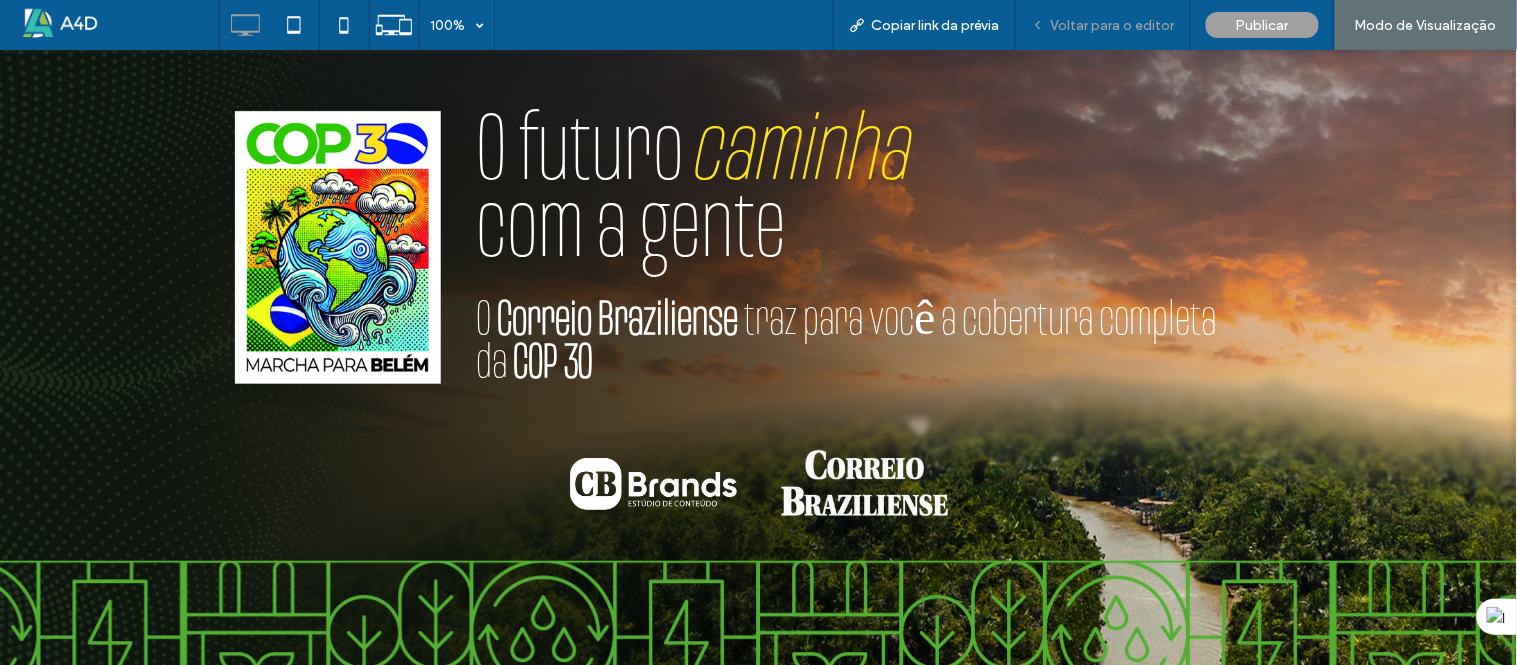 click on "Voltar para o editor" at bounding box center (1113, 25) 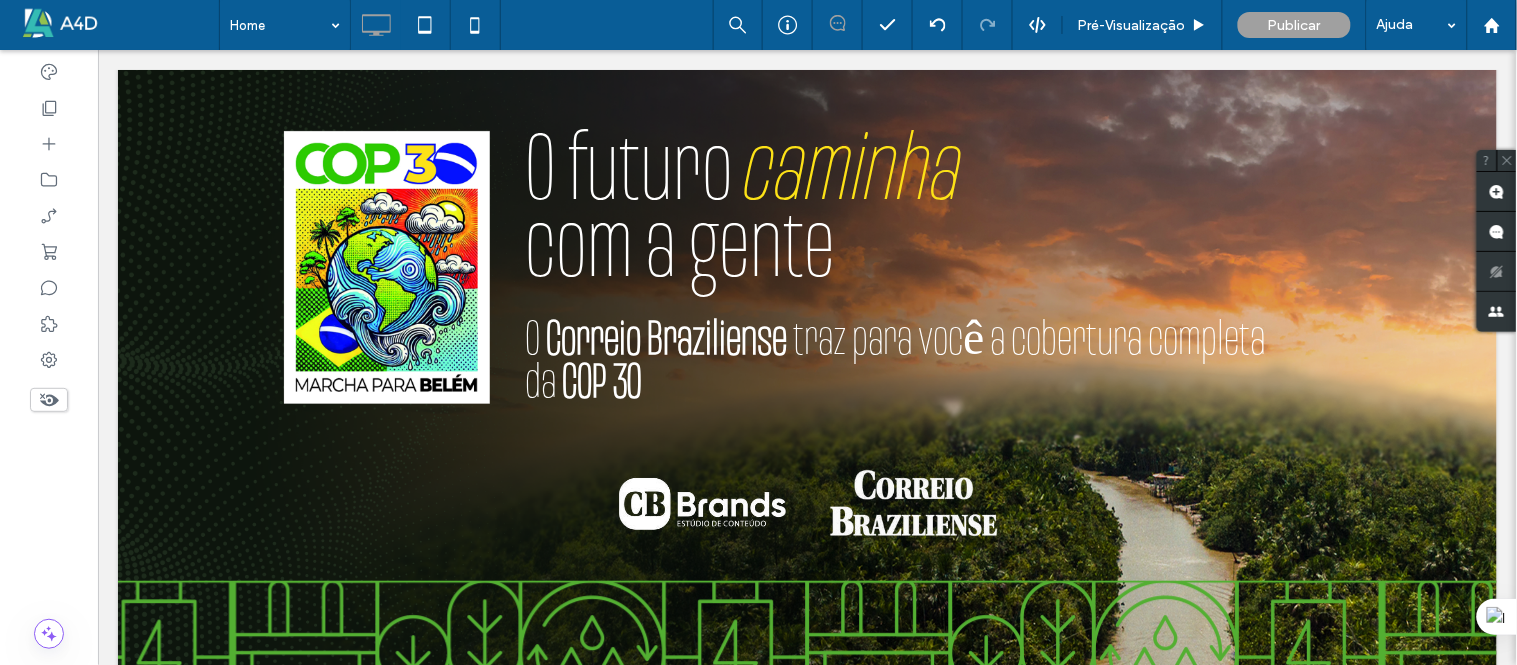 click at bounding box center (49, 400) 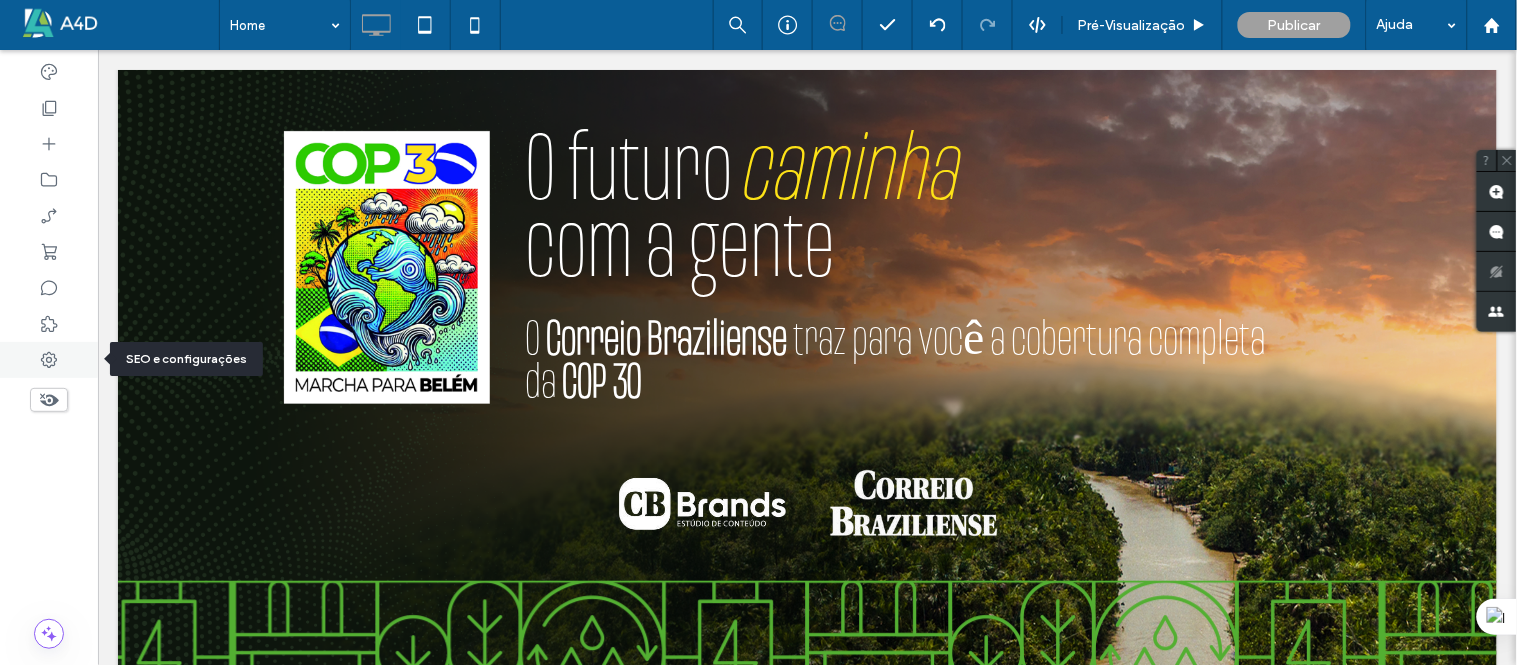 click 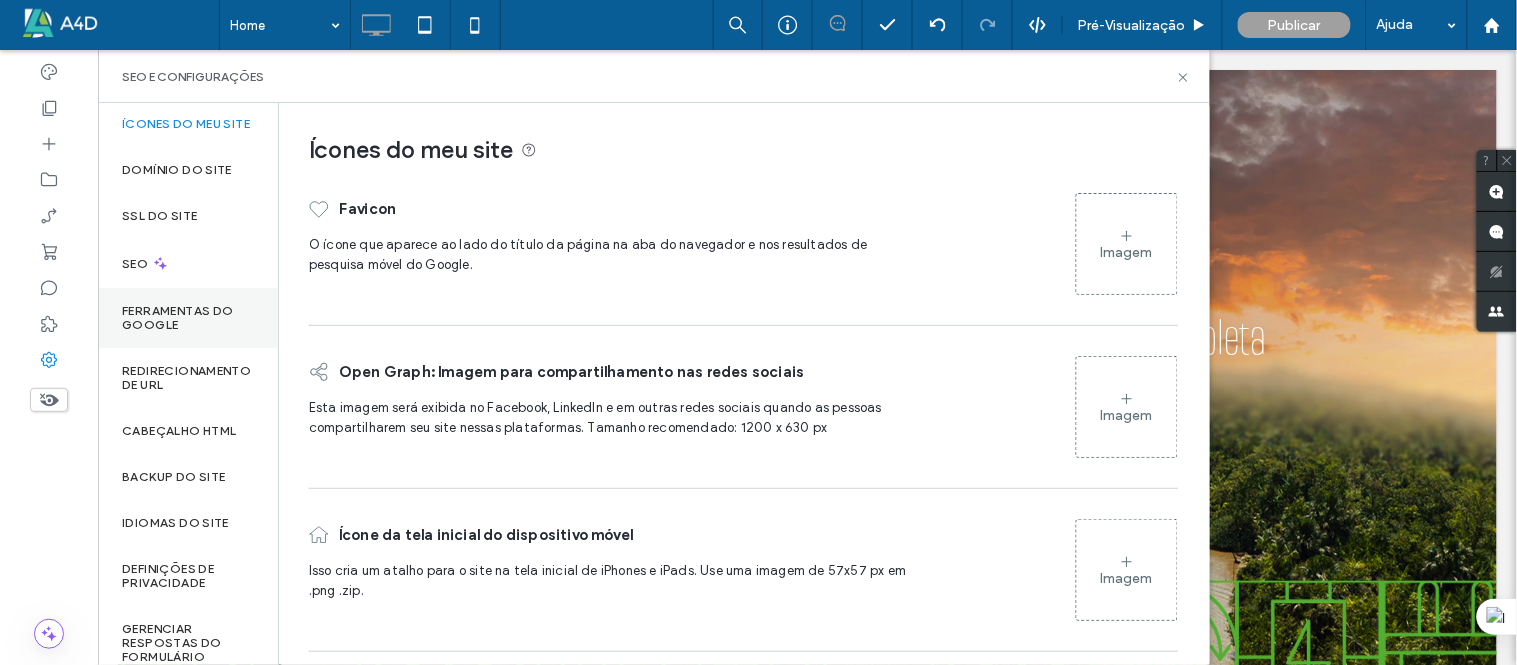 scroll, scrollTop: 0, scrollLeft: 0, axis: both 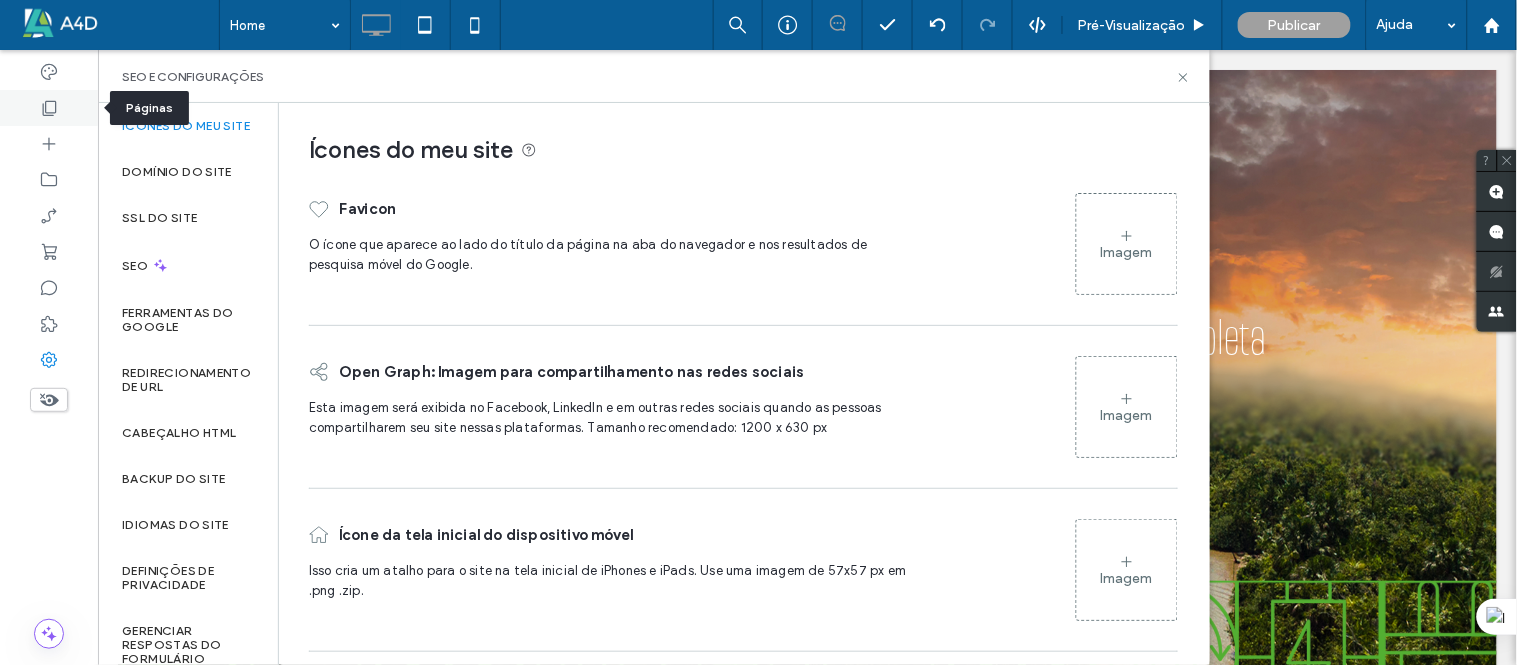 click 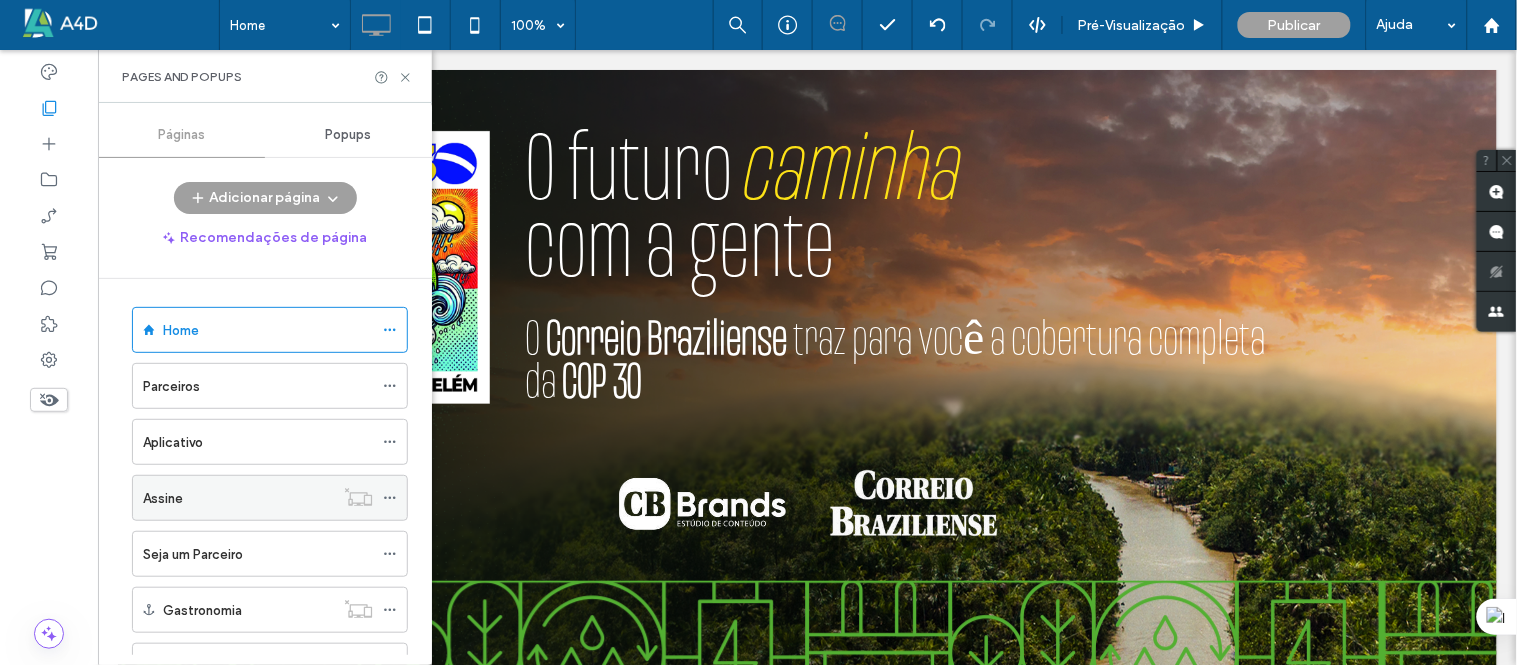 scroll, scrollTop: 0, scrollLeft: 0, axis: both 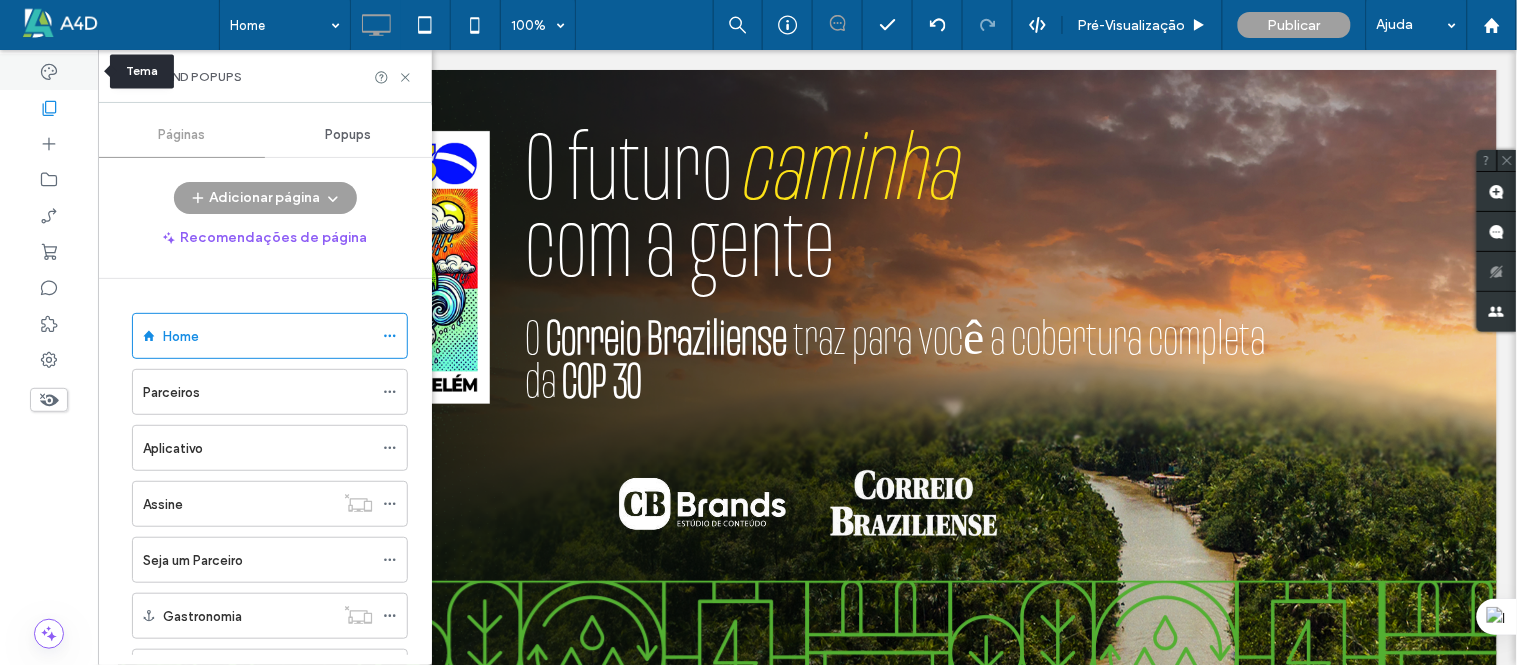 click 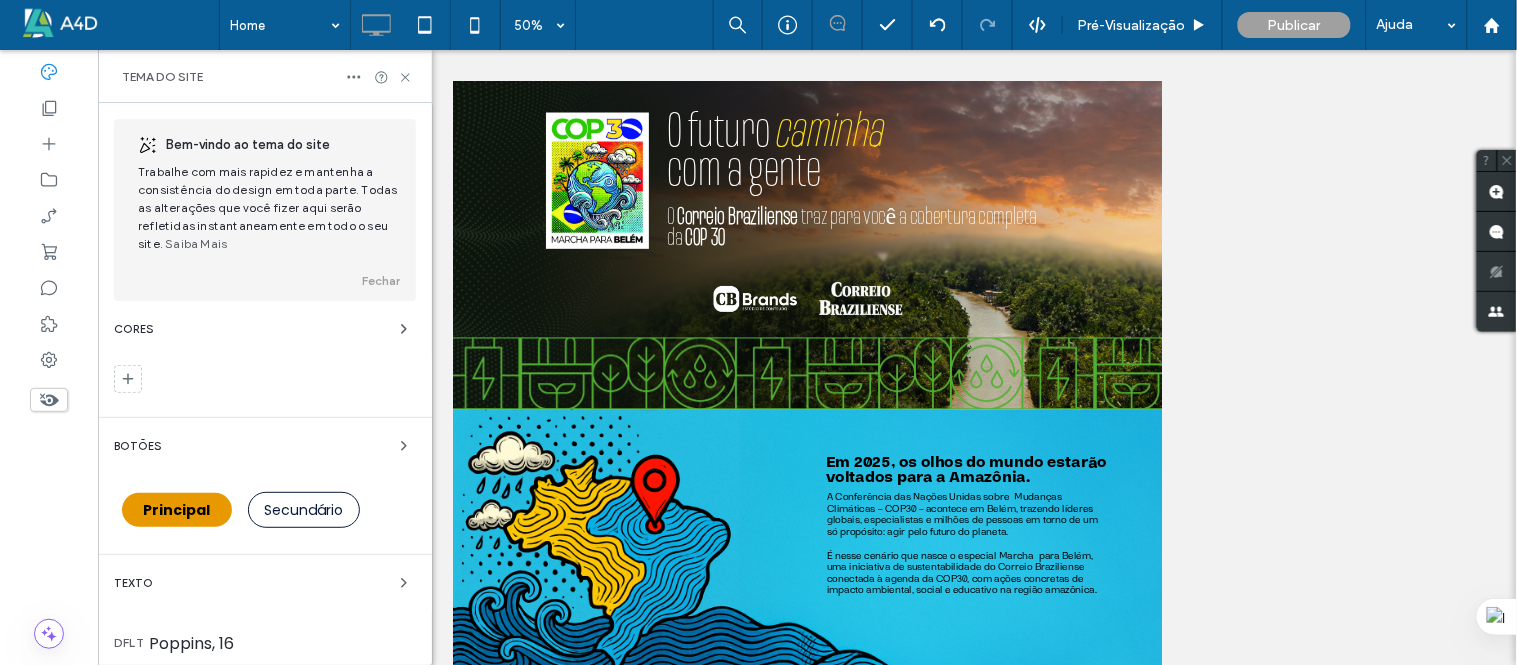 click on "Reexibir?
Sim
Reexibir?
Sim
Reexibir?
Sim
Reexibir?
Sim
Reexibir?
Sim
Reexibir?
Sim
Reexibir?
Sim
Reexibir?
Sim
Reexibir?
Sim
Reexibir?
Sim
Reexibir?
Sim
Reexibir?
Sim" at bounding box center [807, 357] 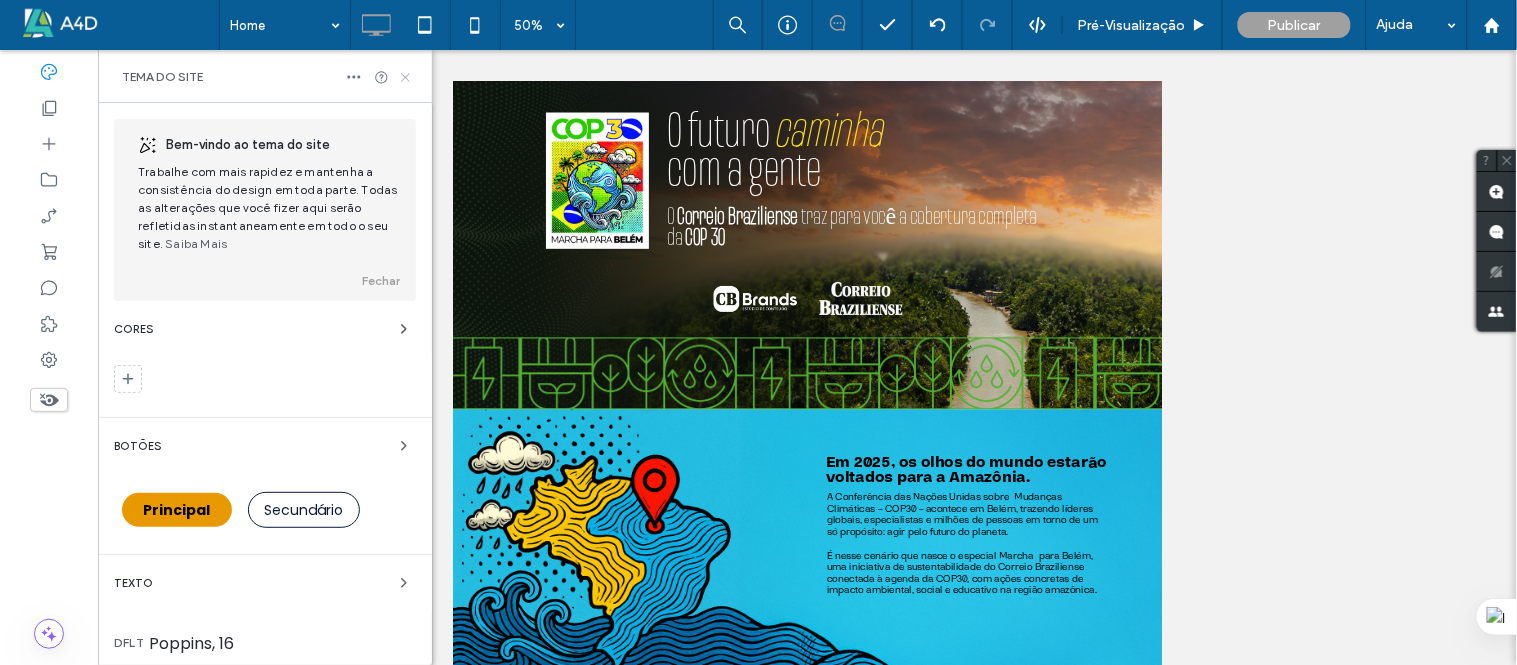 click on "Tema do site" at bounding box center [265, 76] 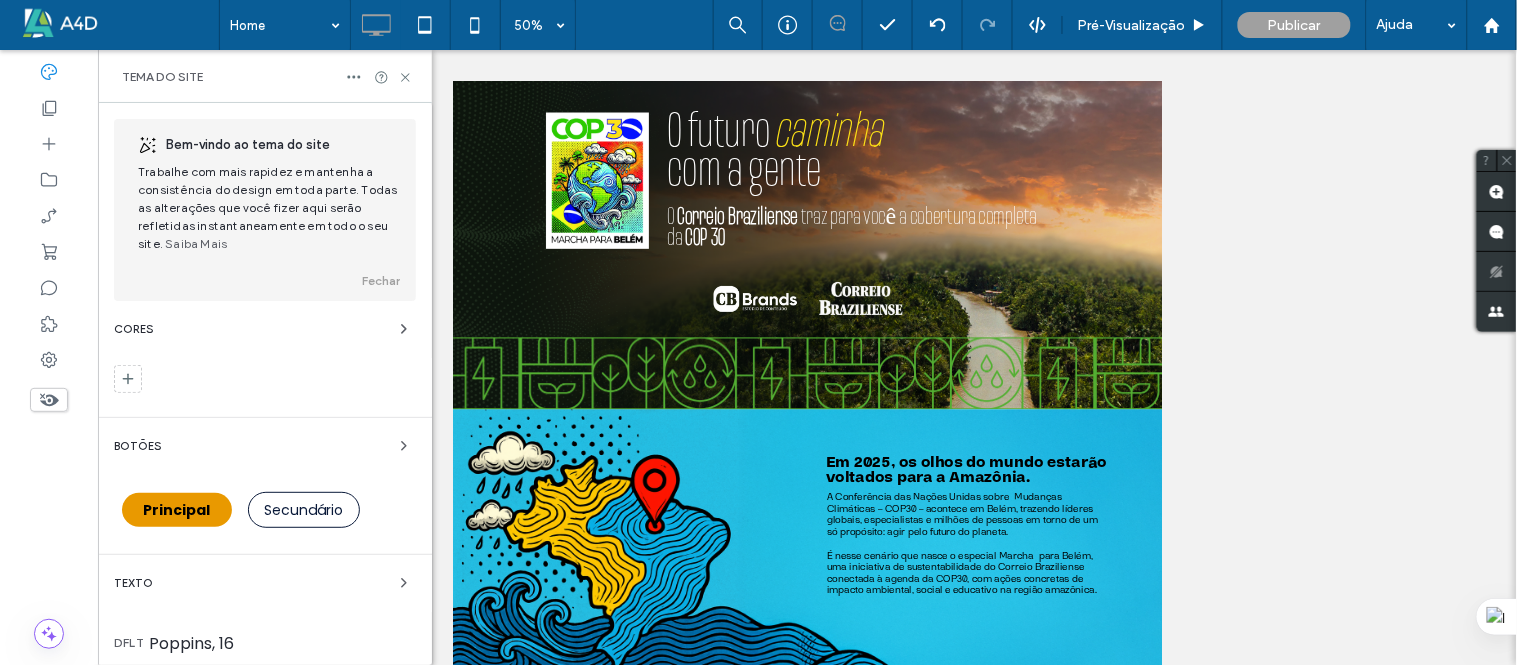 click on "Tema do site" at bounding box center [265, 76] 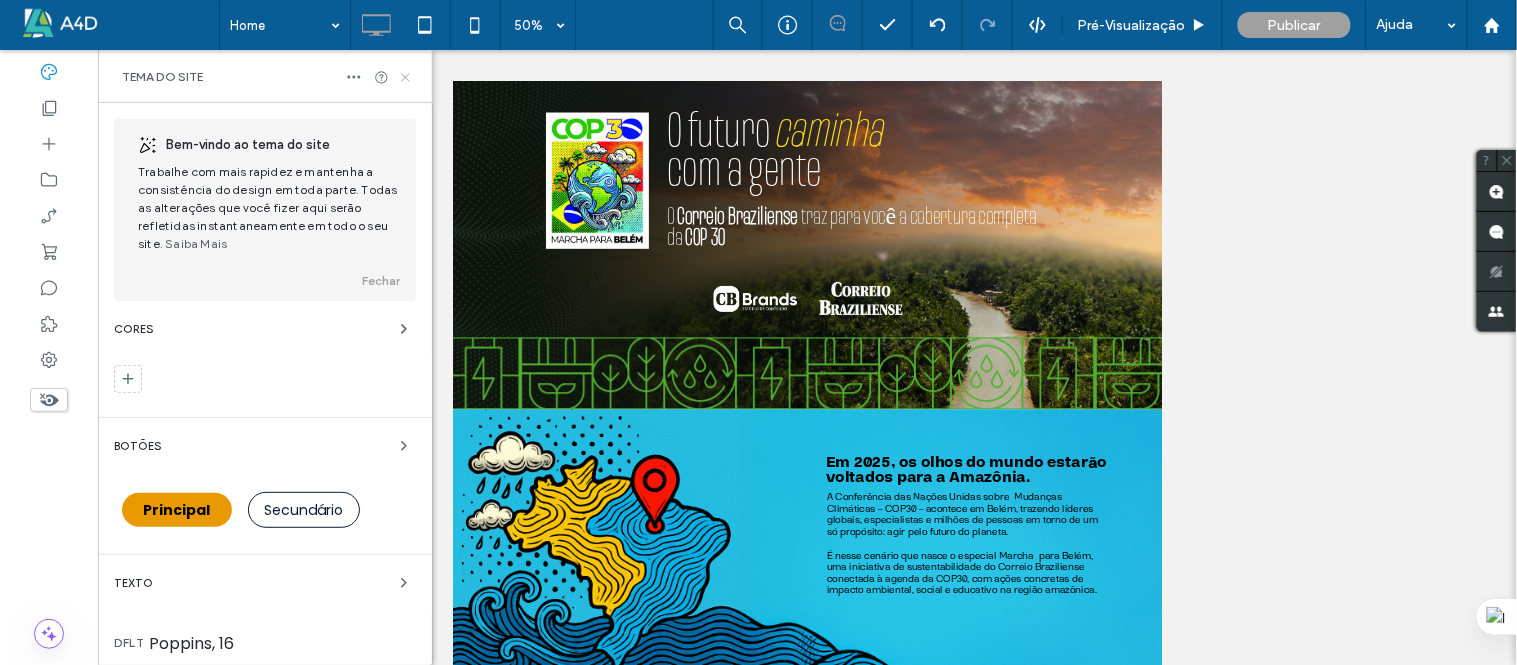 click 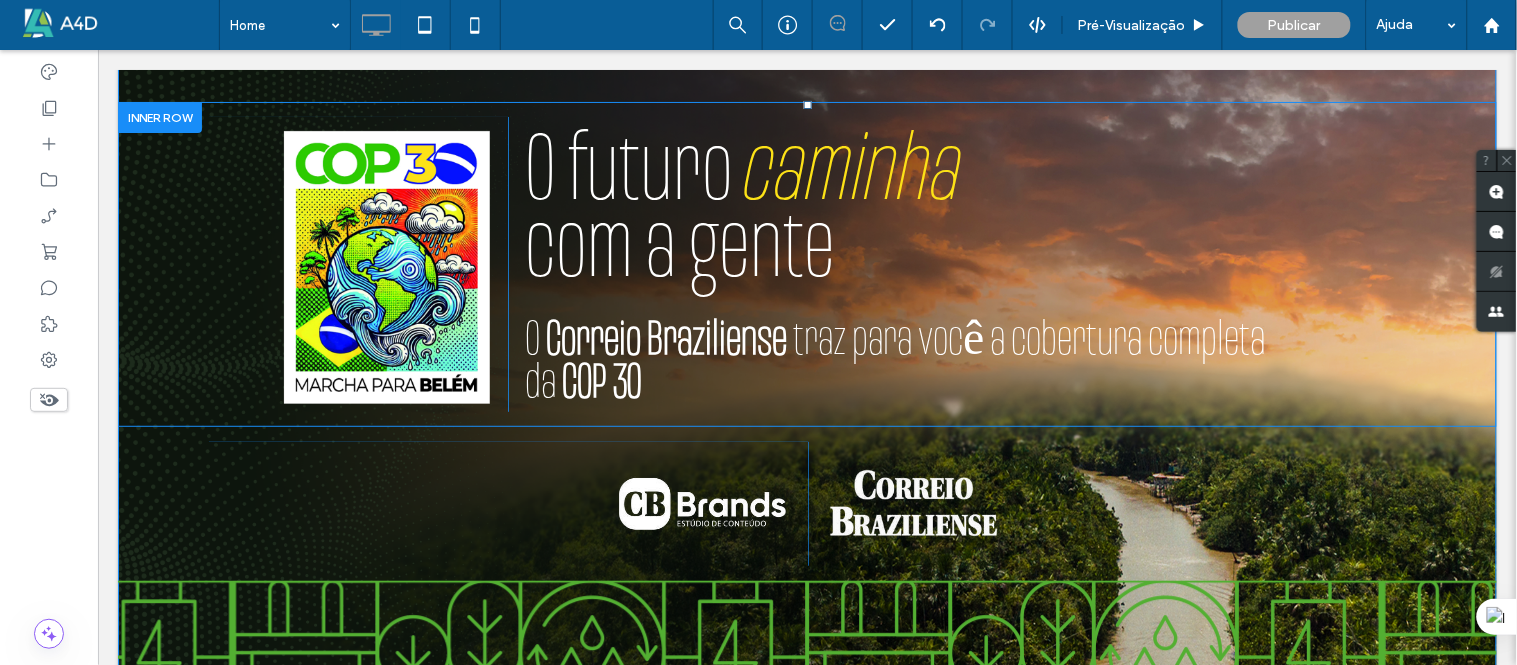 click on "Click To Paste
O futuro
caminha
com a gente
O
Correio Braziliense   traz para você a cobertura completa da
COP 30
Click To Paste" at bounding box center (806, 263) 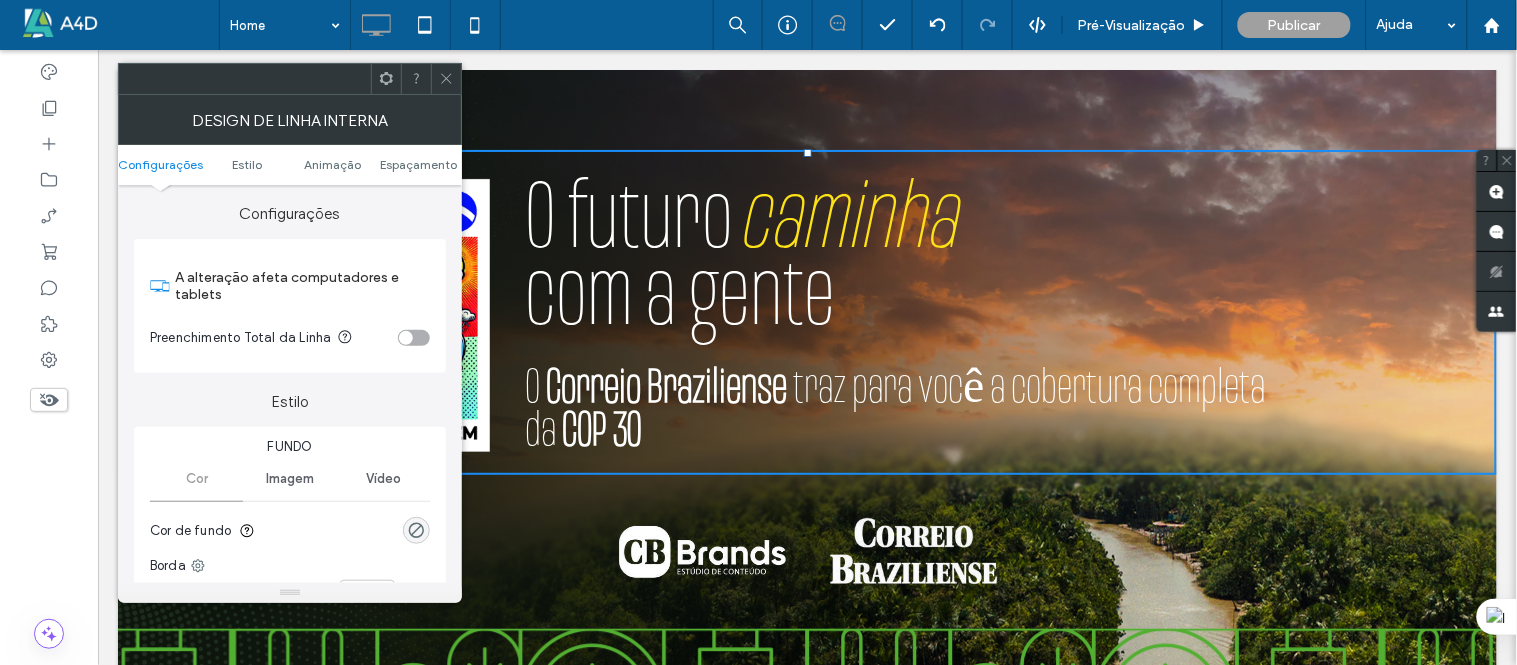 click at bounding box center [446, 79] 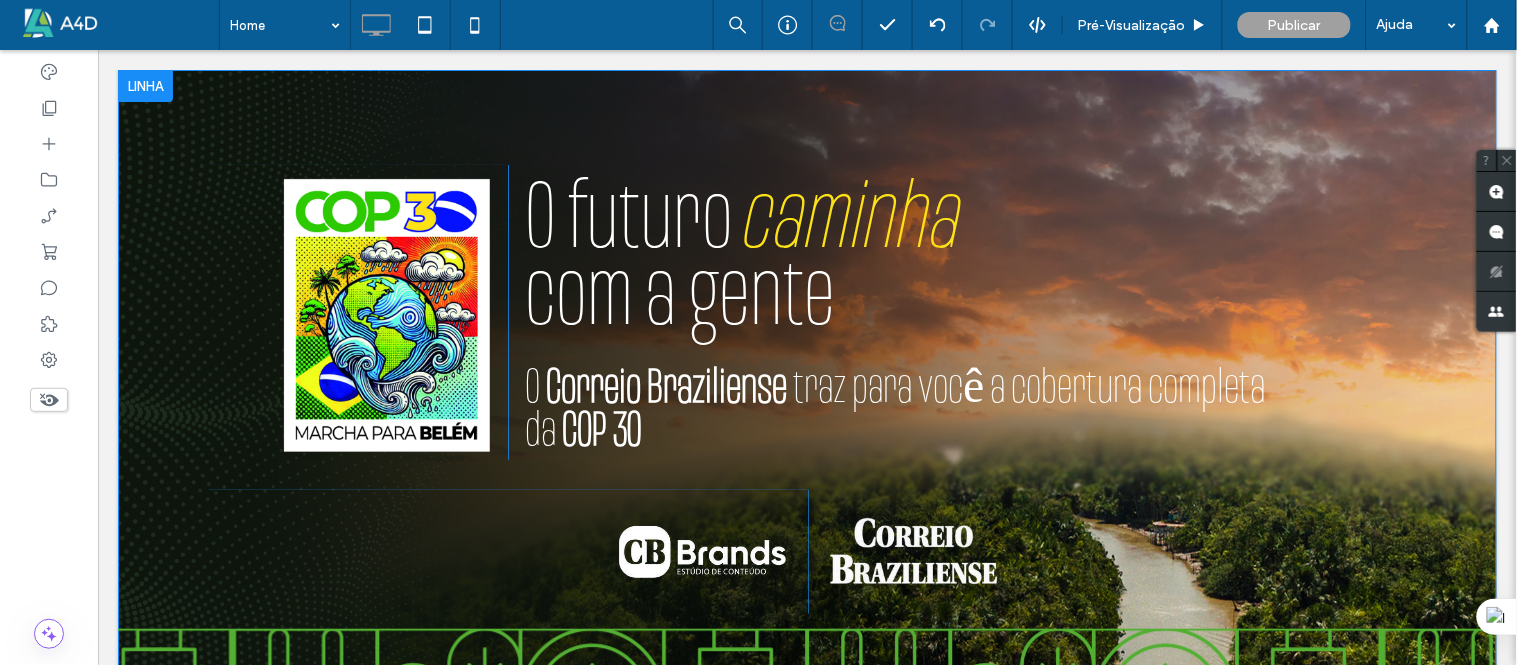 click at bounding box center (144, 85) 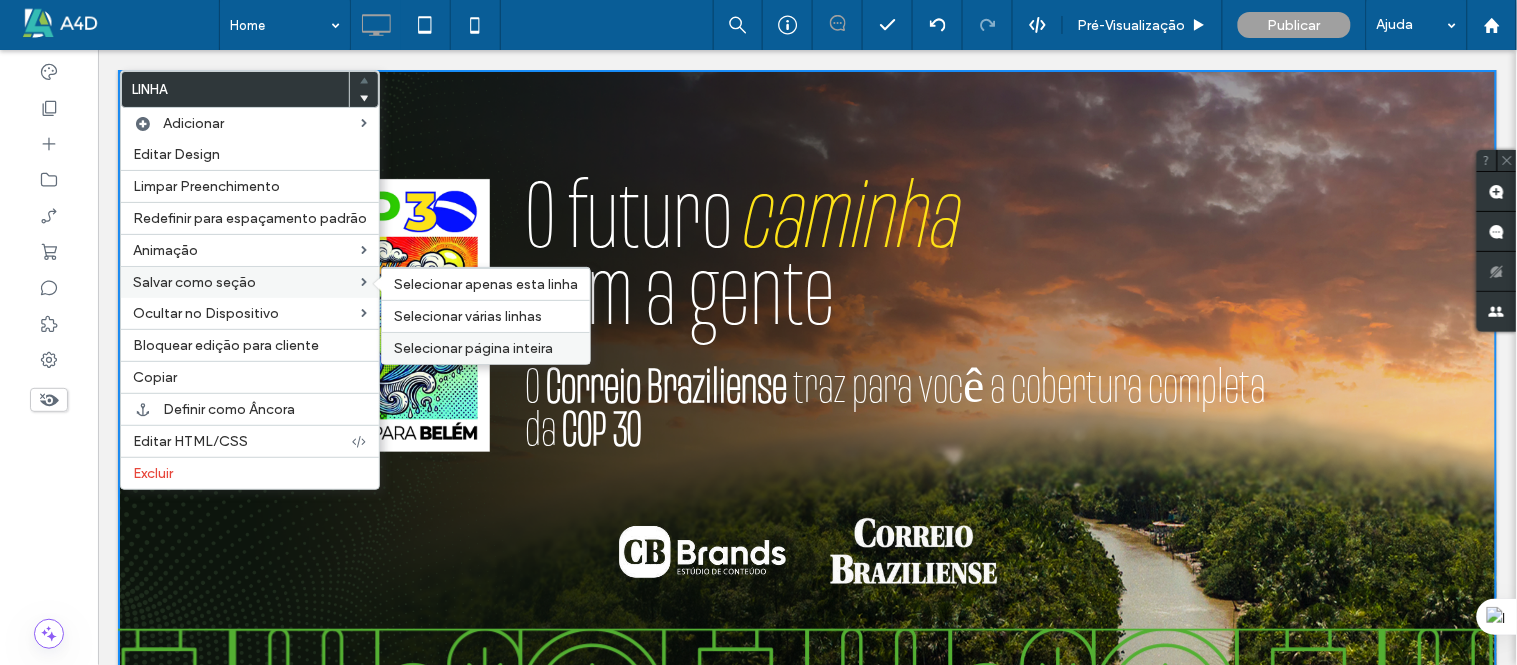 click on "Selecionar página inteira" at bounding box center (473, 348) 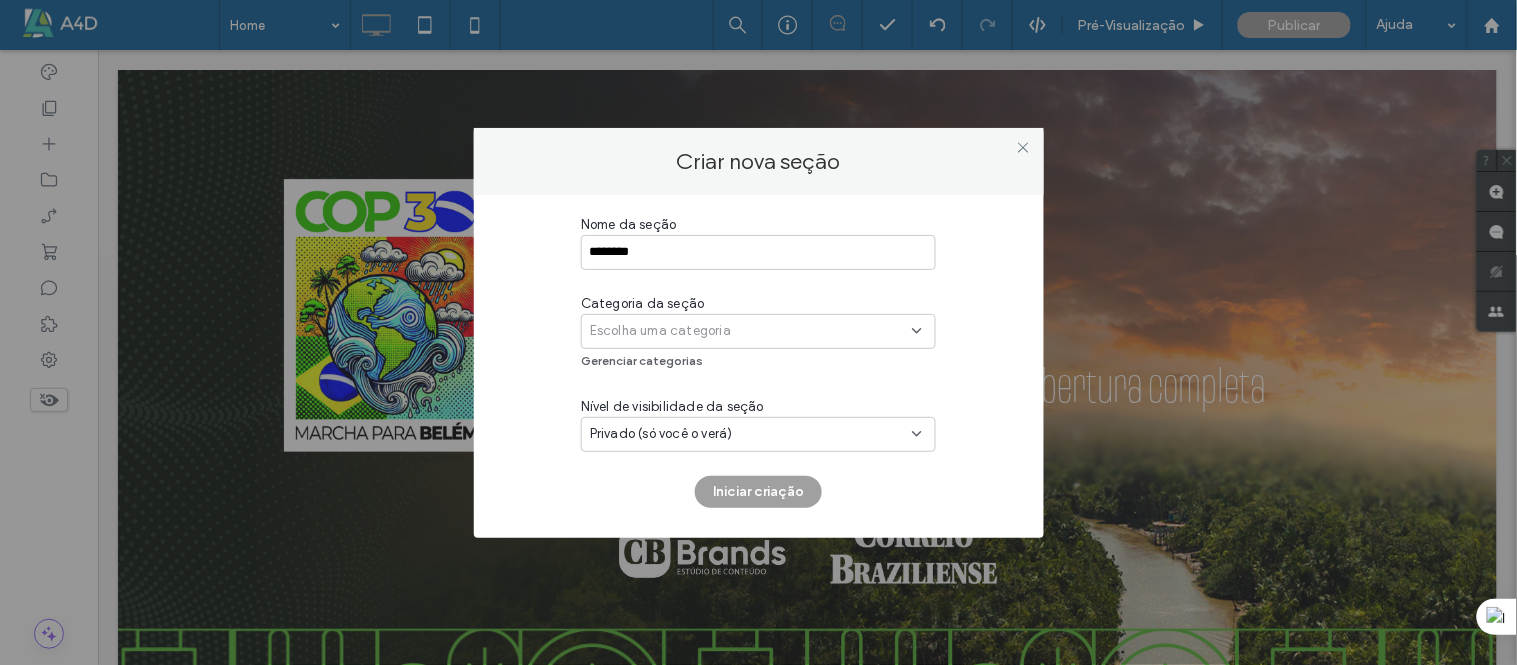 type on "********" 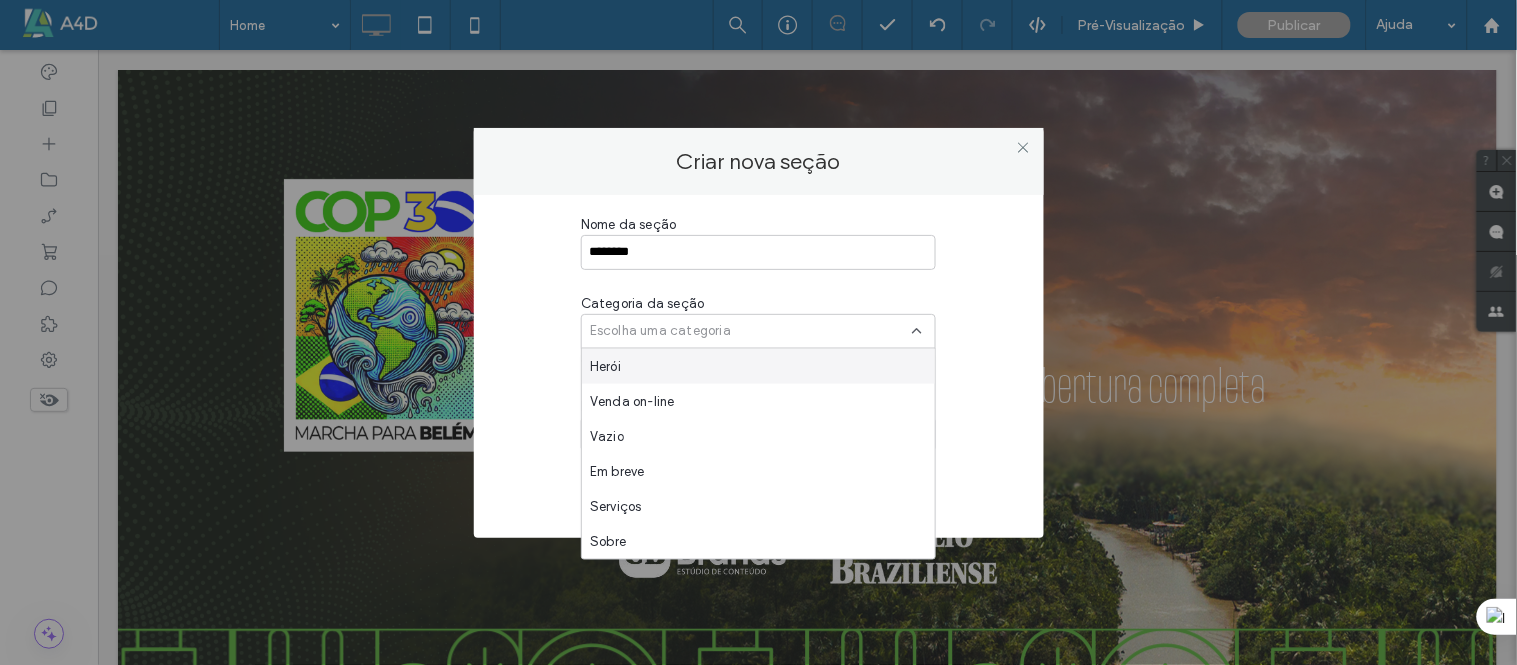 click on "Escolha uma categoria" at bounding box center [660, 331] 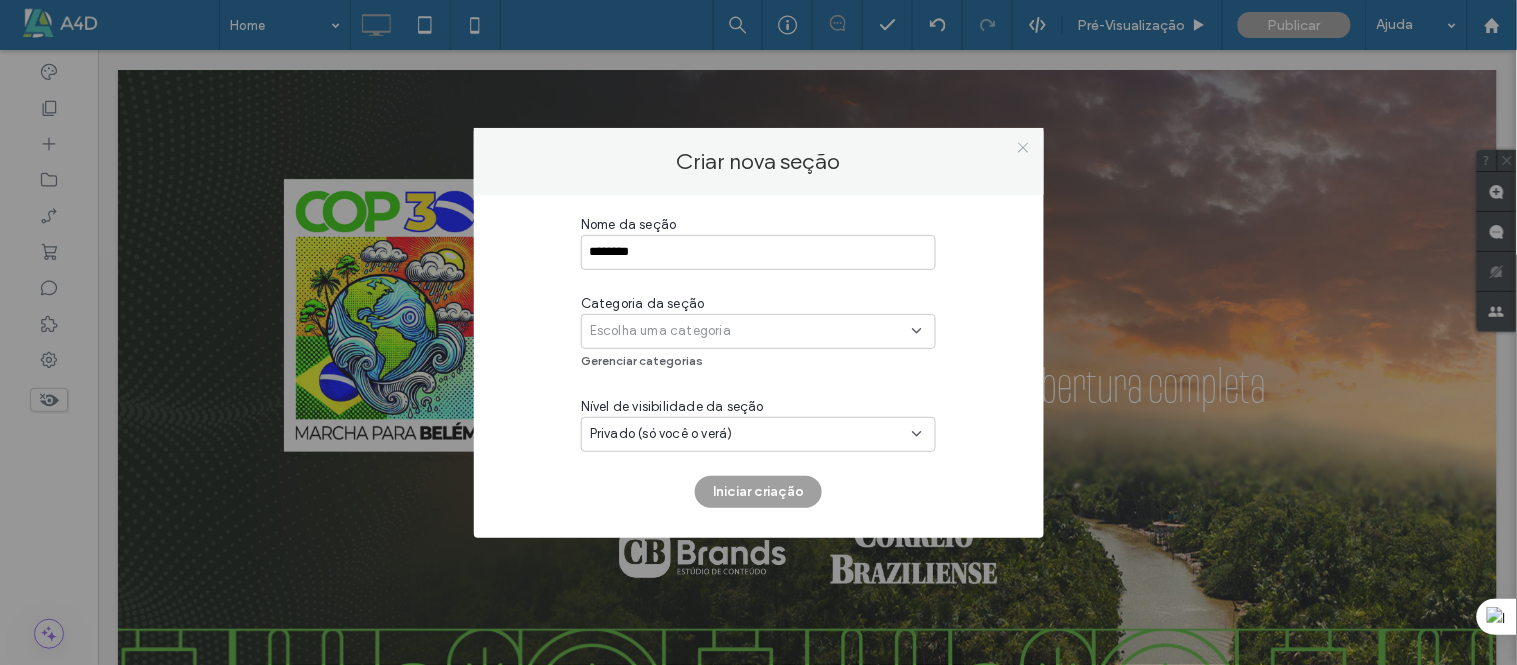 click 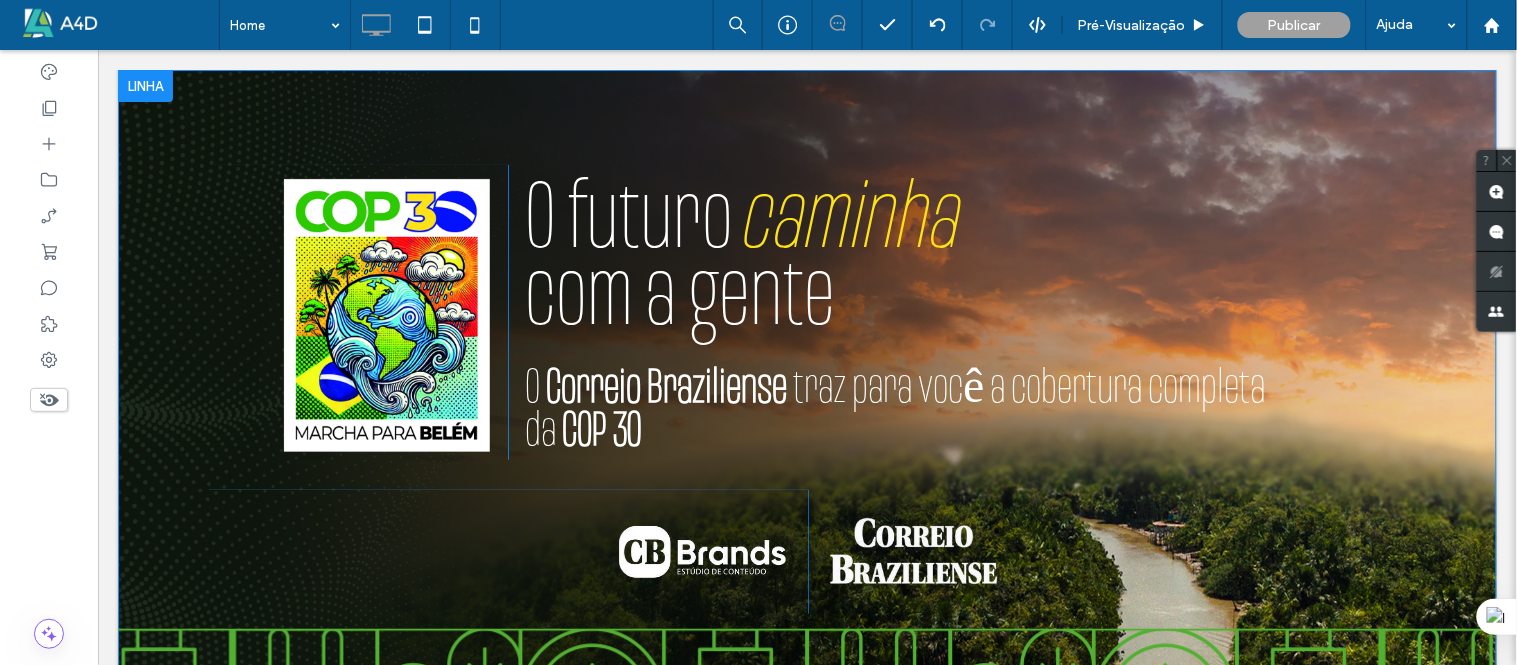 click at bounding box center (144, 85) 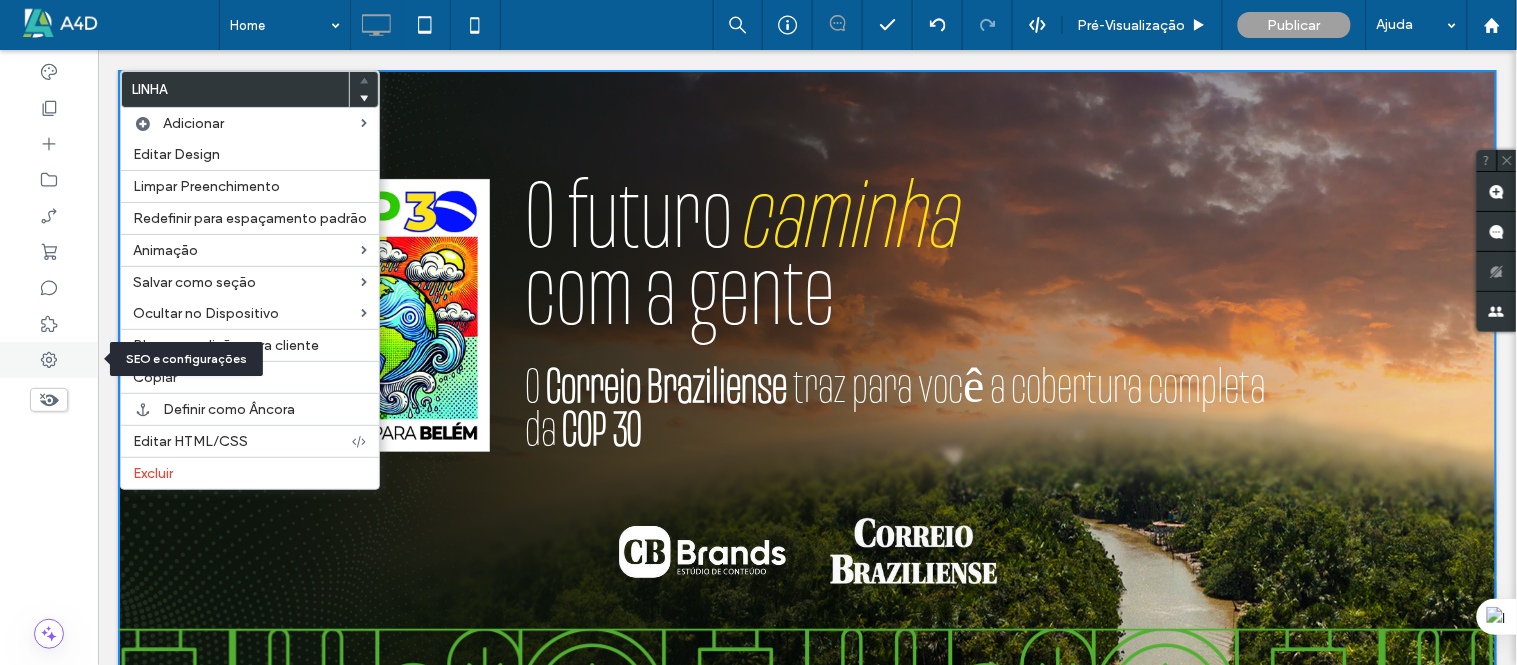 click 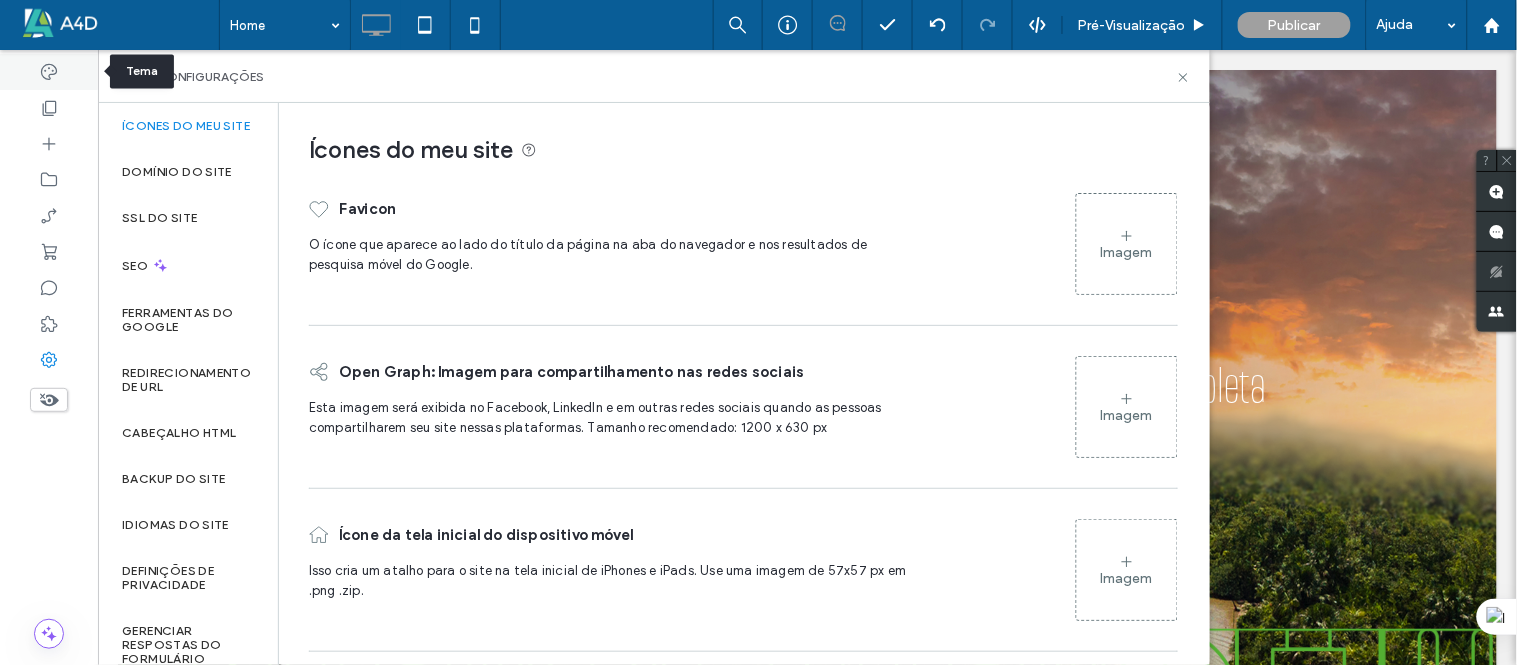 click 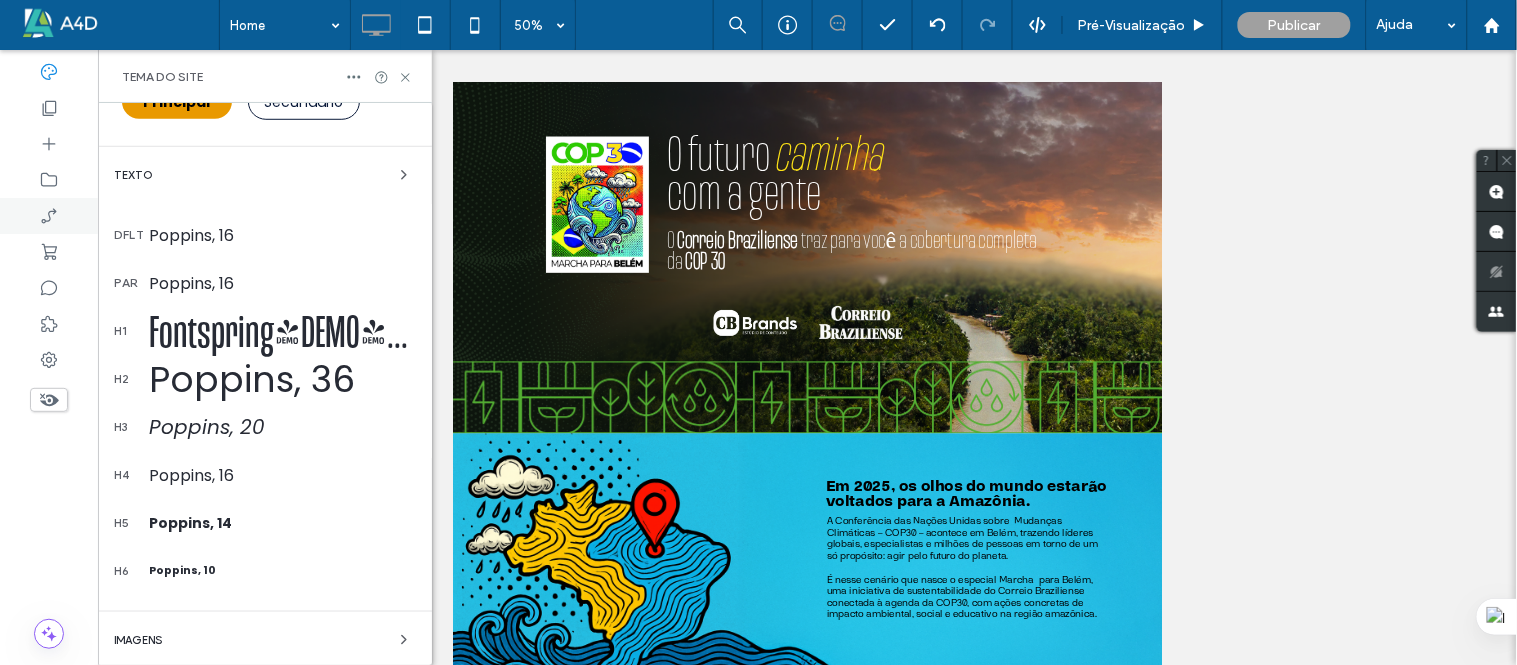 scroll, scrollTop: 250, scrollLeft: 0, axis: vertical 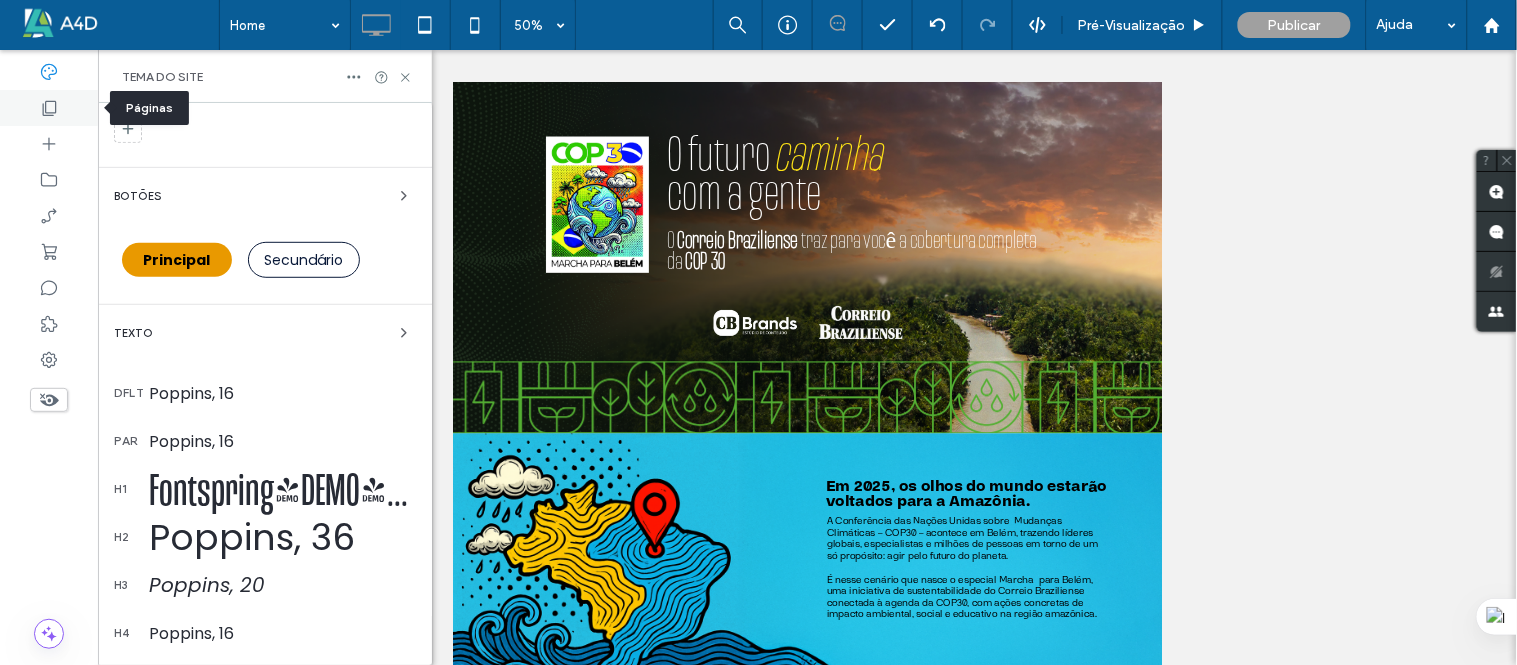 click at bounding box center [49, 108] 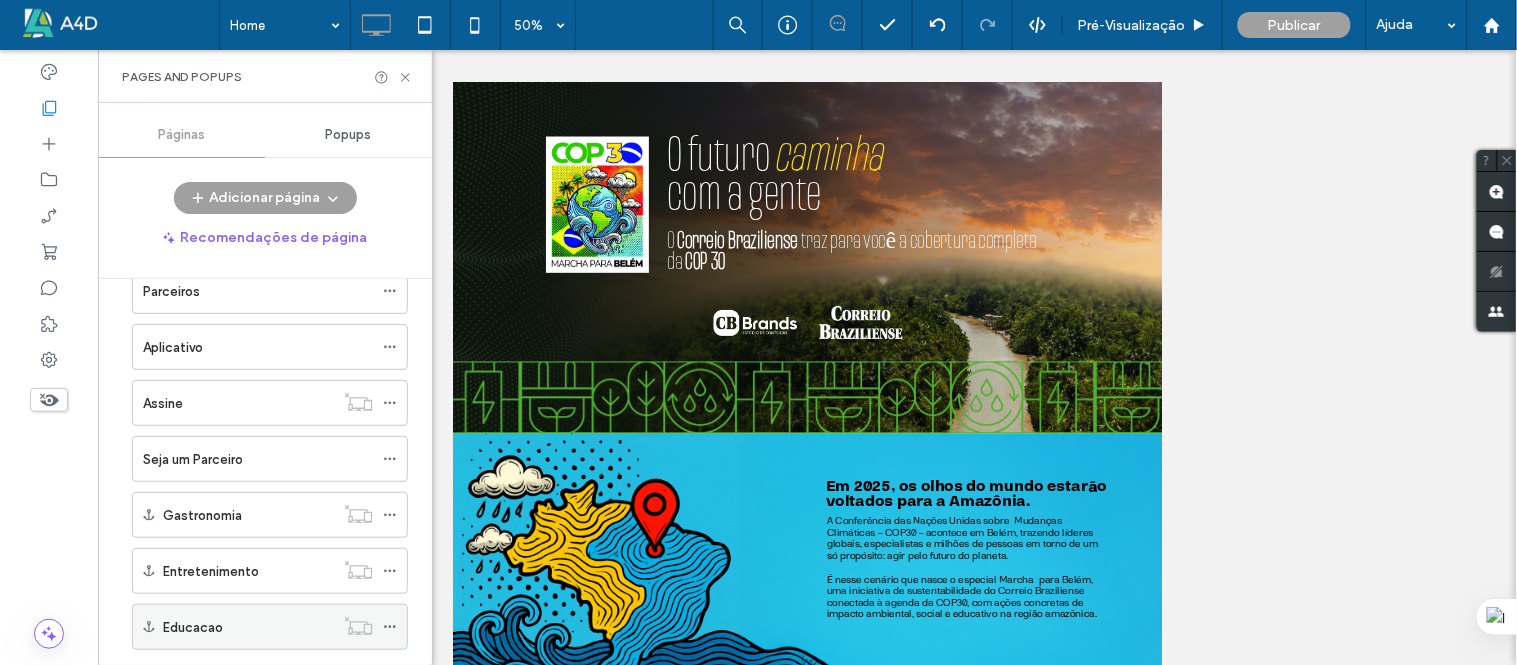 scroll, scrollTop: 260, scrollLeft: 0, axis: vertical 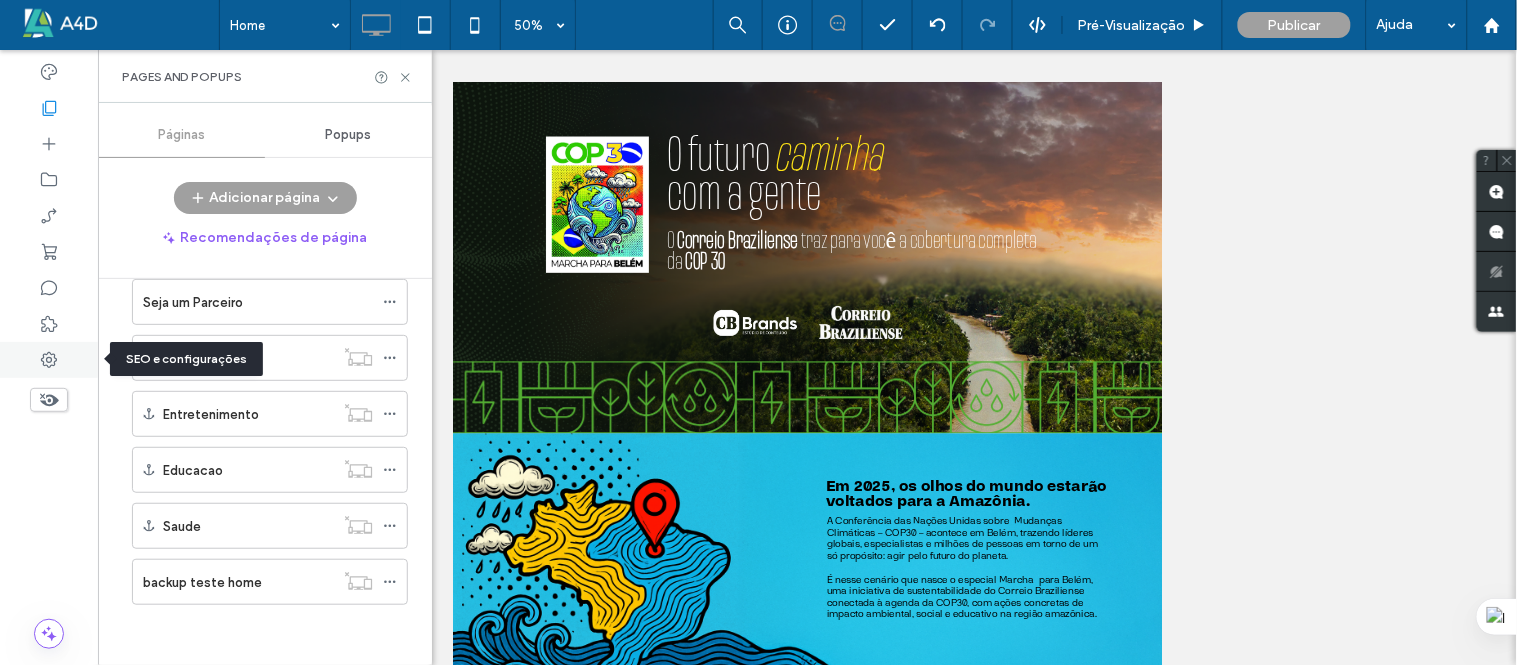 click 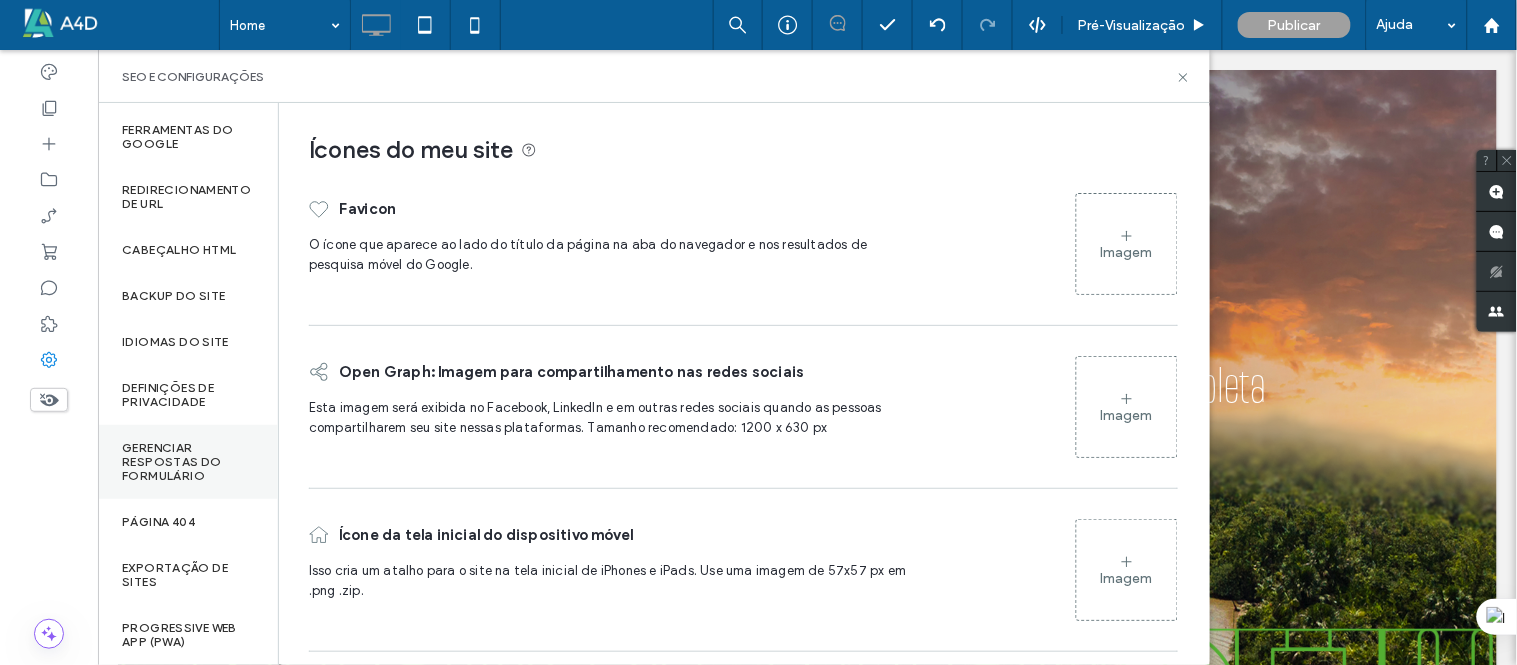 scroll, scrollTop: 196, scrollLeft: 0, axis: vertical 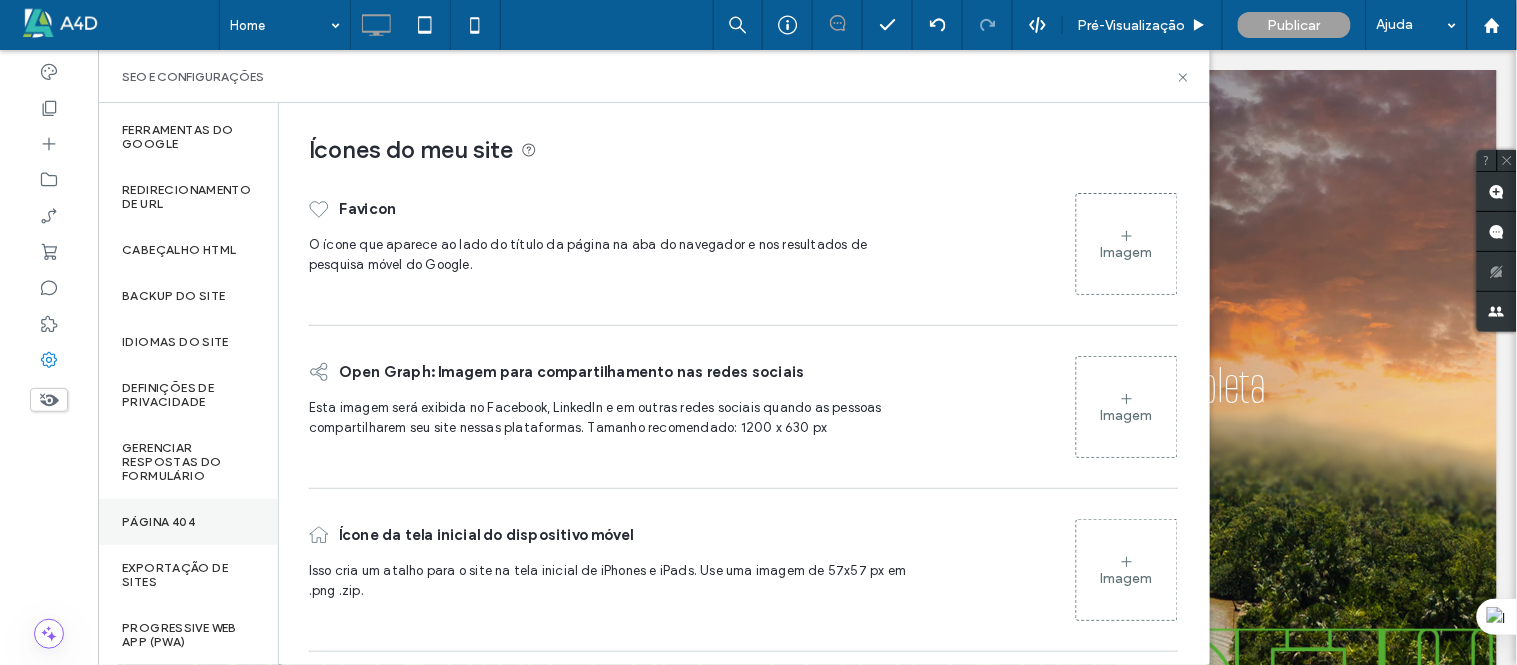 click on "Página 404" at bounding box center (188, 522) 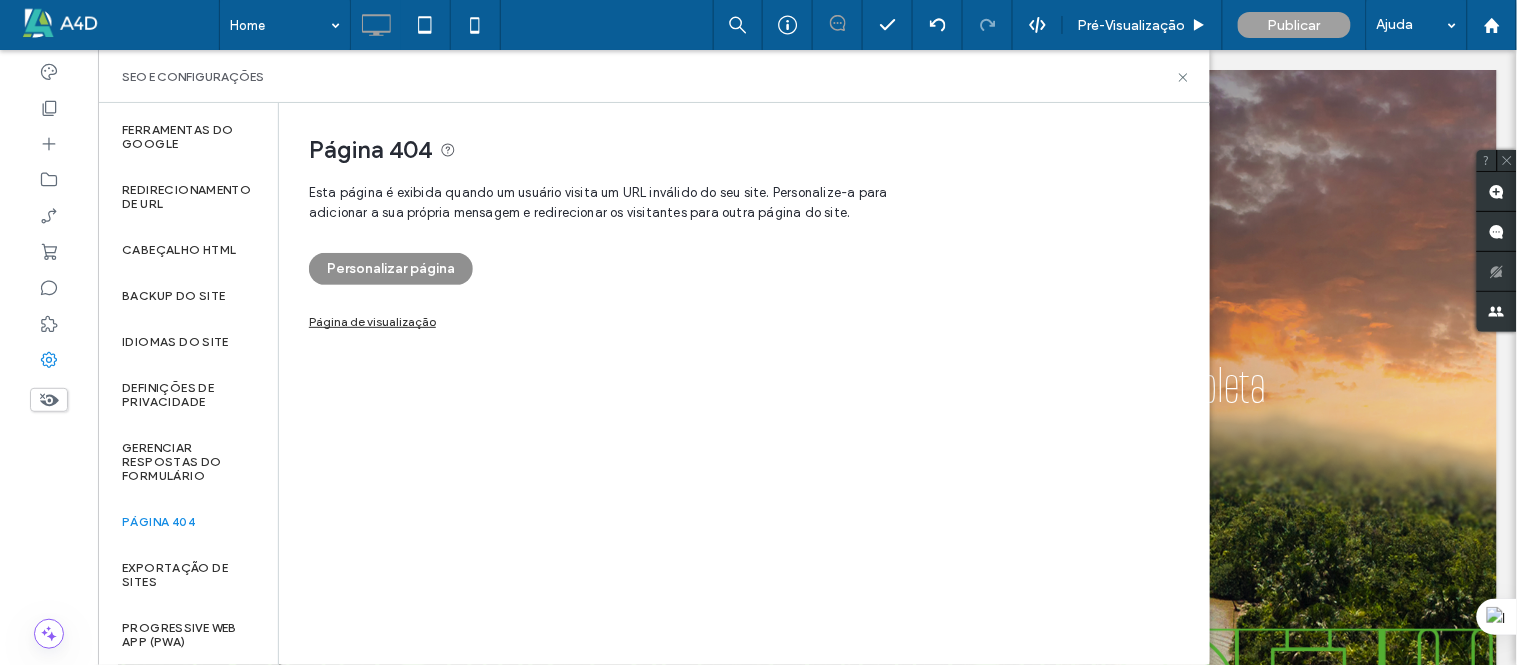 click on "Personalizar página" at bounding box center [391, 269] 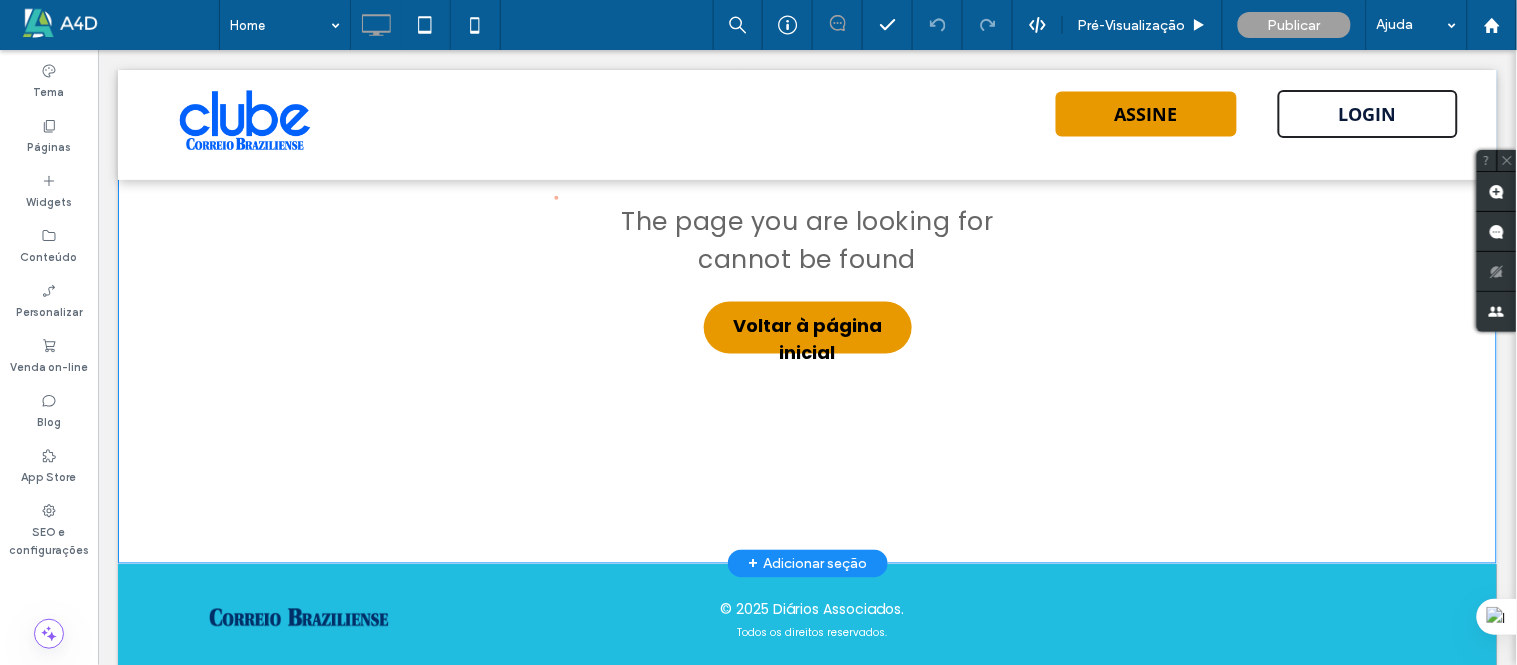 scroll, scrollTop: 651, scrollLeft: 0, axis: vertical 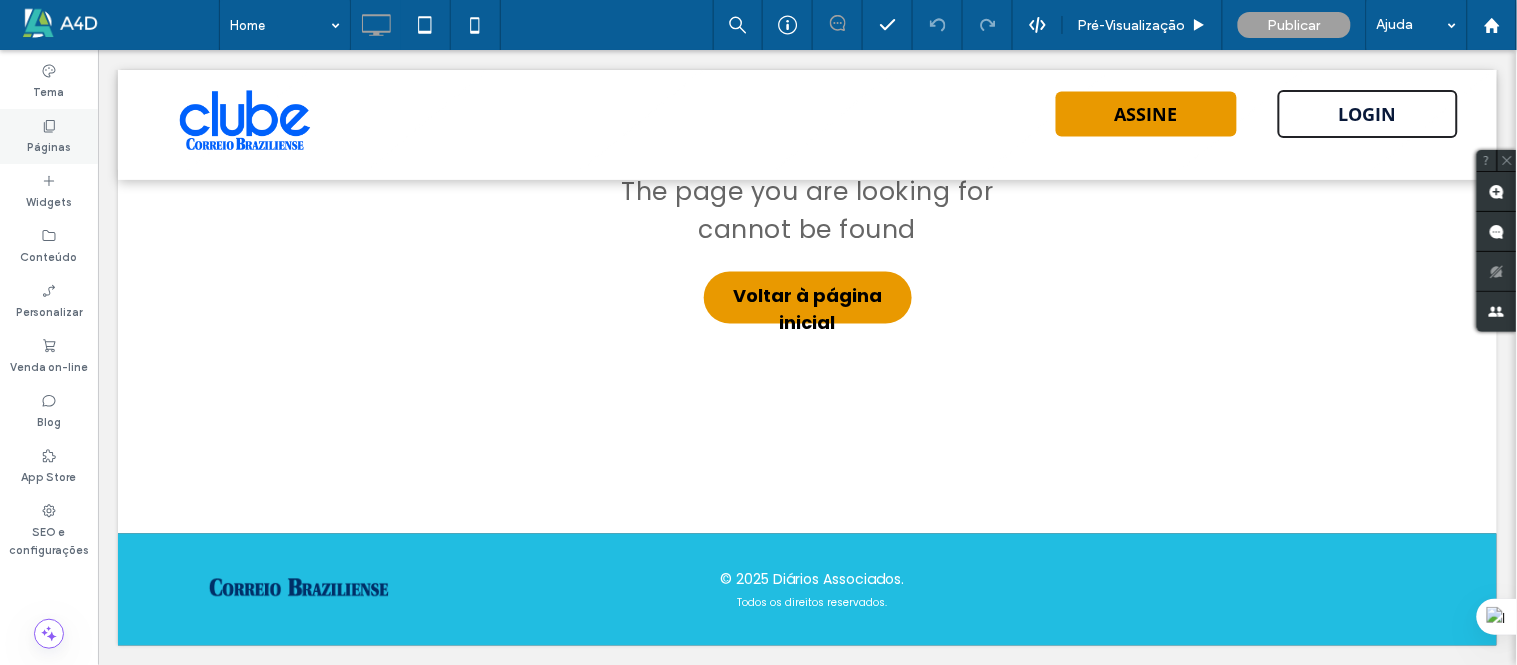 click 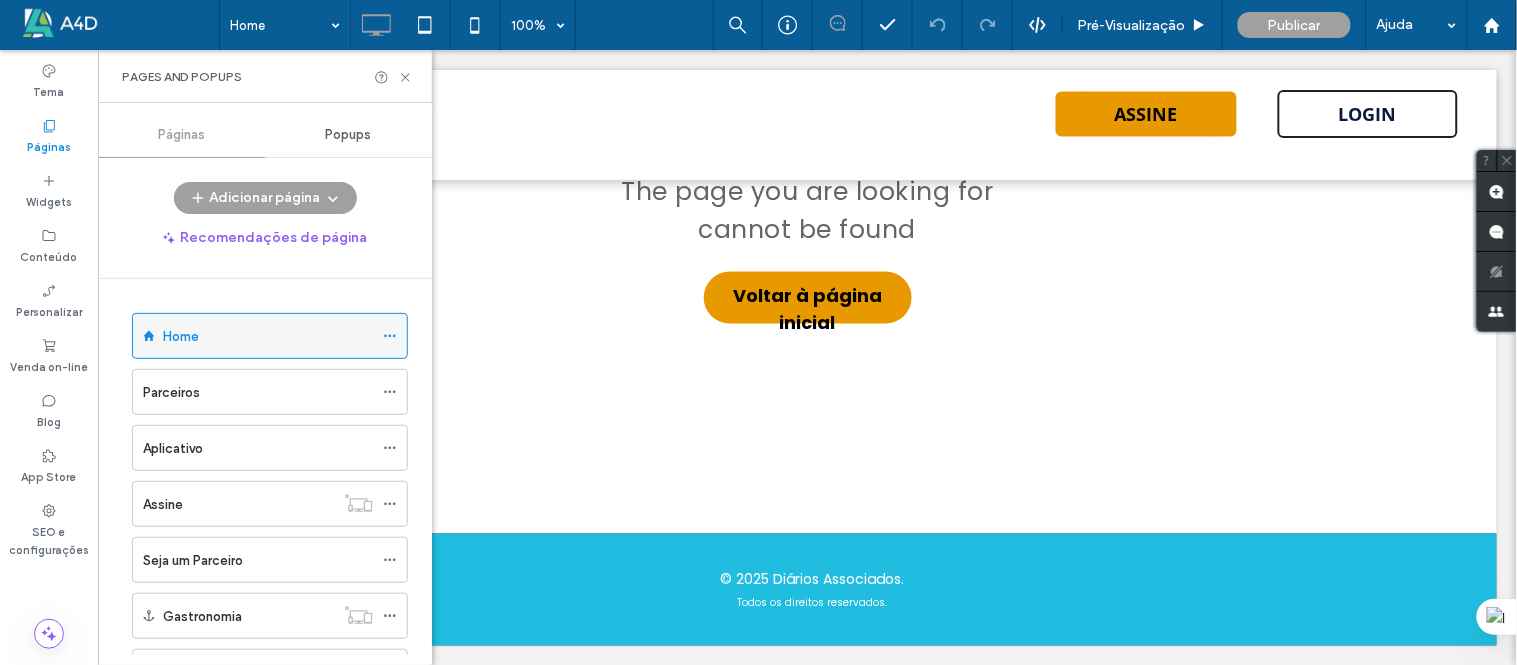 click on "Home" at bounding box center [268, 336] 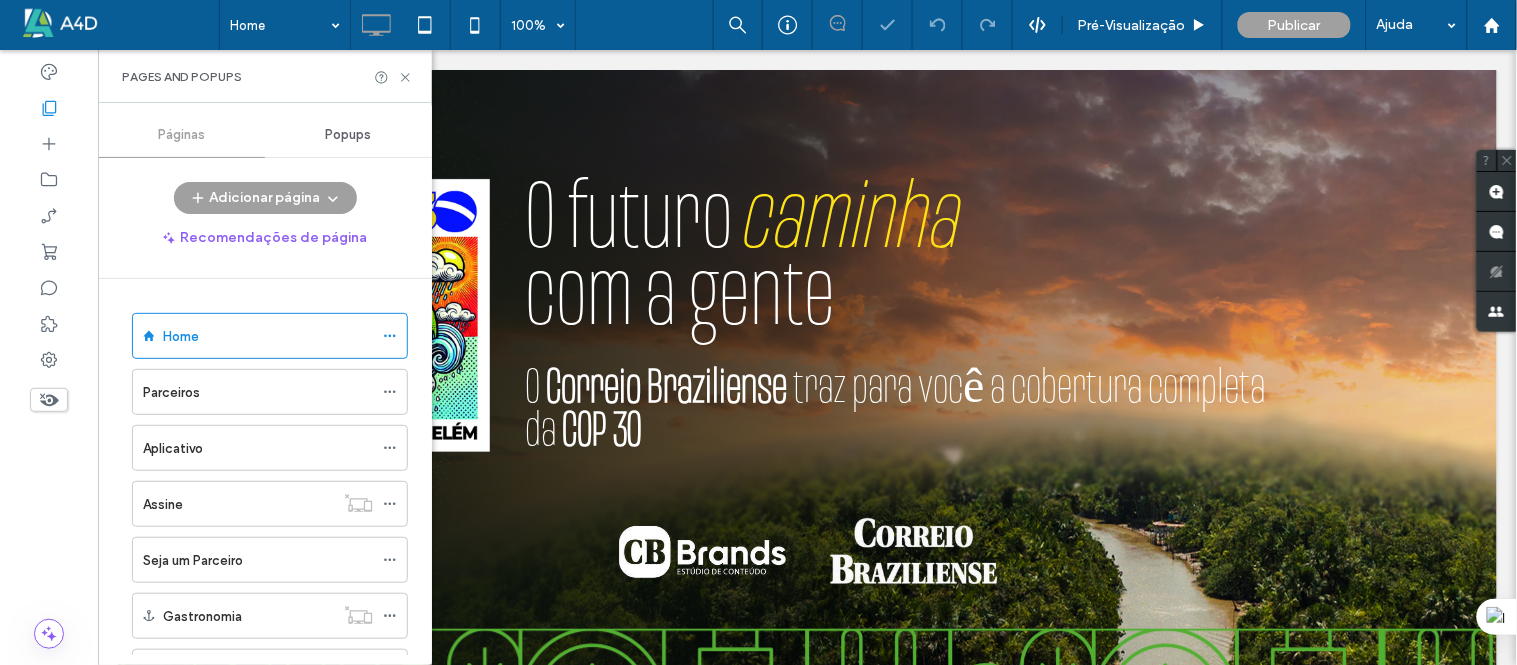 scroll, scrollTop: 0, scrollLeft: 0, axis: both 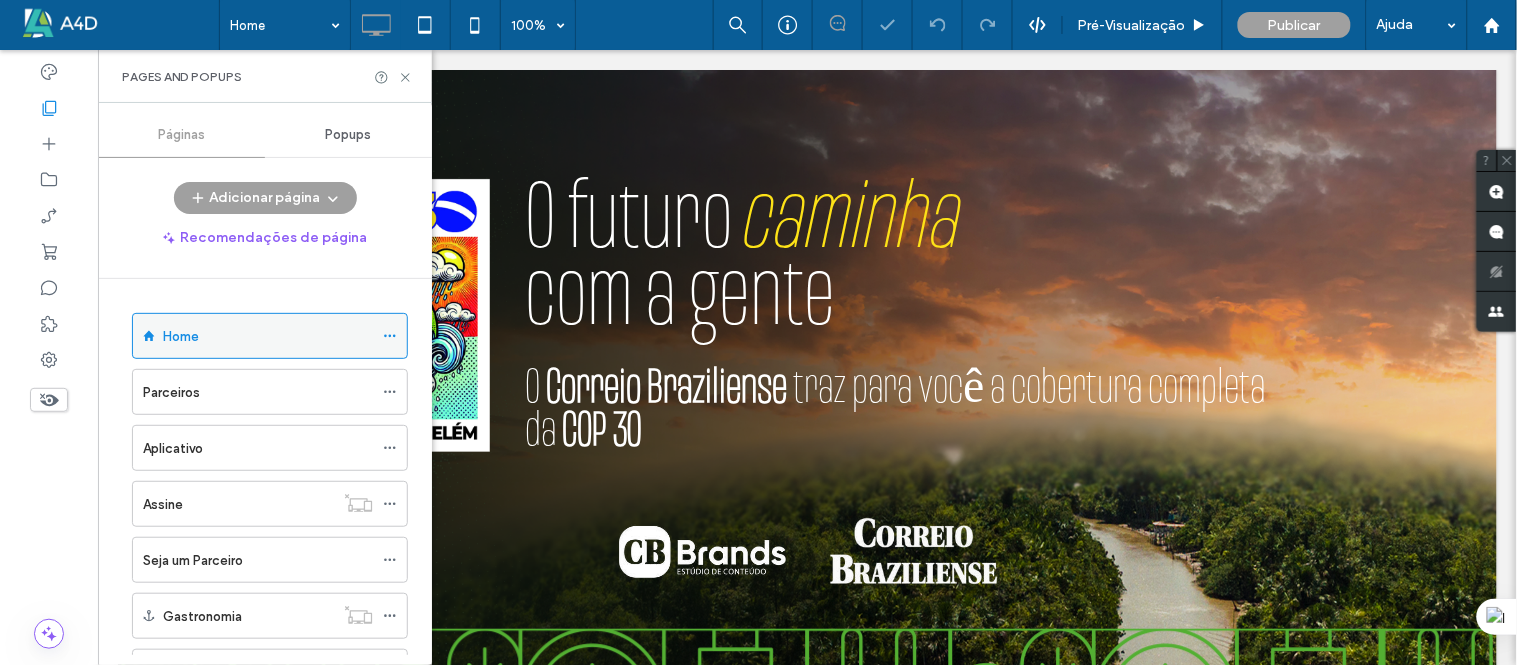 click 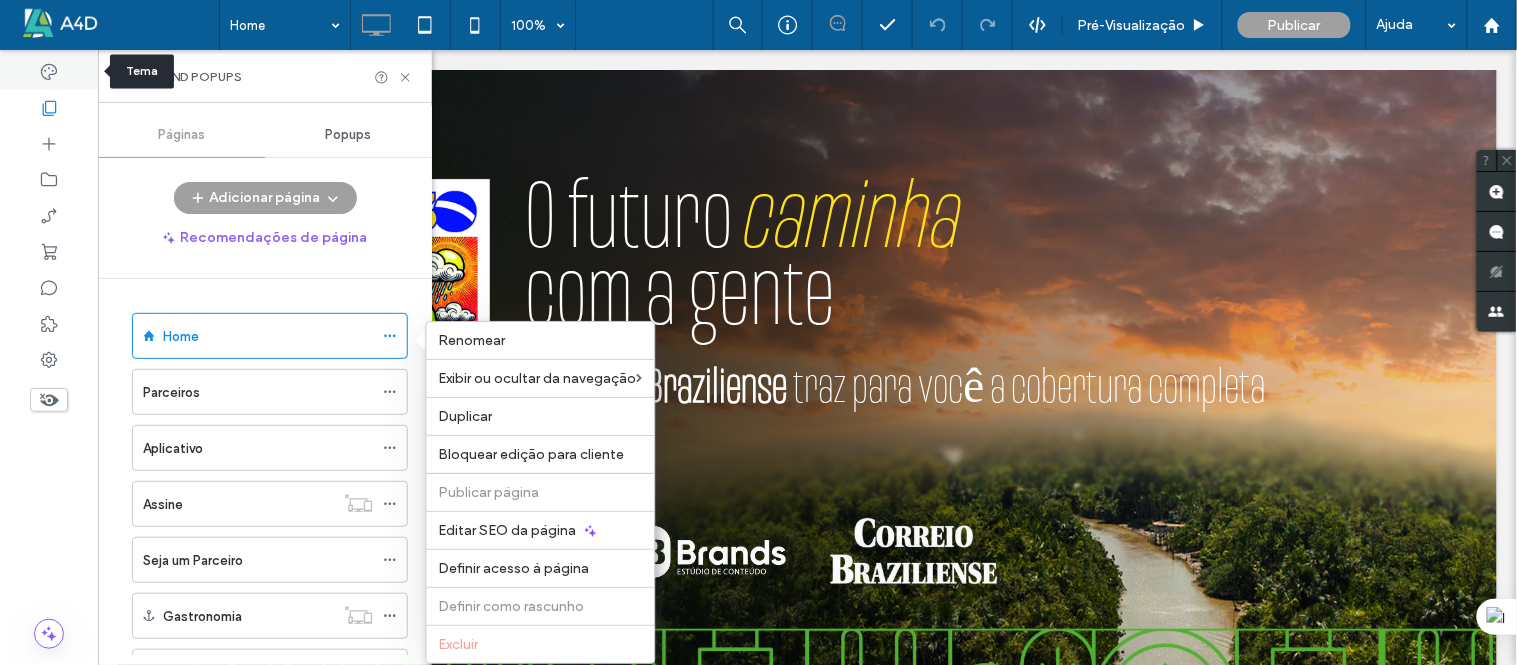 click 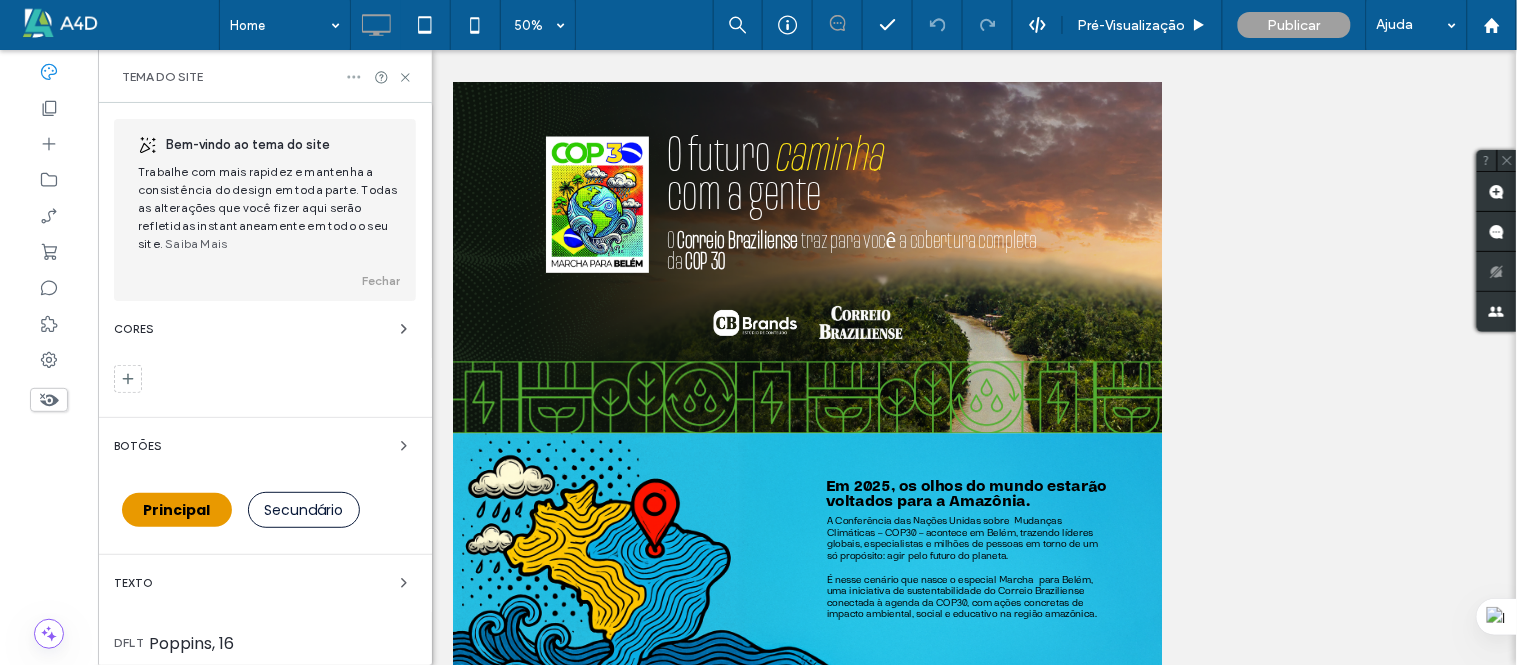 click 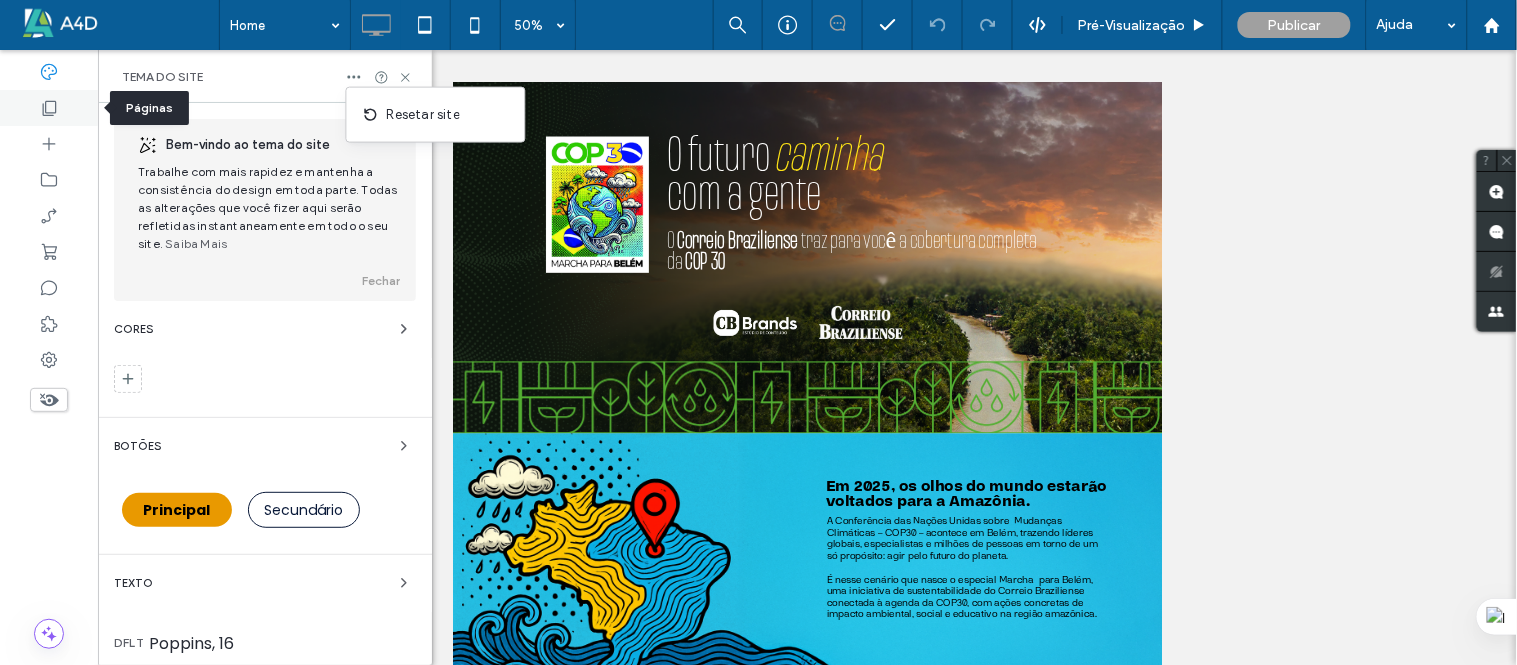 click at bounding box center [49, 108] 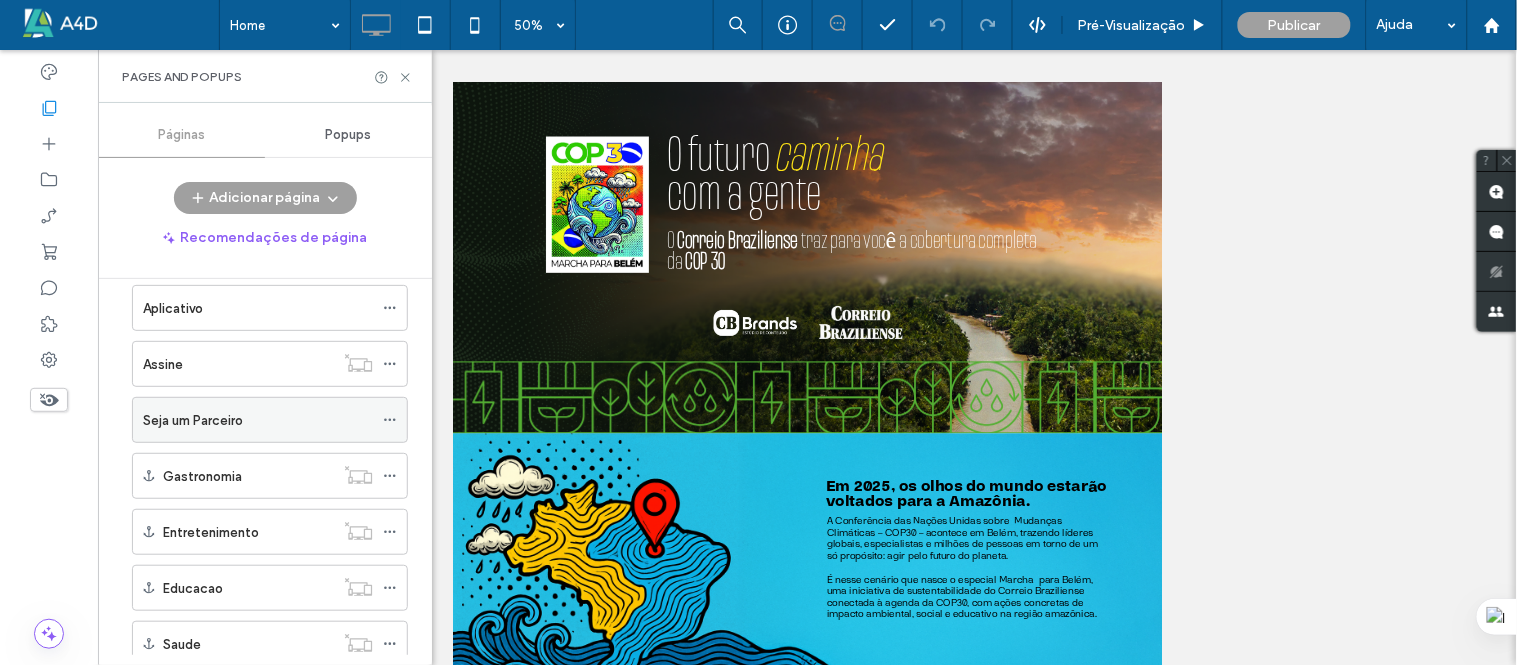 scroll, scrollTop: 0, scrollLeft: 0, axis: both 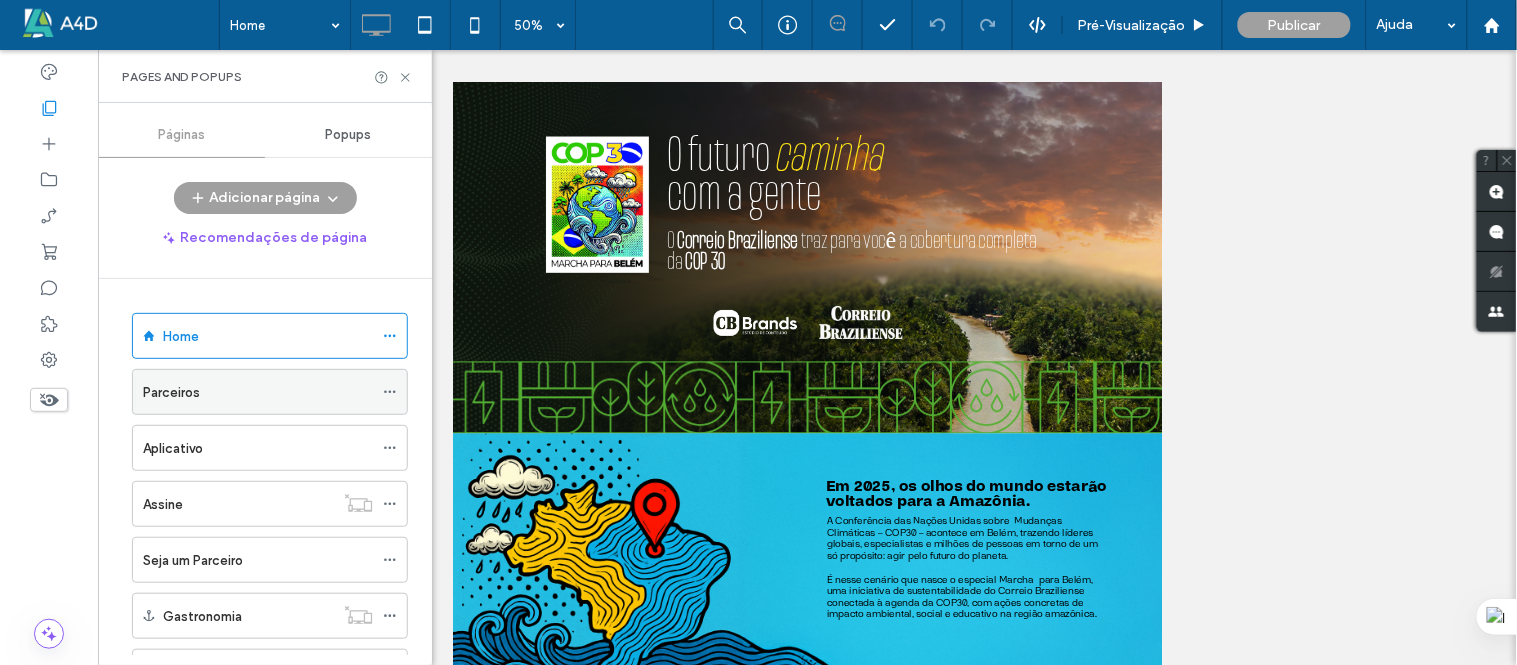 click on "Parceiros" at bounding box center [258, 392] 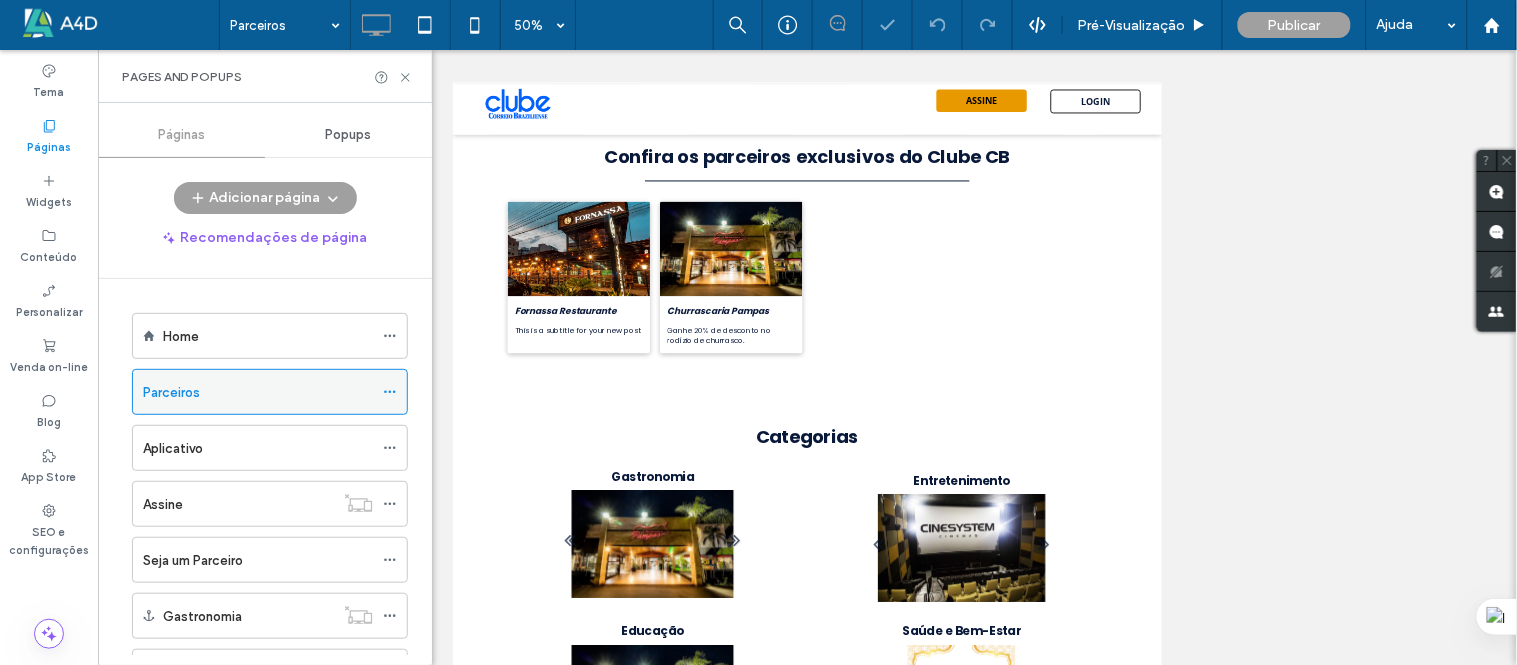 scroll, scrollTop: 0, scrollLeft: 0, axis: both 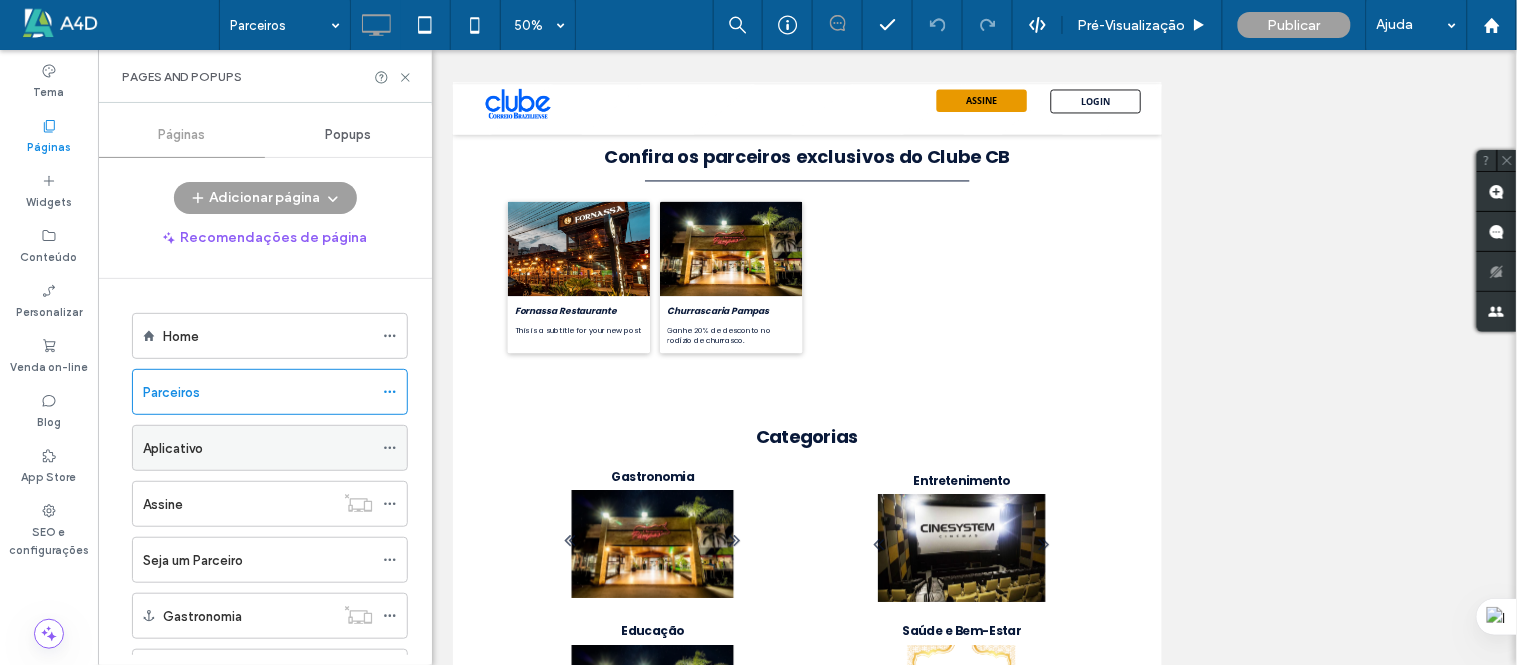 click on "Aplicativo" at bounding box center (258, 448) 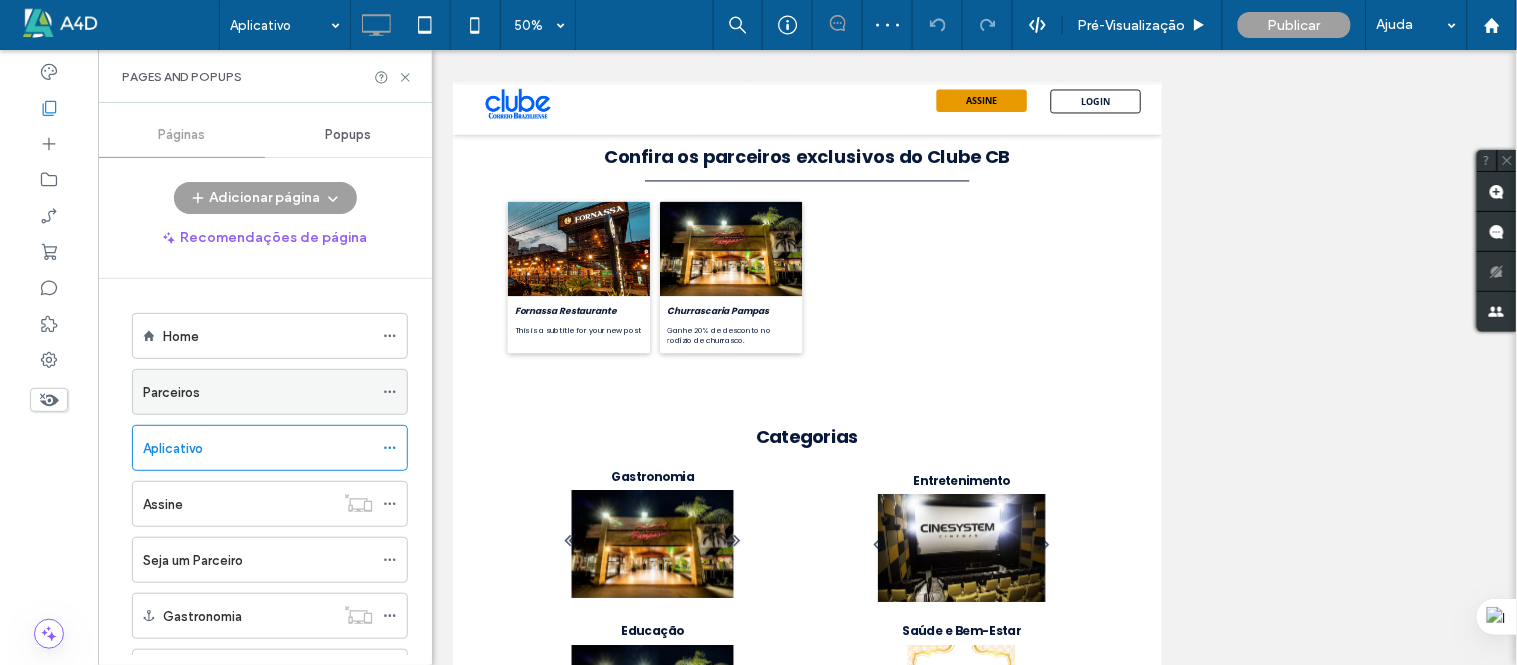 click 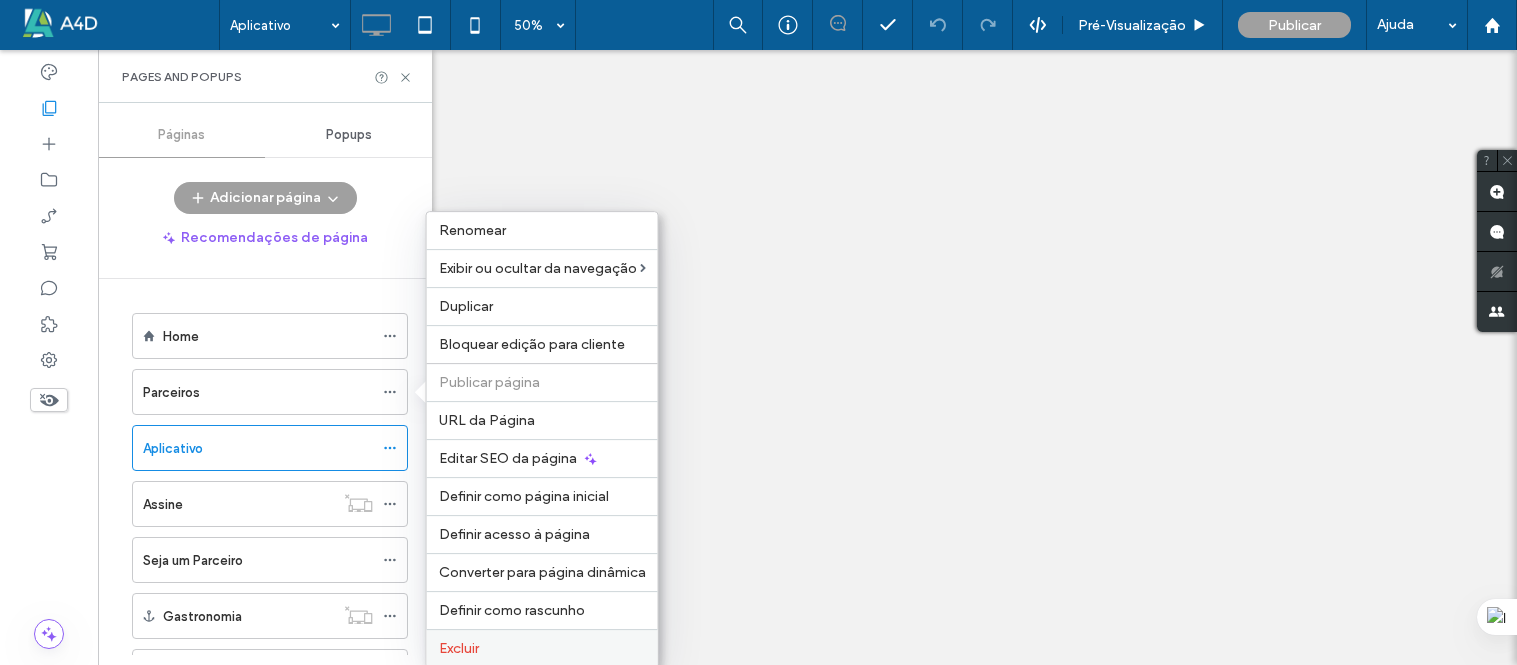 scroll, scrollTop: 0, scrollLeft: 0, axis: both 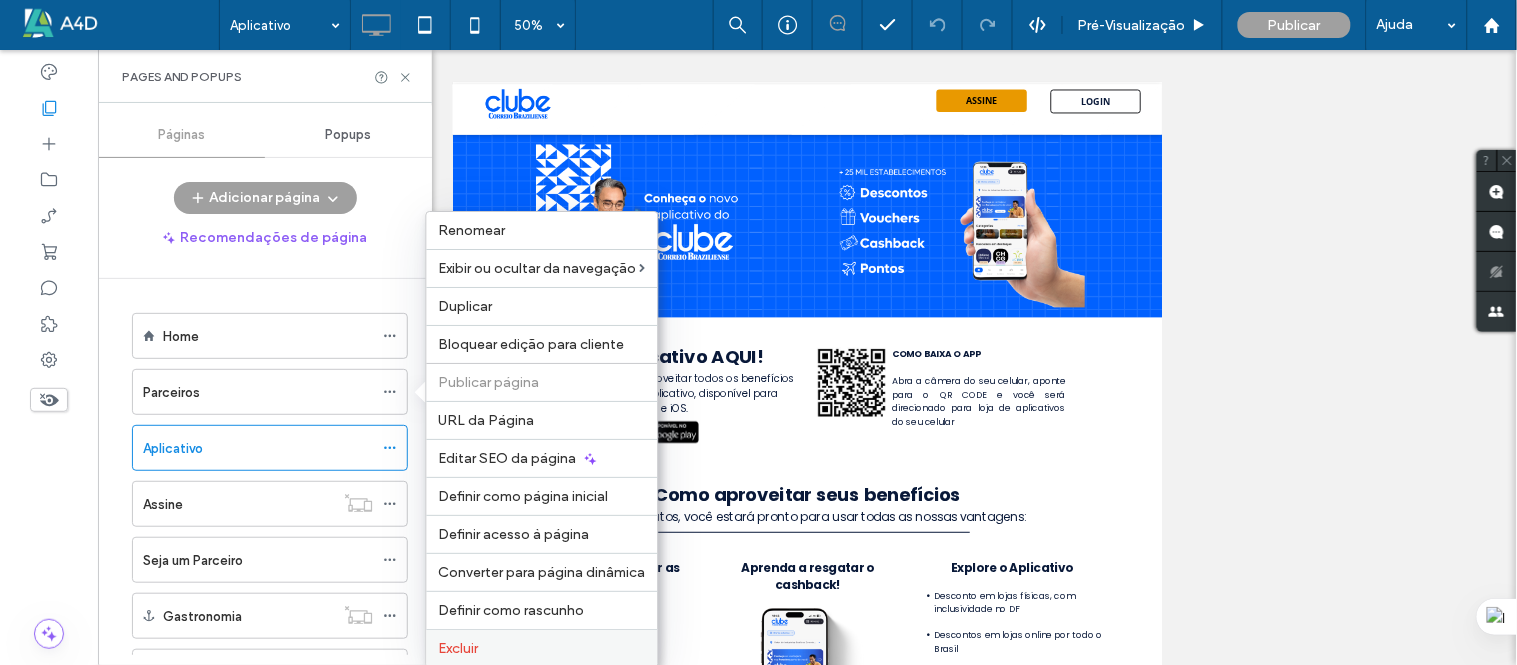 click on "Excluir" at bounding box center (542, 648) 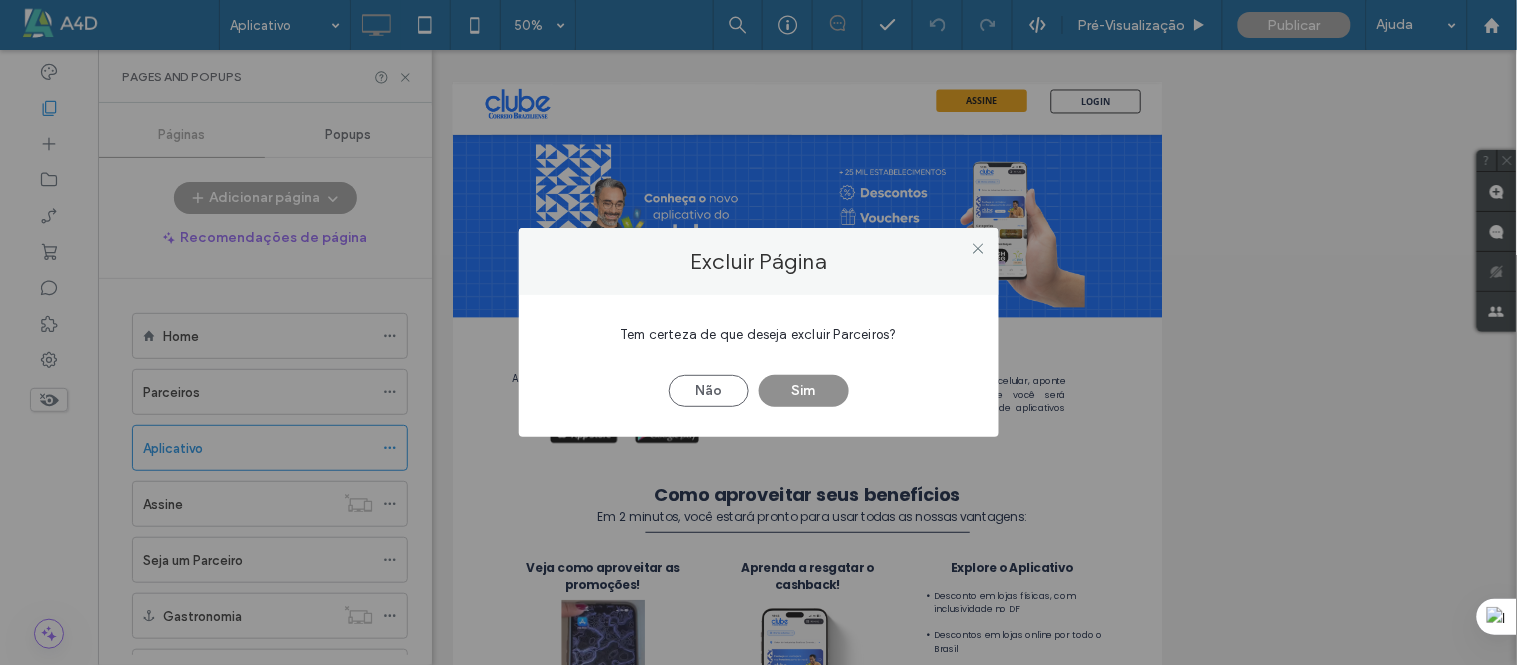 click on "Sim" at bounding box center (804, 391) 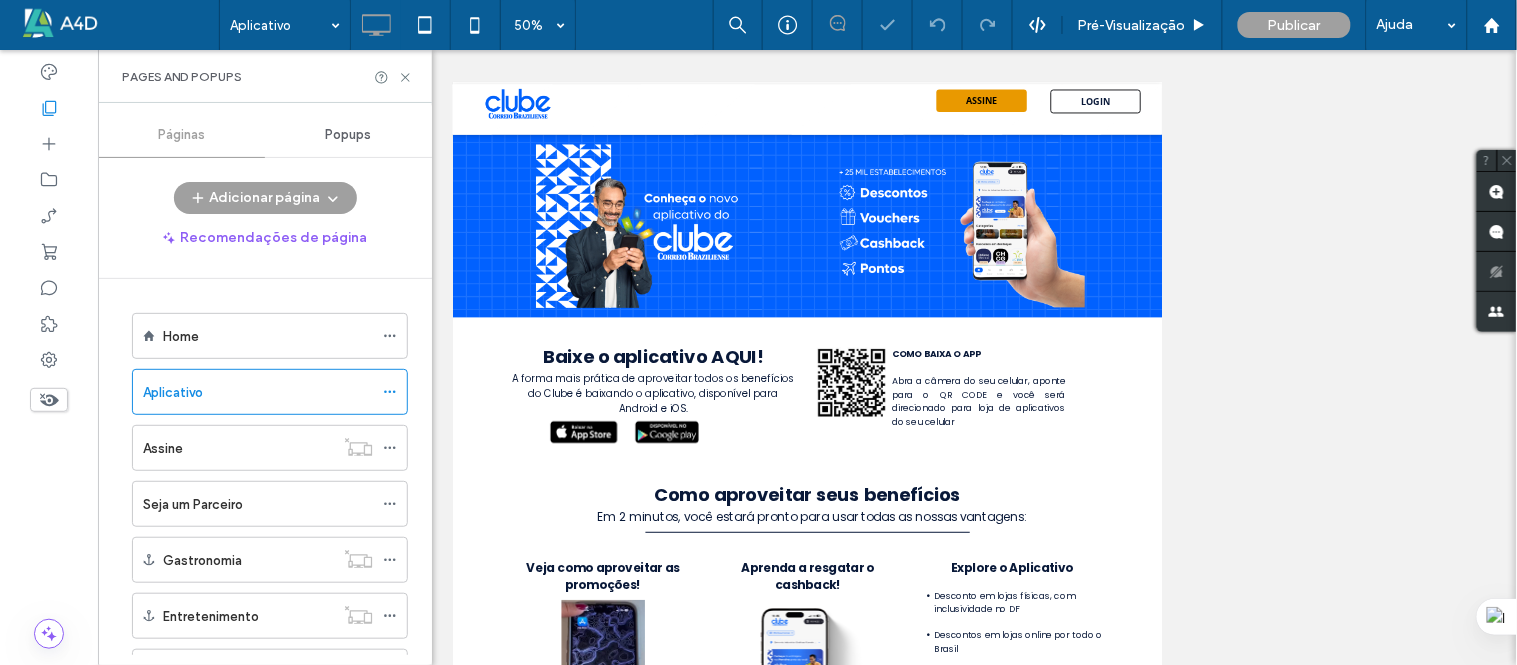 click on "Home Aplicativo Assine Seja um Parceiro Gastronomia Entretenimento Educacao Saude backup teste home" at bounding box center [277, 467] 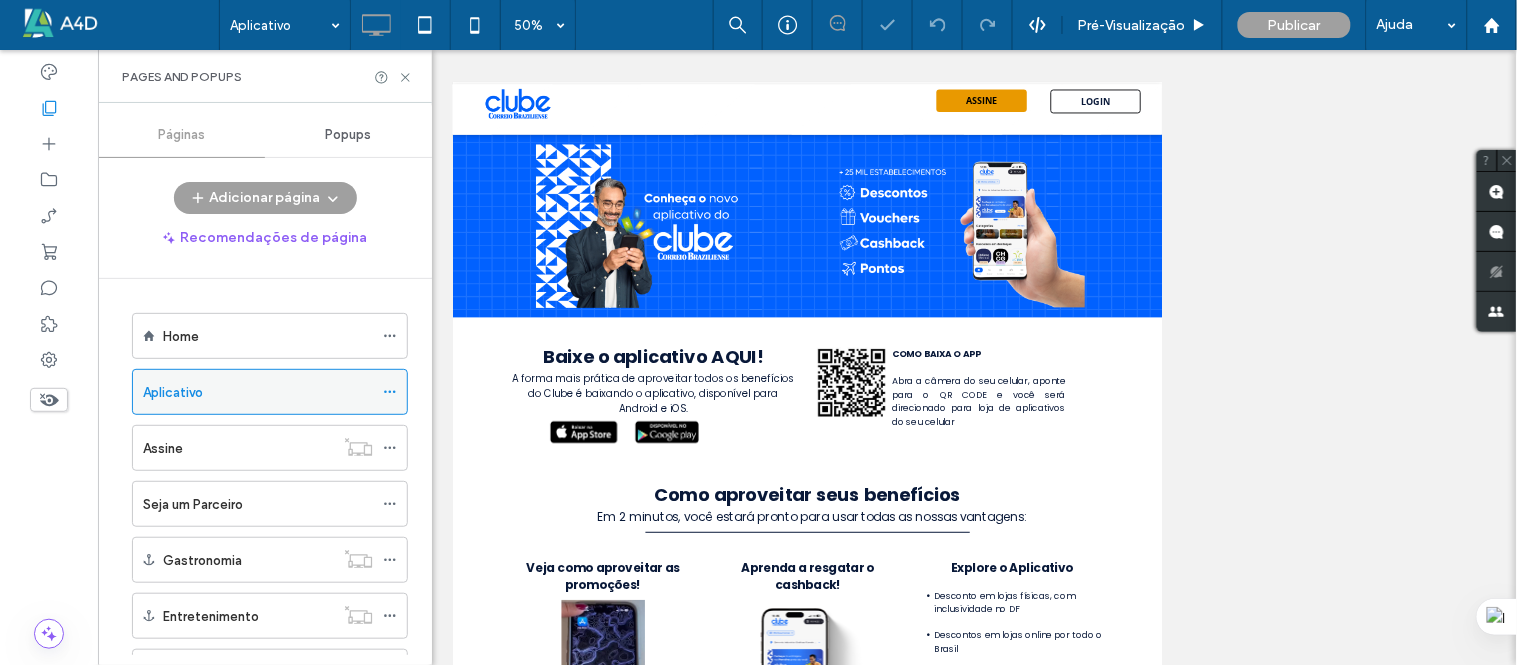 click 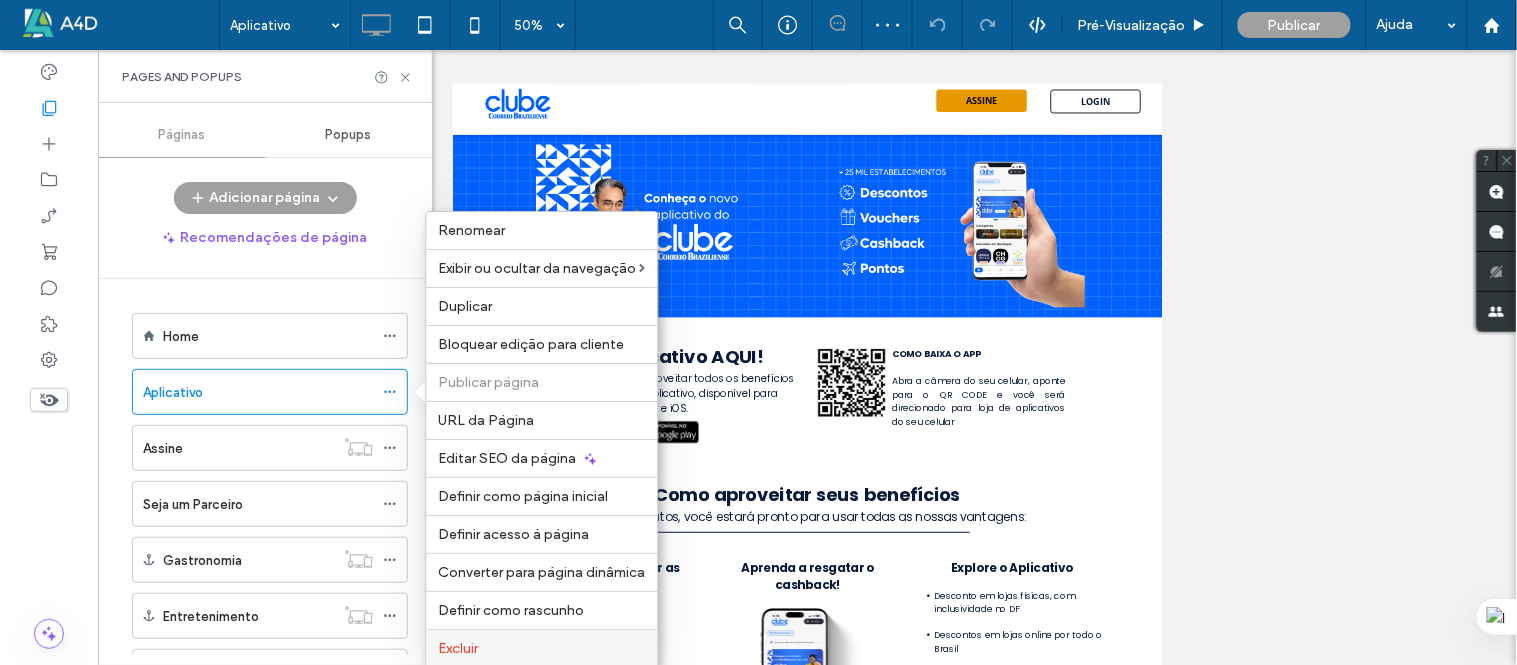 click on "Excluir" at bounding box center (542, 648) 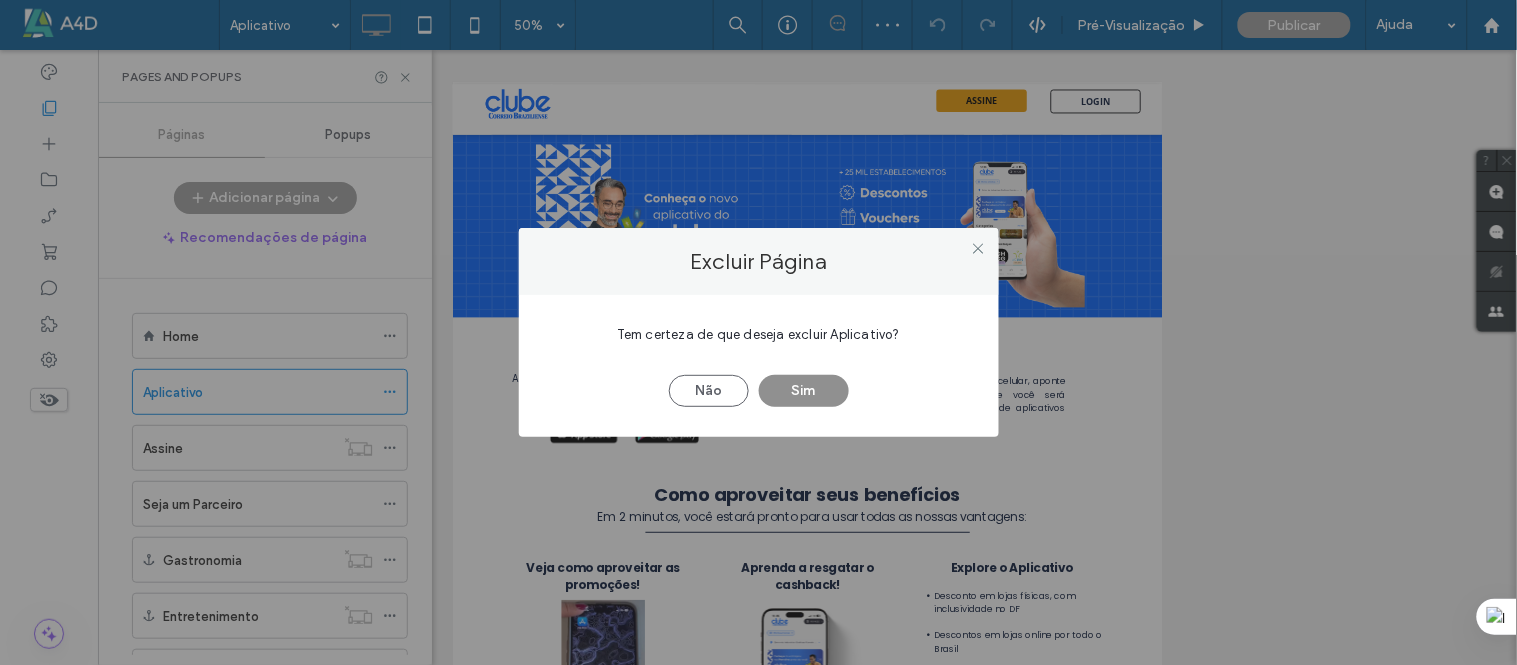 click on "Sim" at bounding box center (804, 391) 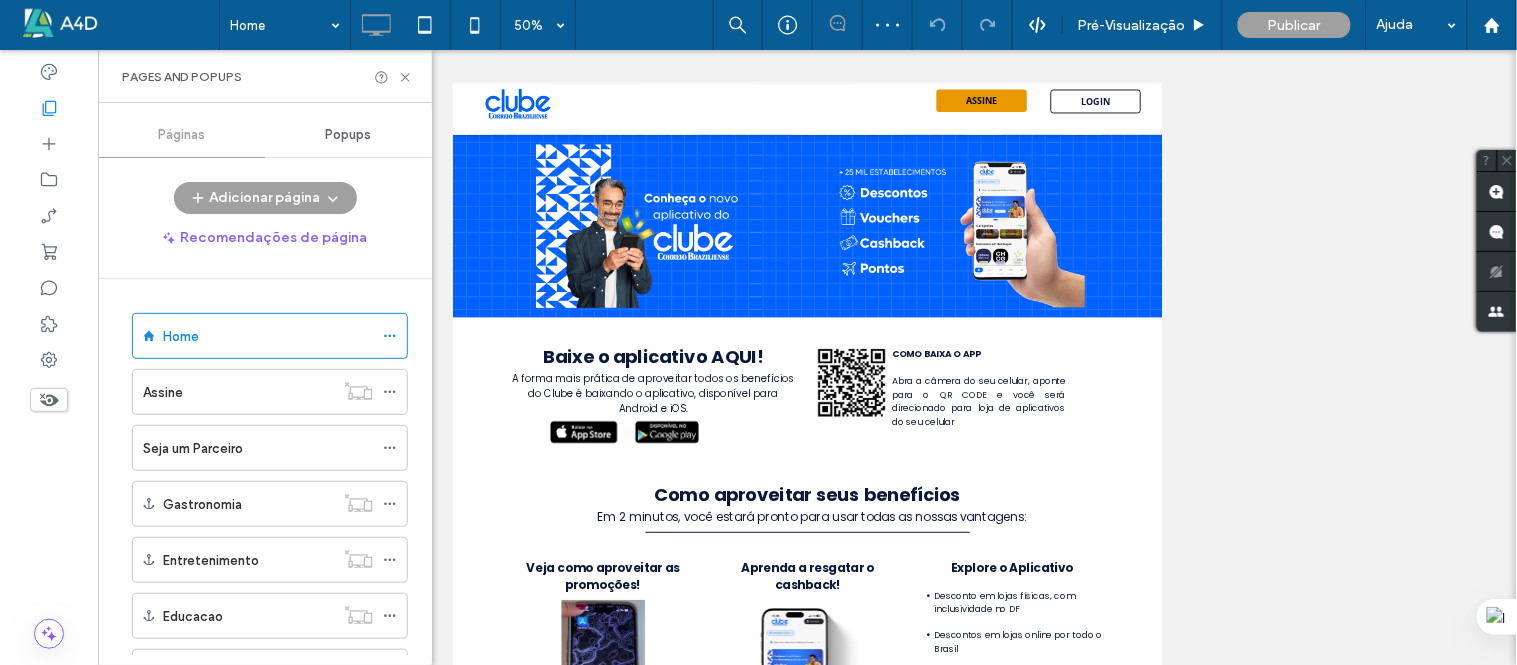 click at bounding box center [758, 332] 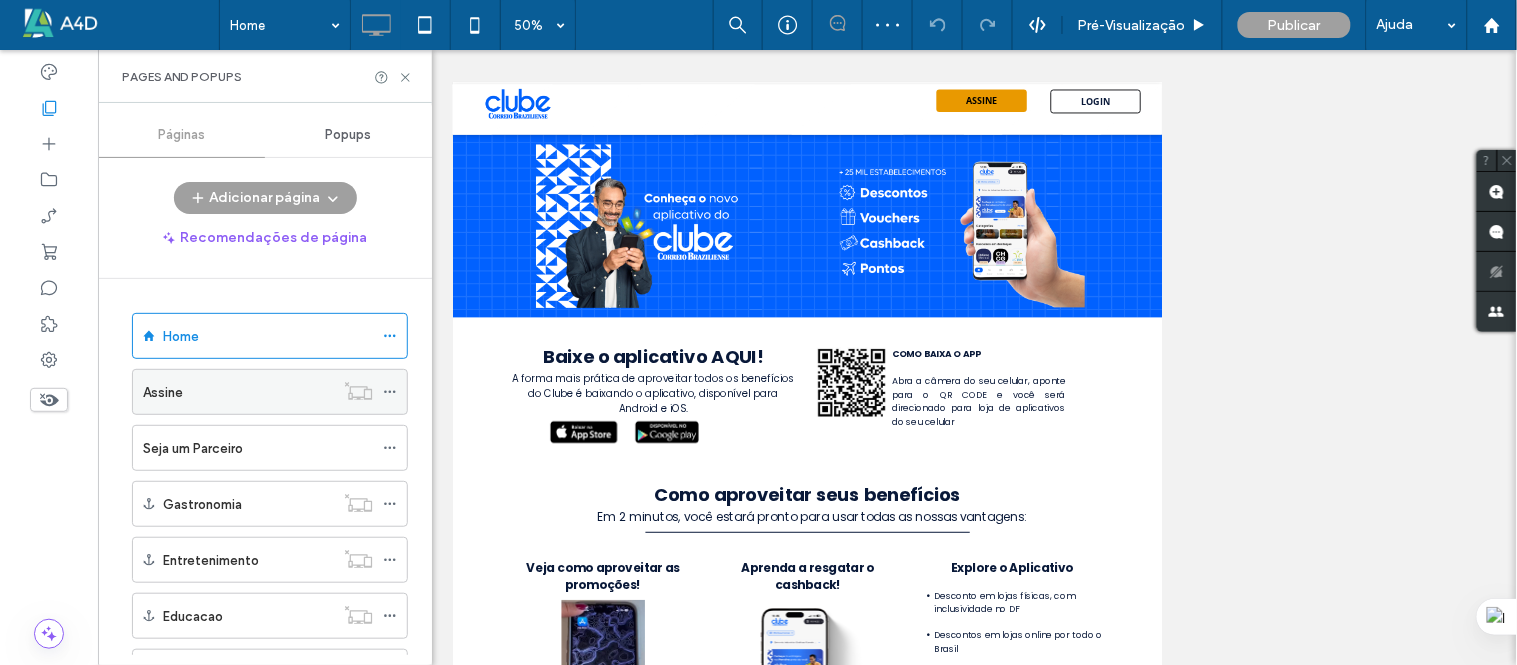 click 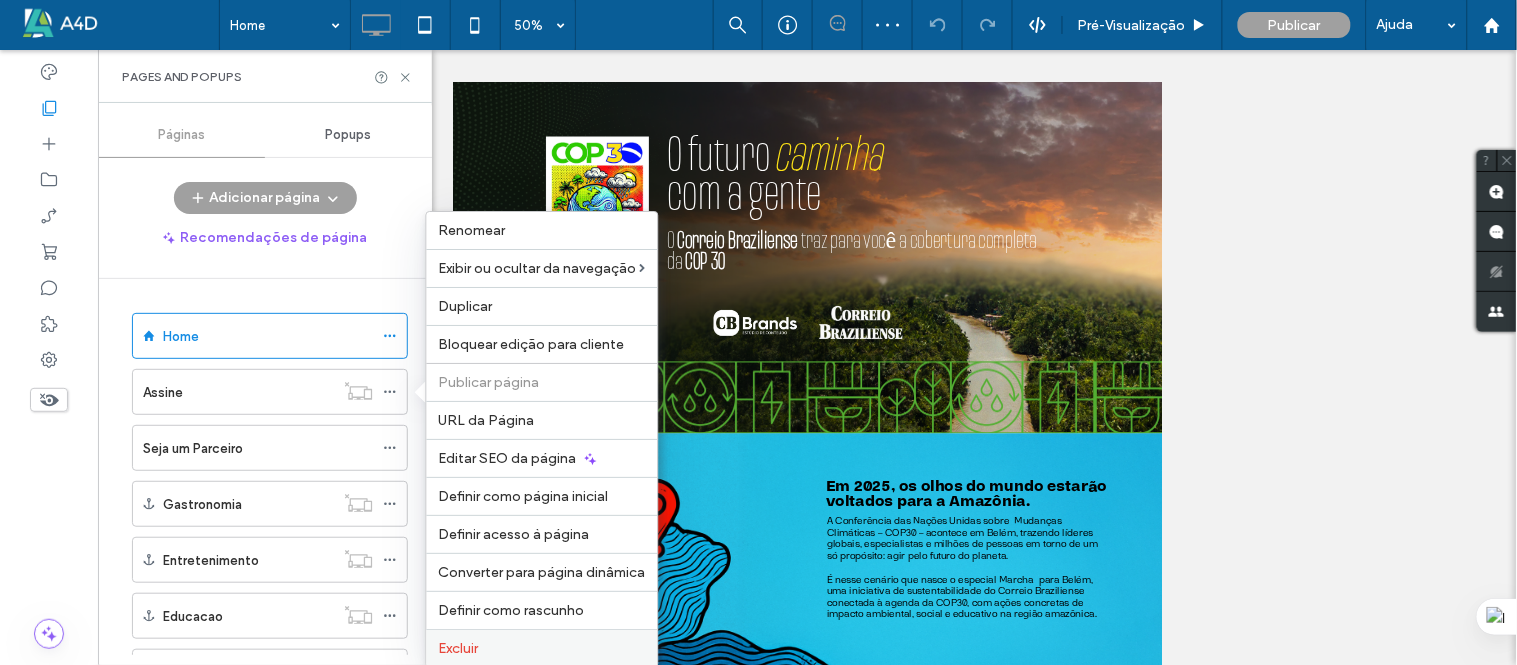scroll, scrollTop: 0, scrollLeft: 0, axis: both 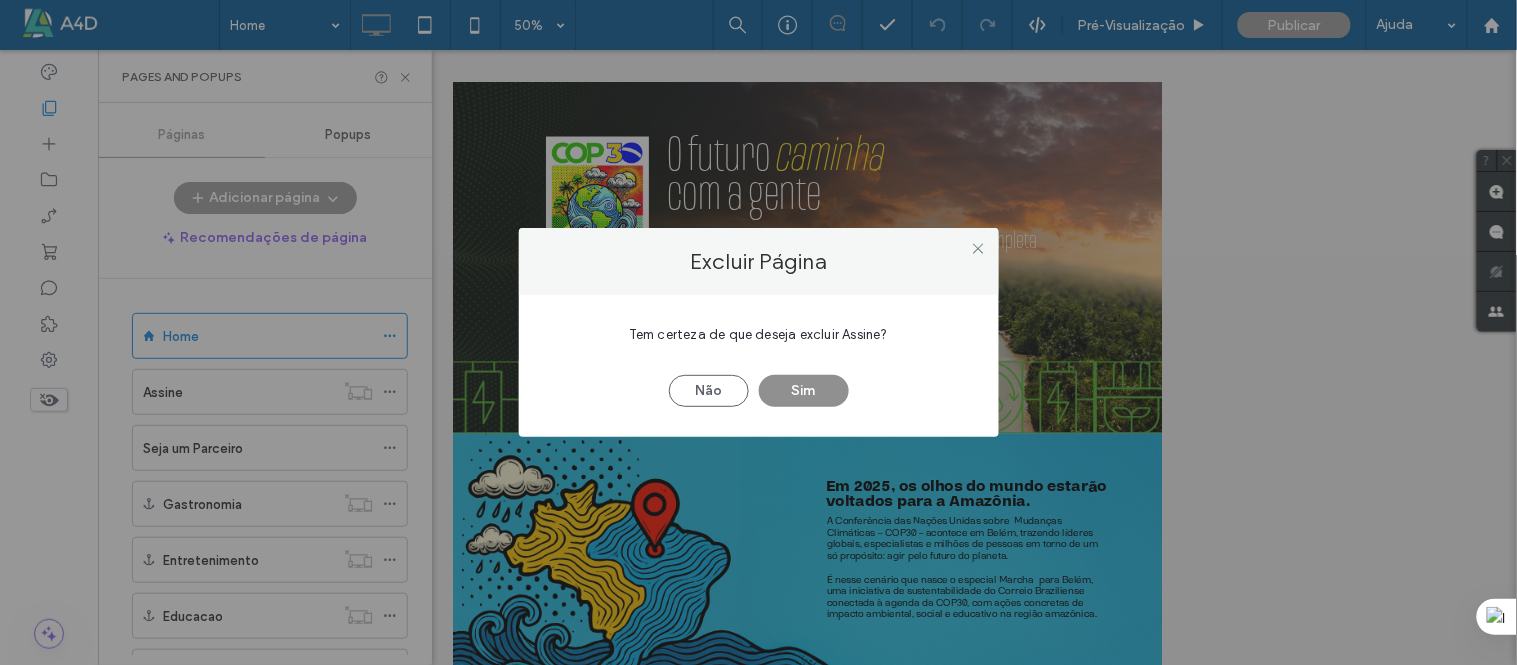 click on "Sim" at bounding box center (804, 391) 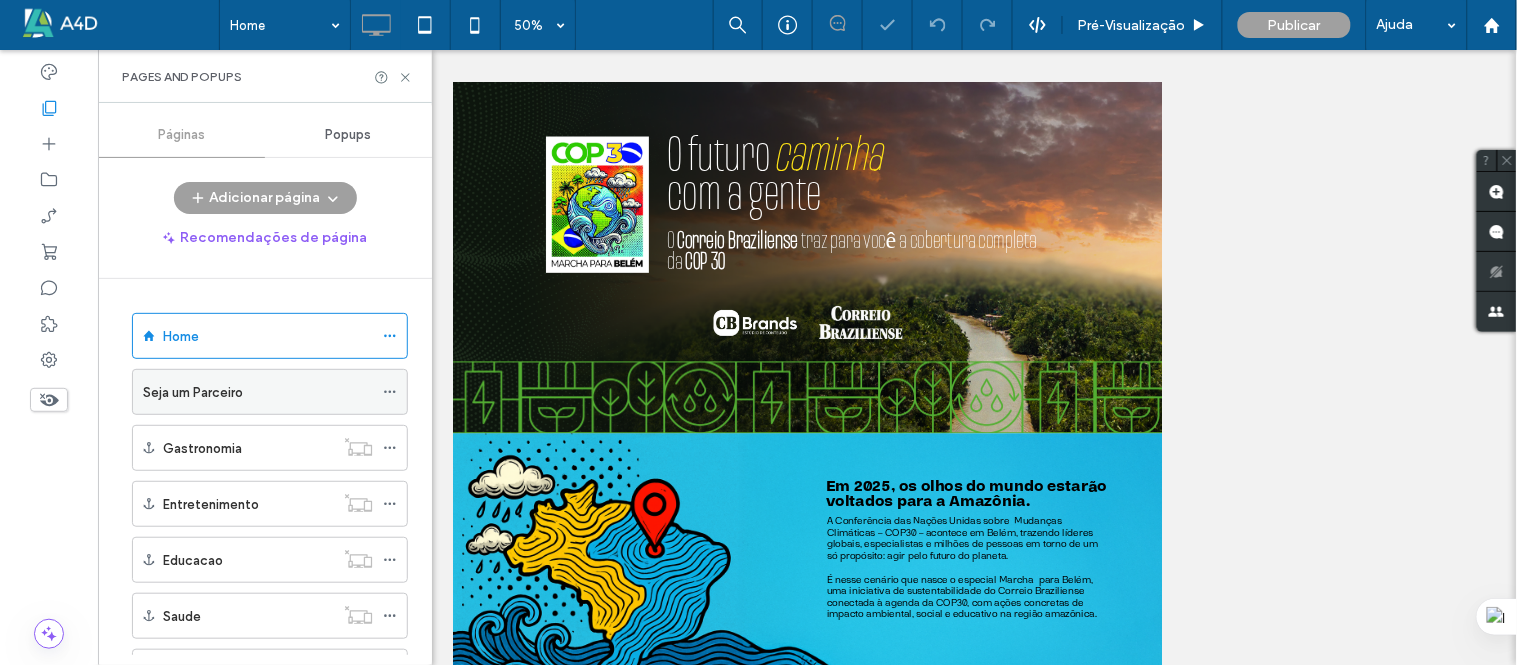 click at bounding box center (390, 392) 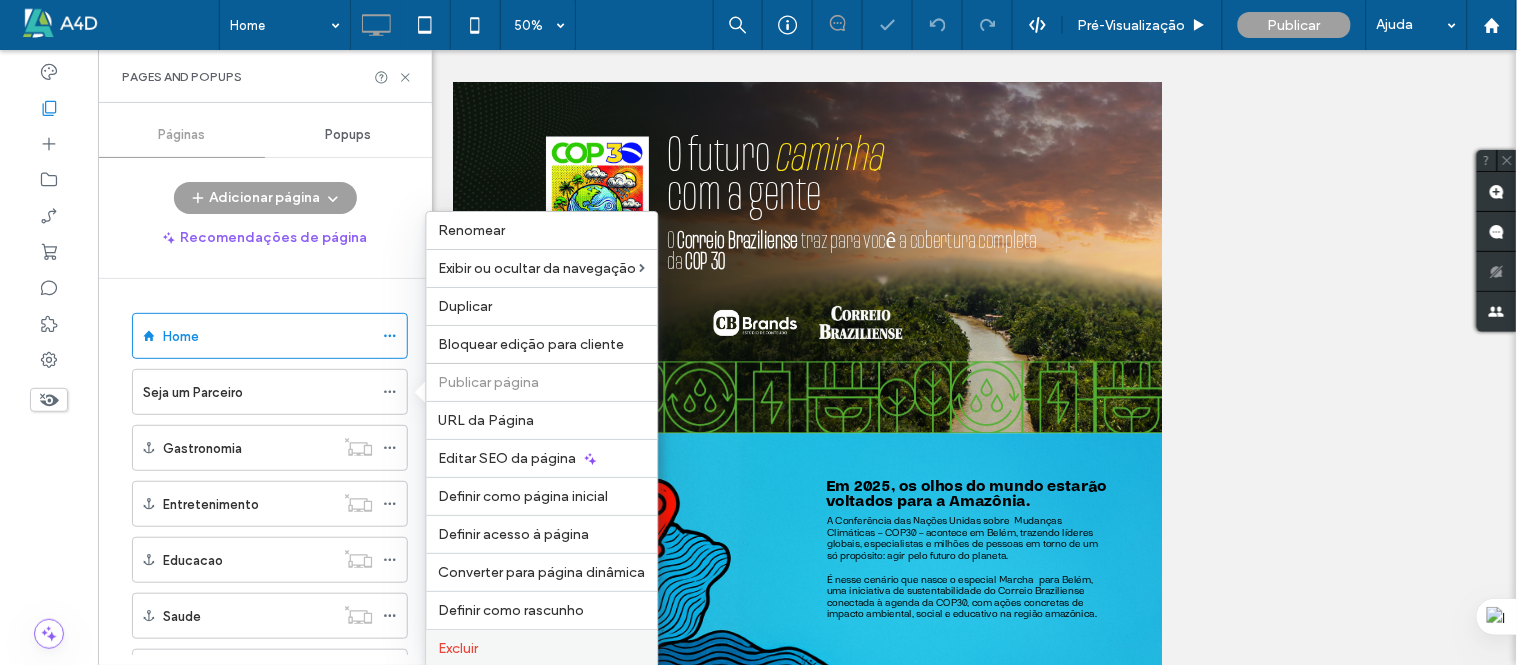 click on "Excluir" at bounding box center (459, 648) 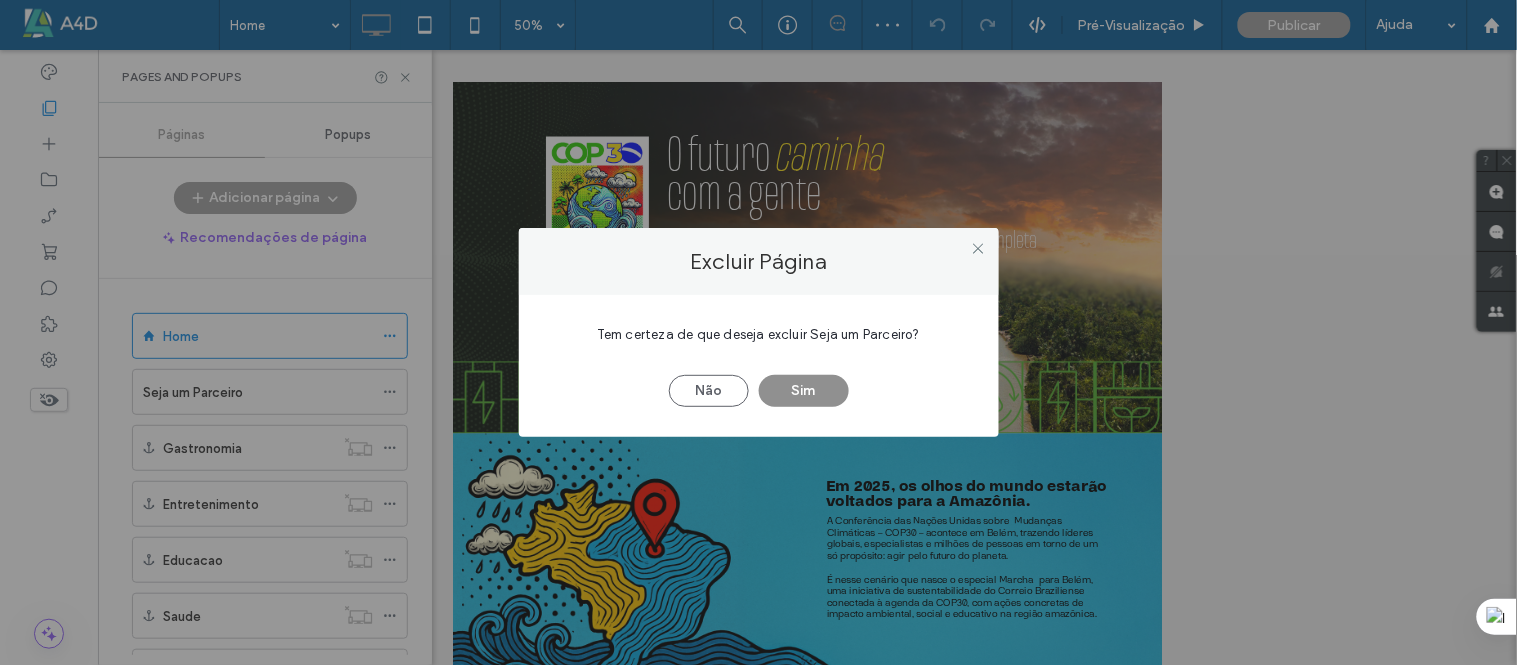 click on "Sim" at bounding box center (804, 391) 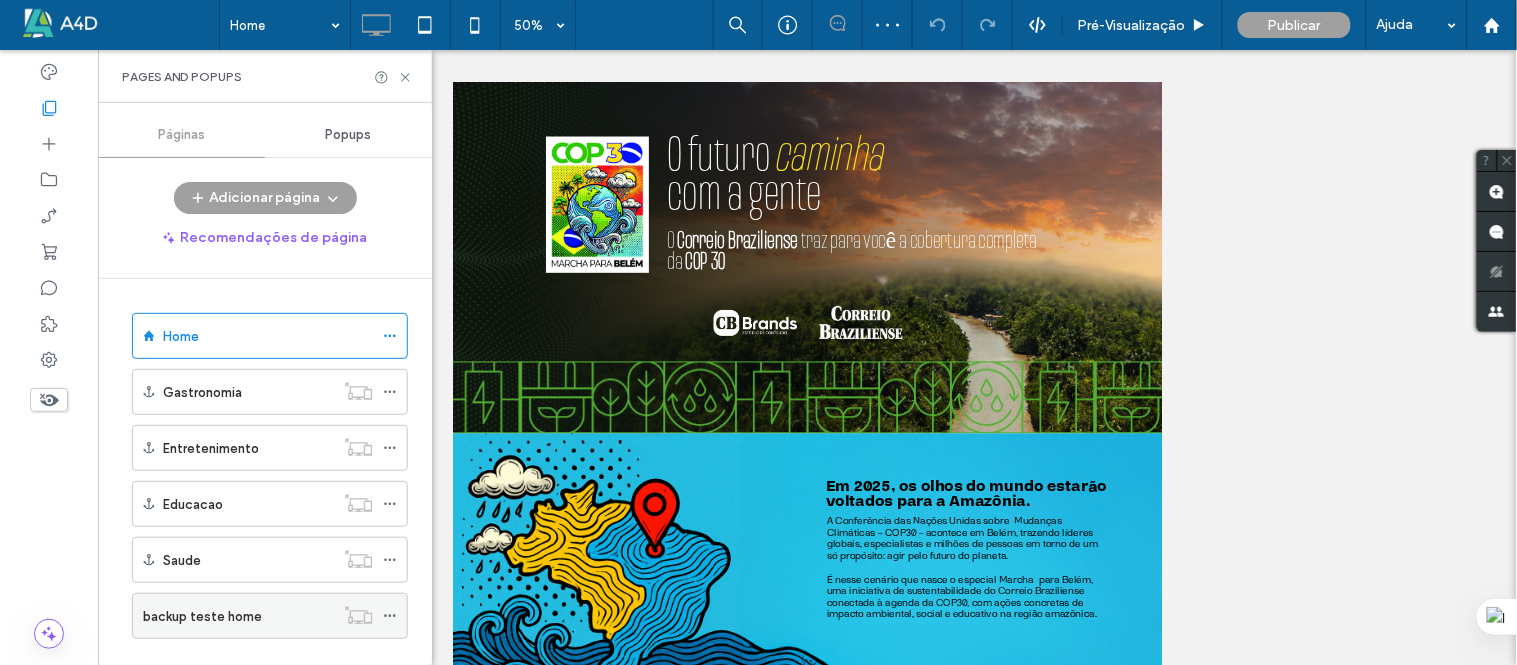 click on "backup teste home" at bounding box center [238, 616] 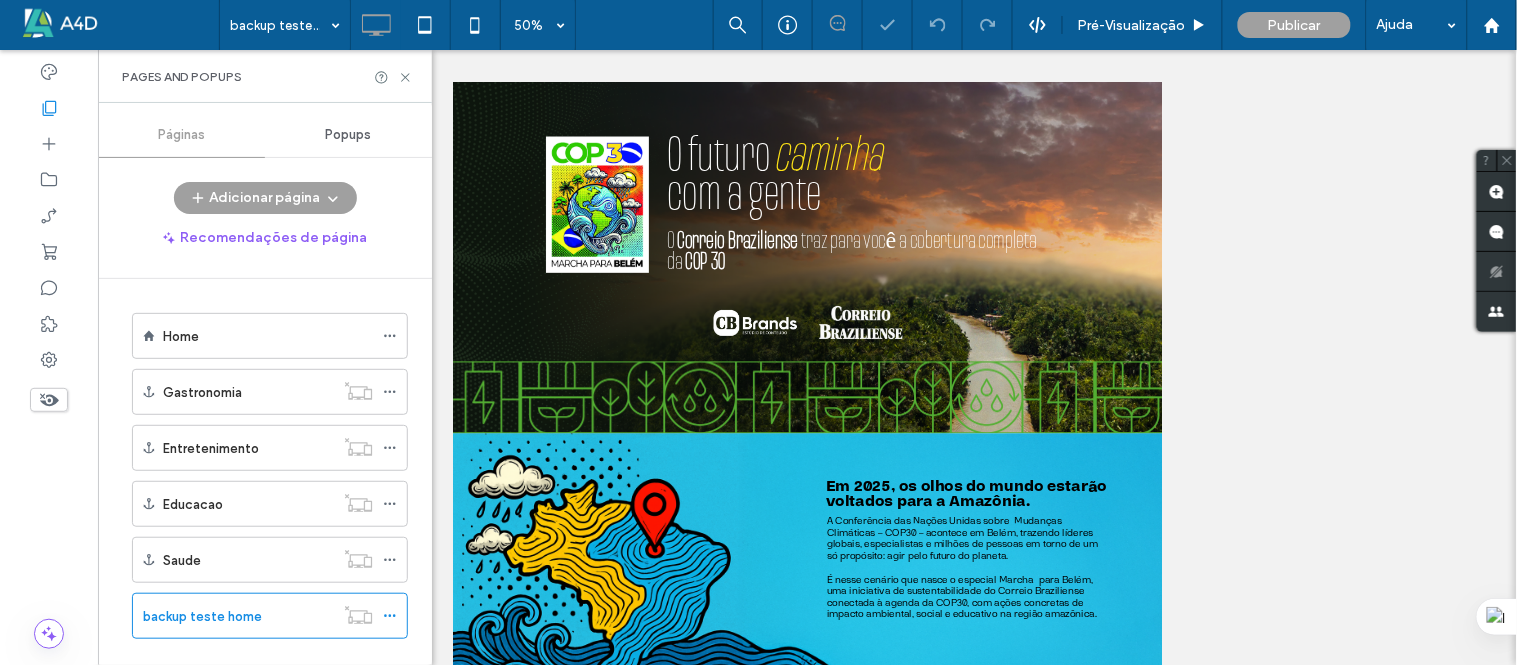 scroll, scrollTop: 0, scrollLeft: 0, axis: both 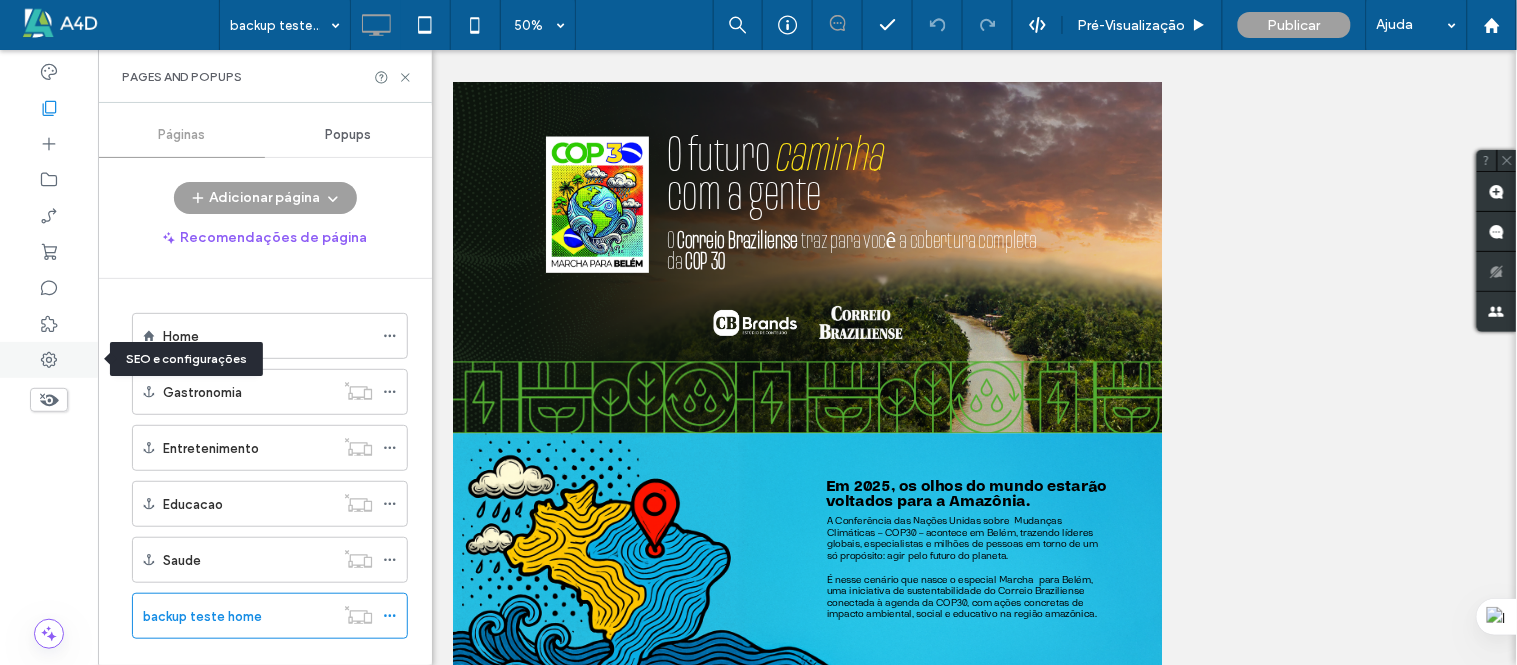 click 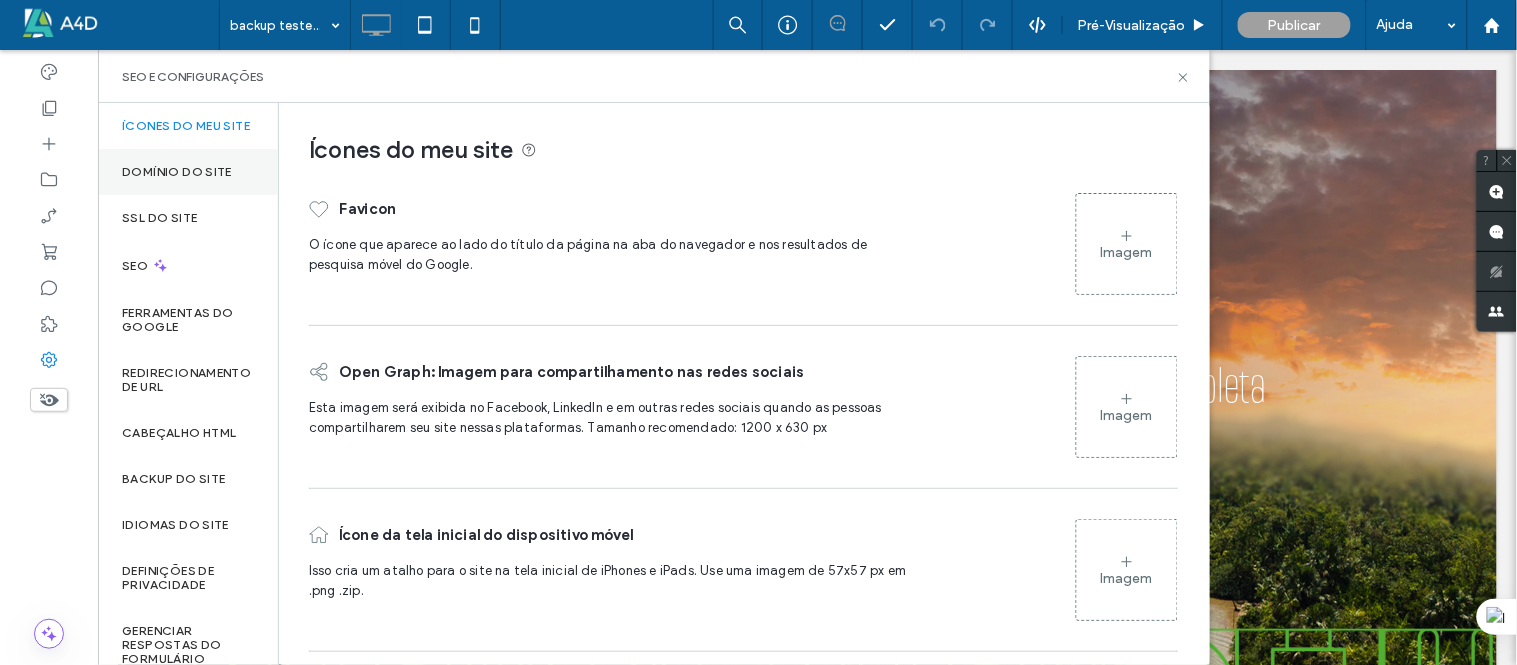 click on "Domínio do site" at bounding box center [188, 172] 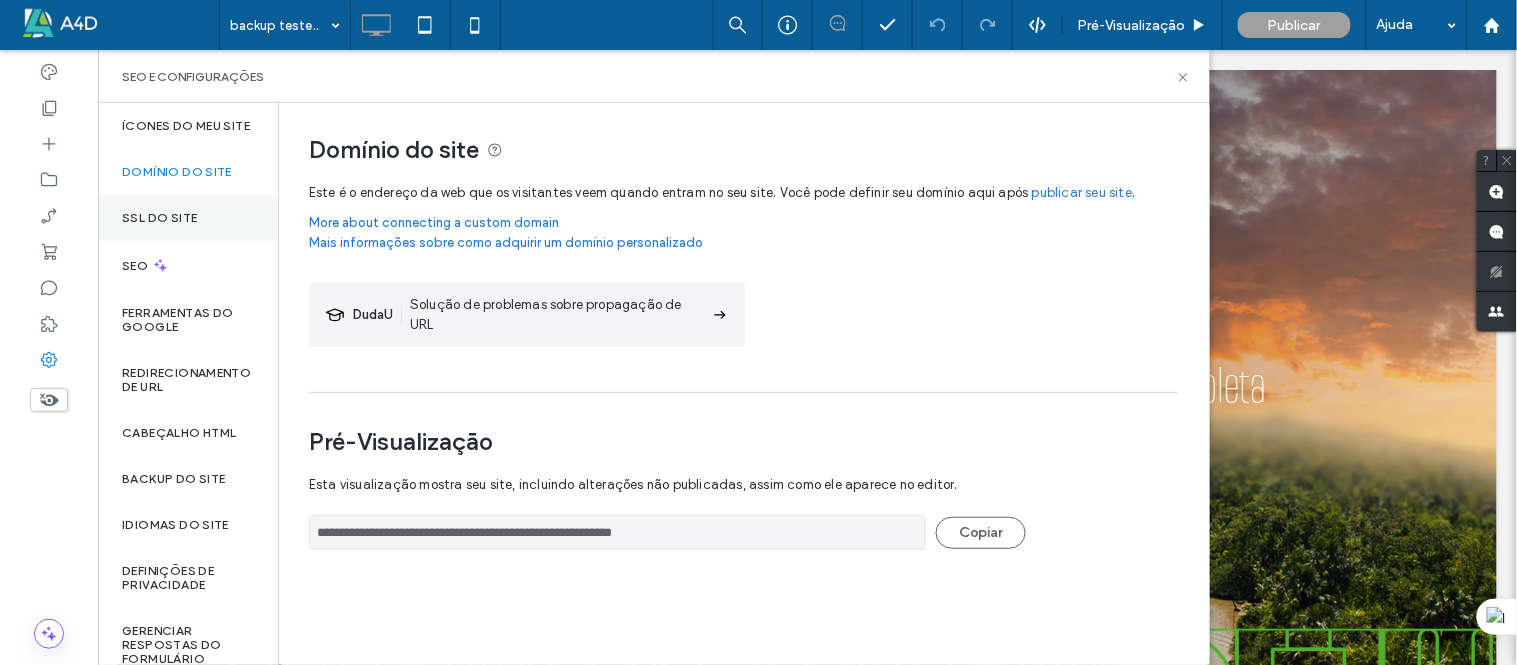 click on "SSL do site" at bounding box center [188, 218] 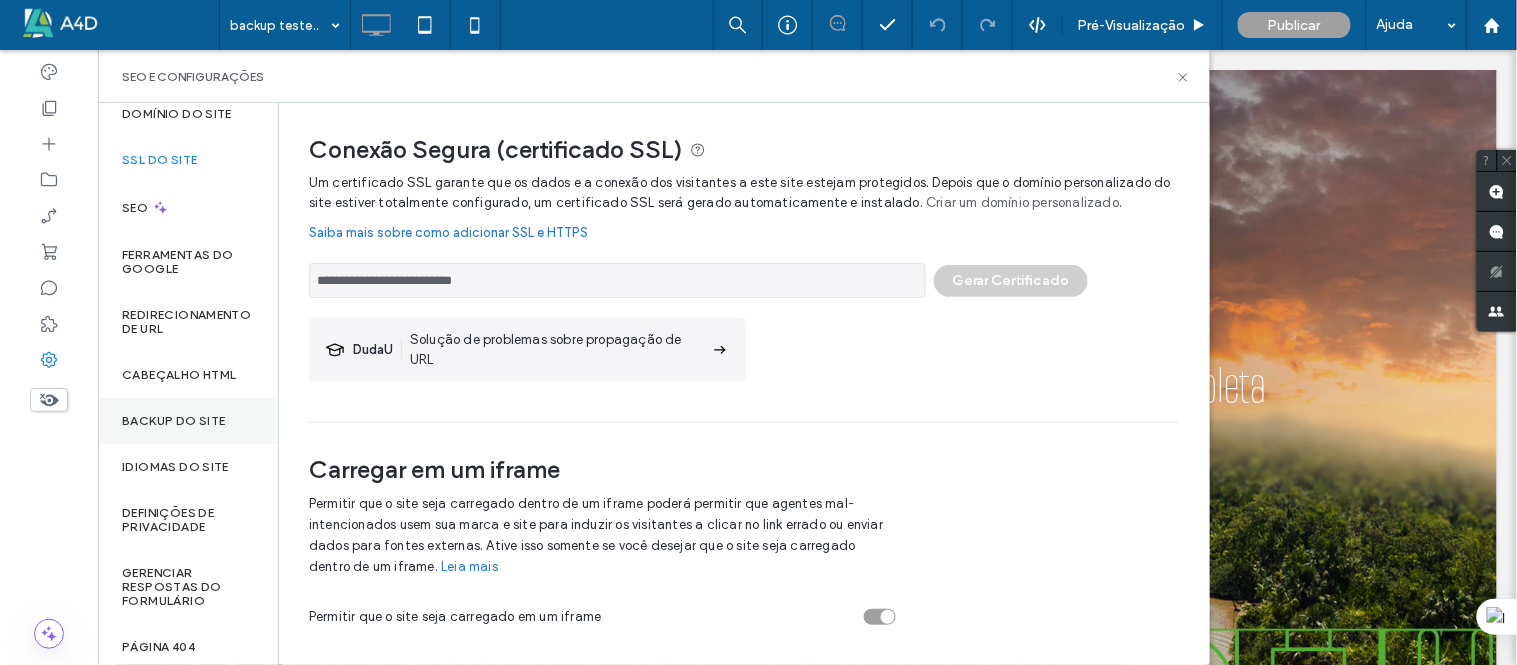 scroll, scrollTop: 111, scrollLeft: 0, axis: vertical 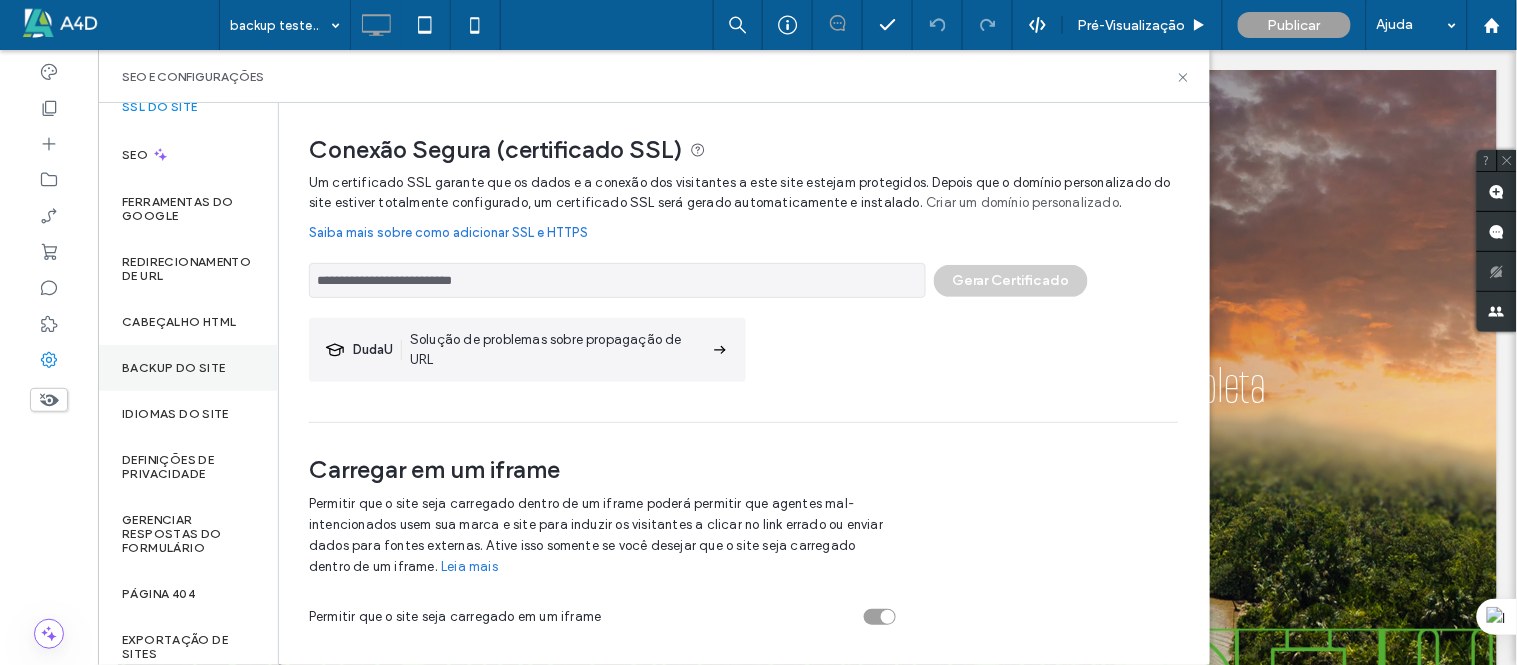 click on "Backup do Site" at bounding box center (174, 368) 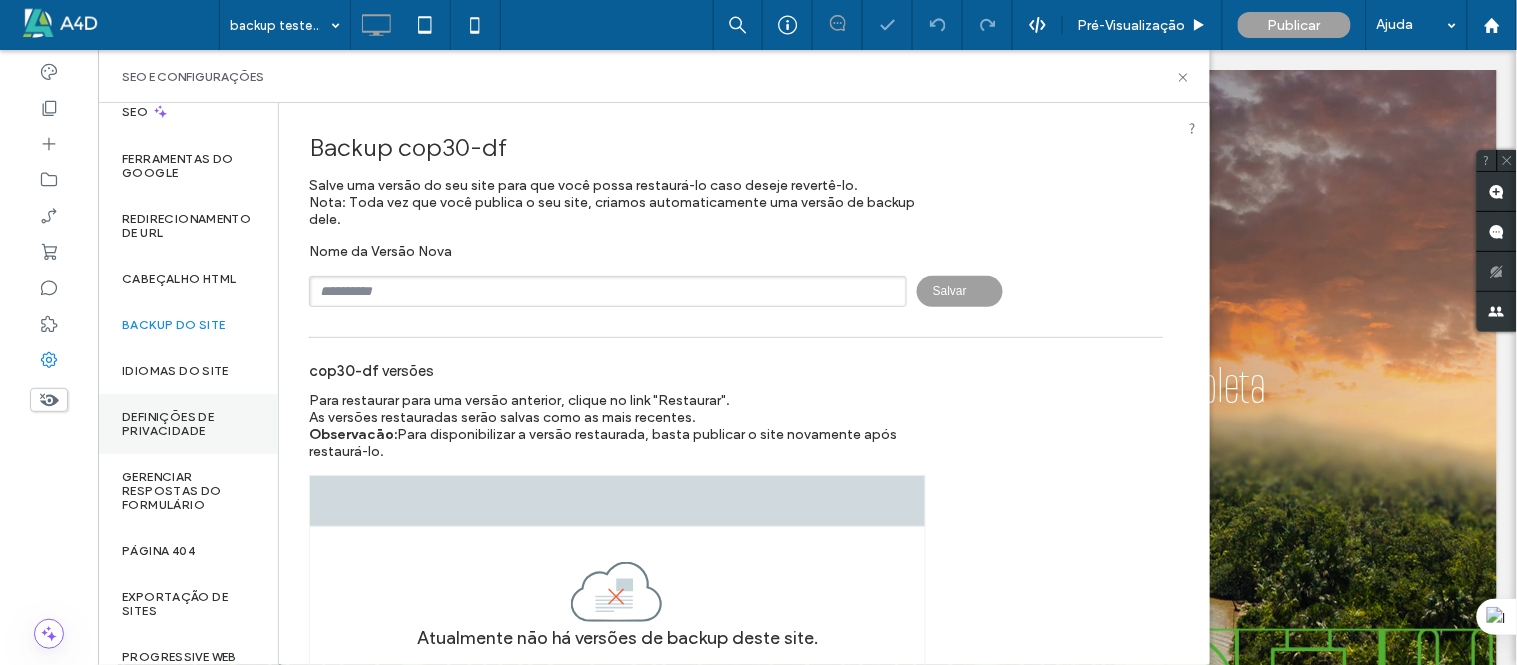 scroll, scrollTop: 196, scrollLeft: 0, axis: vertical 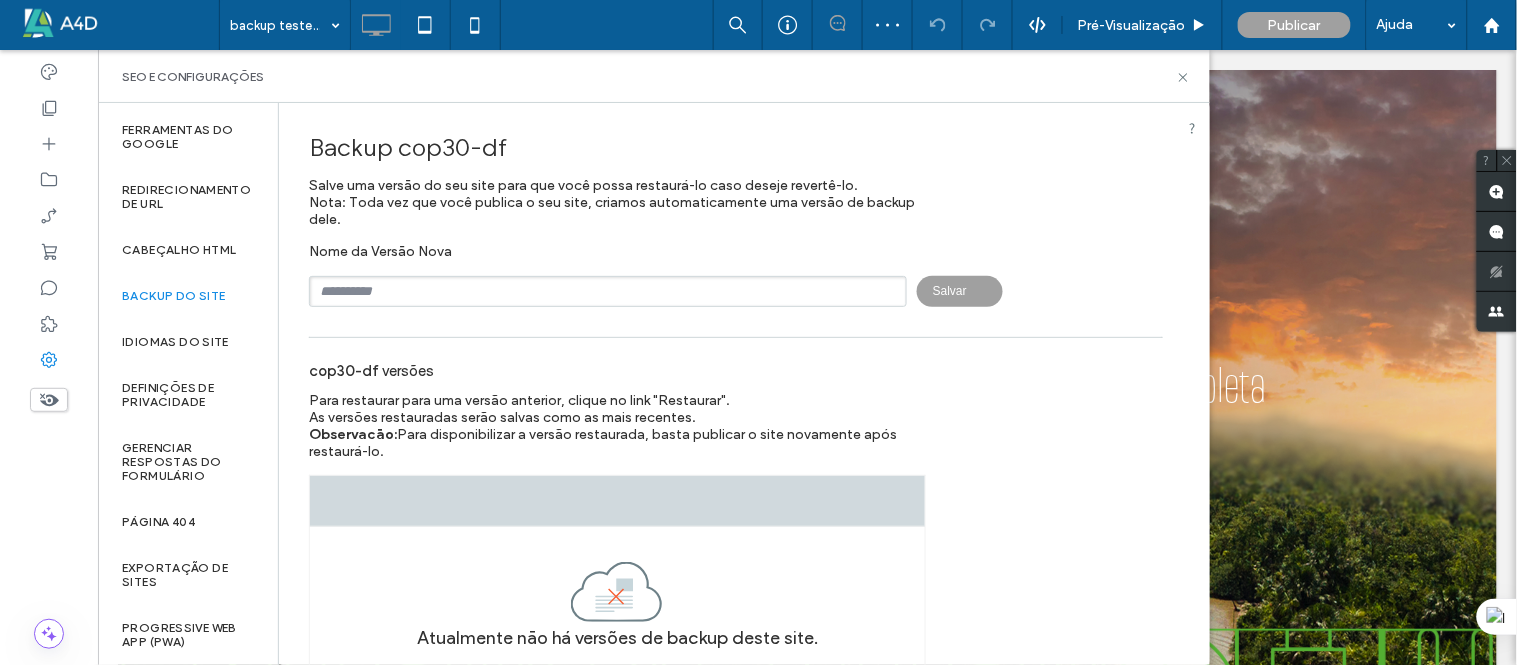 drag, startPoint x: 935, startPoint y: 276, endPoint x: 927, endPoint y: 283, distance: 10.630146 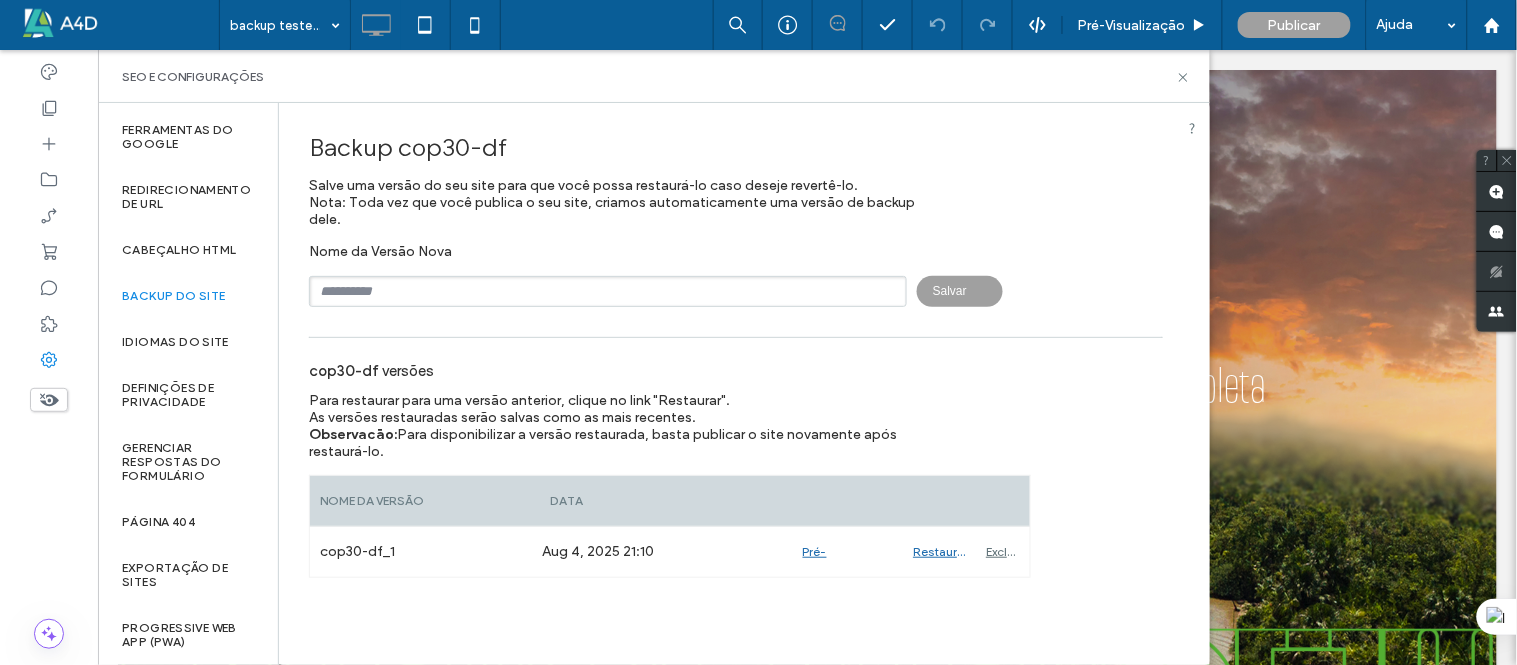 drag, startPoint x: 1515, startPoint y: 631, endPoint x: 1515, endPoint y: 687, distance: 56 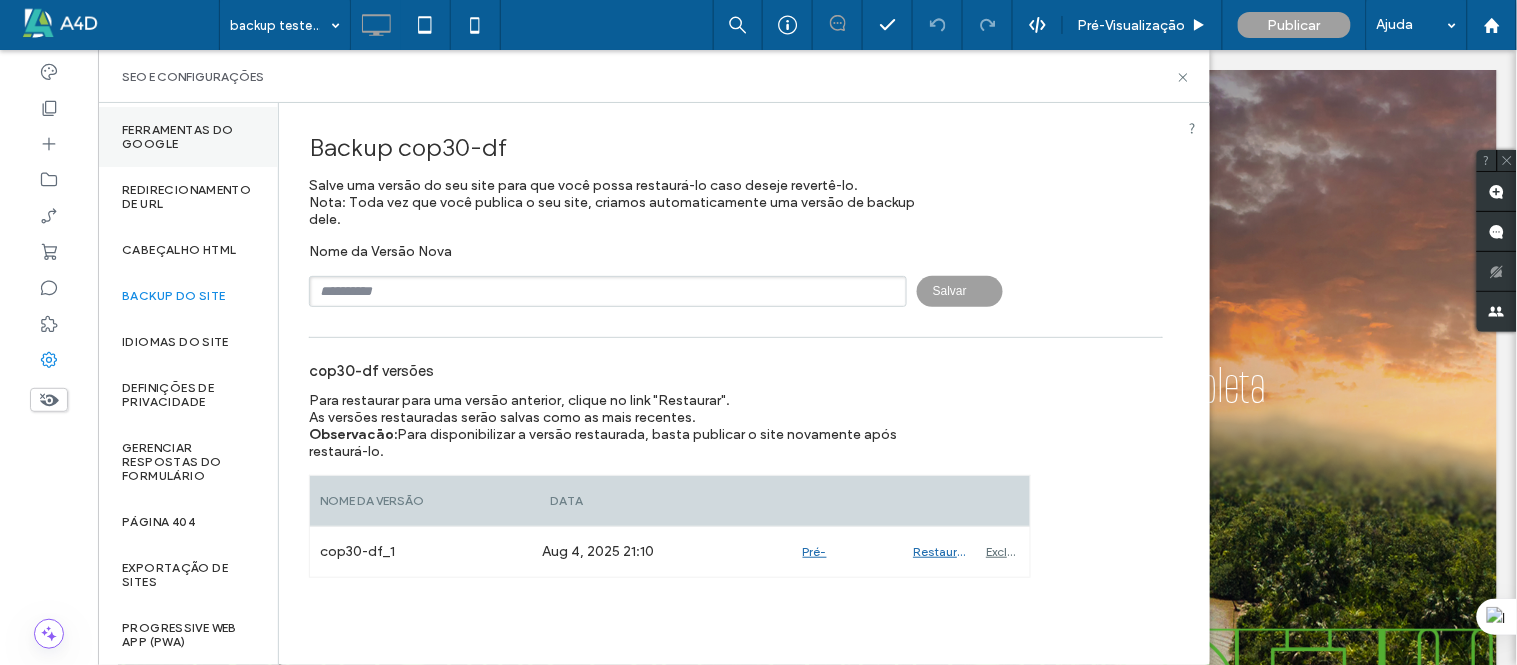 click on "Ferramentas do Google" at bounding box center (188, 137) 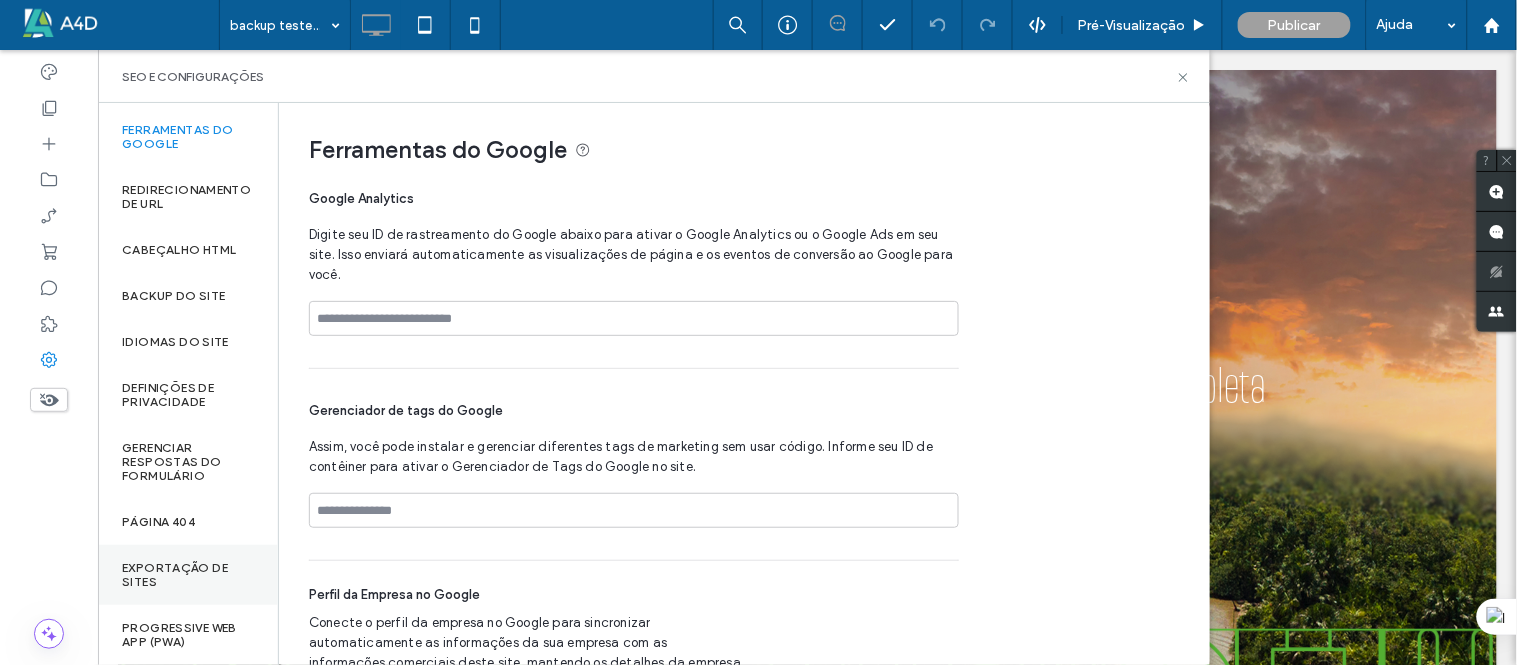 click on "Exportação de sites" at bounding box center (188, 575) 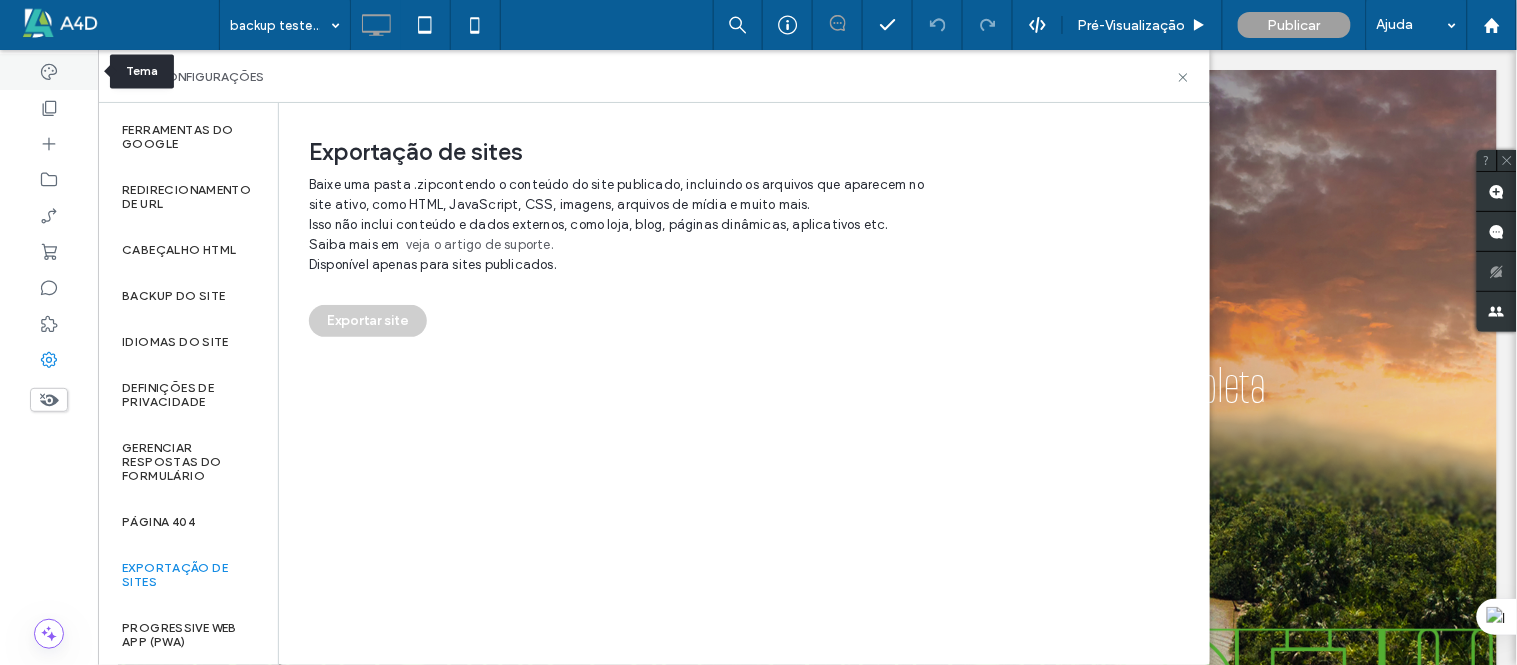 click at bounding box center [49, 72] 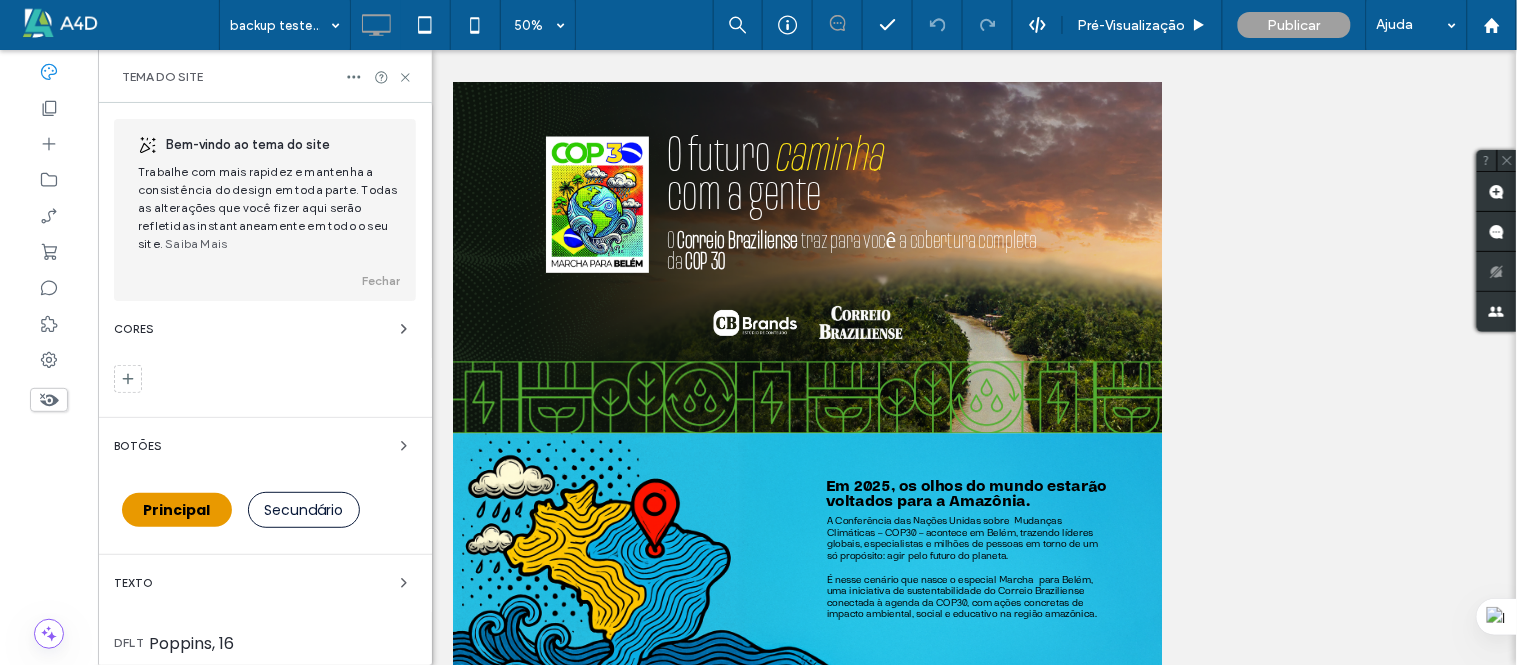 click on "Reexibir?
Sim
Reexibir?
Sim
Reexibir?
Sim
Reexibir?
Sim
Reexibir?
Sim
Reexibir?
Sim
Reexibir?
Sim
Reexibir?
Sim
Reexibir?
Sim
Reexibir?
Sim
Reexibir?
Sim
Reexibir?
Sim" at bounding box center [807, 357] 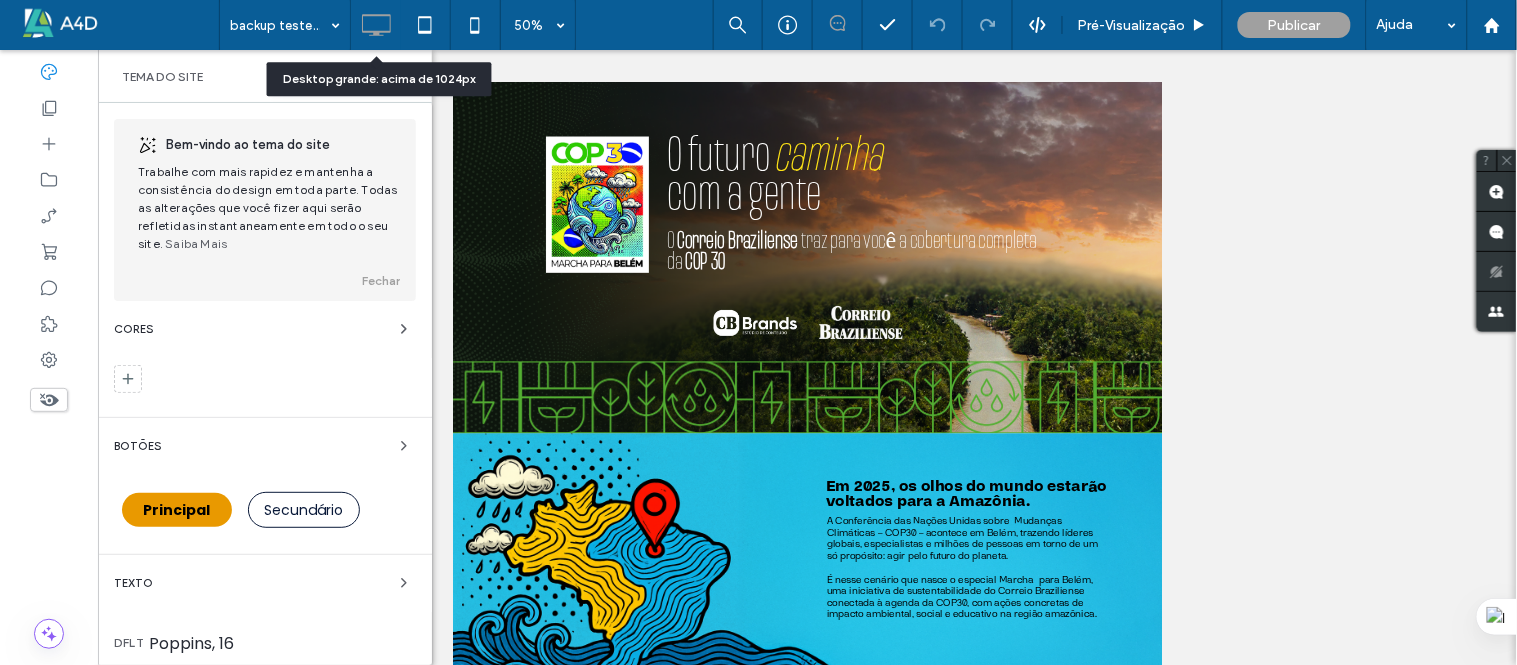 click 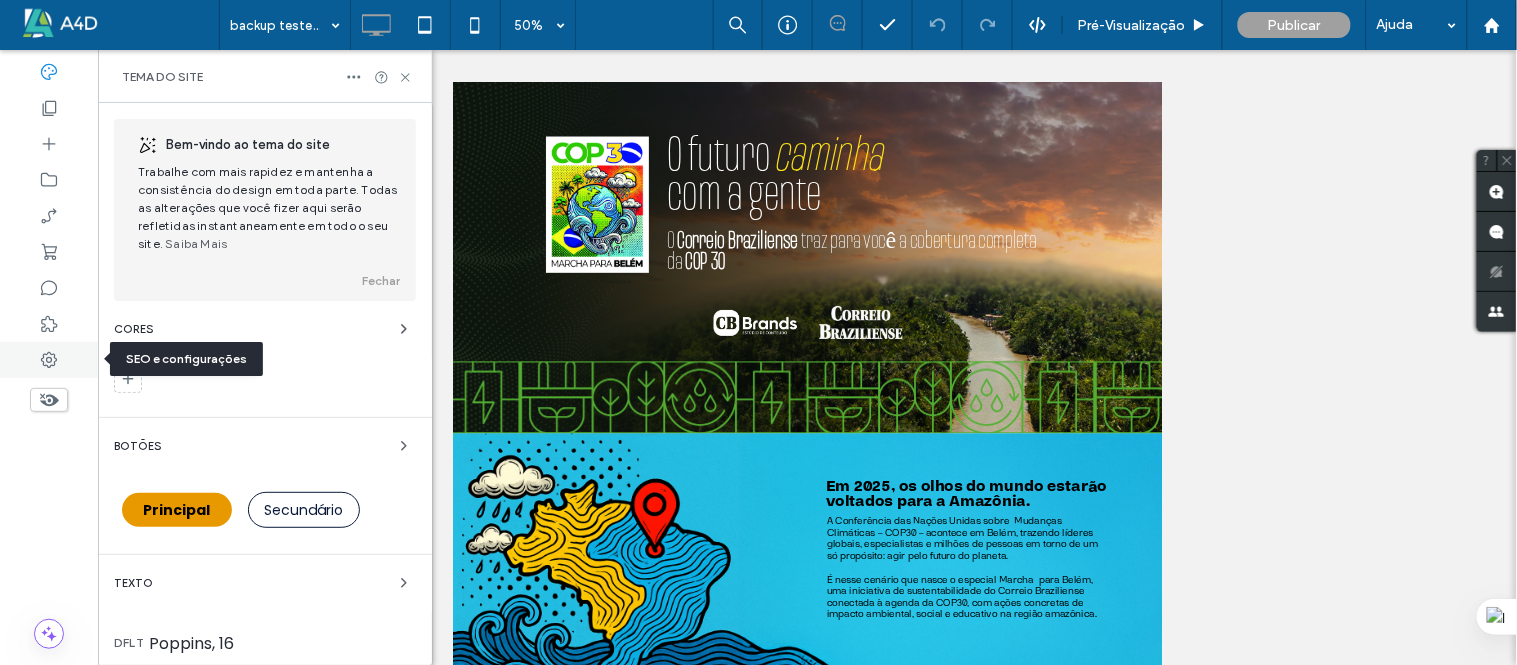 click at bounding box center [49, 360] 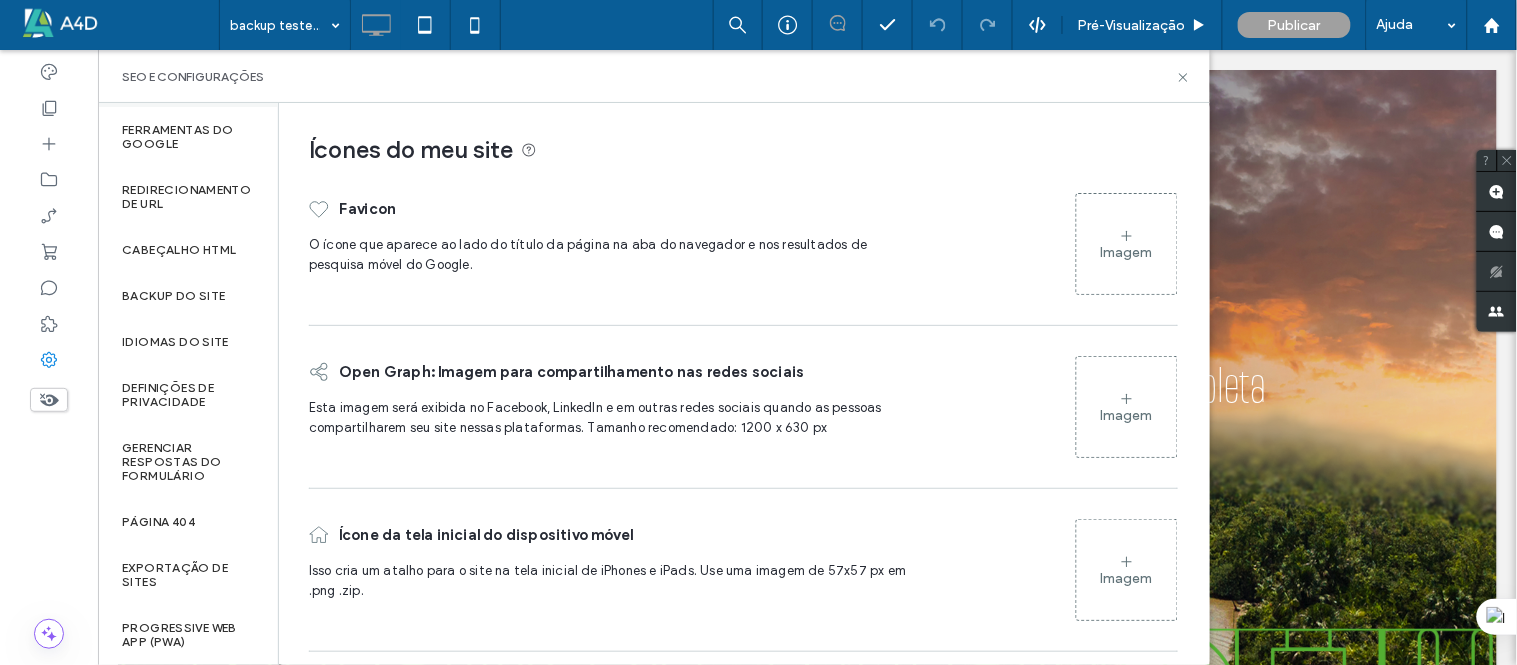 scroll, scrollTop: 196, scrollLeft: 0, axis: vertical 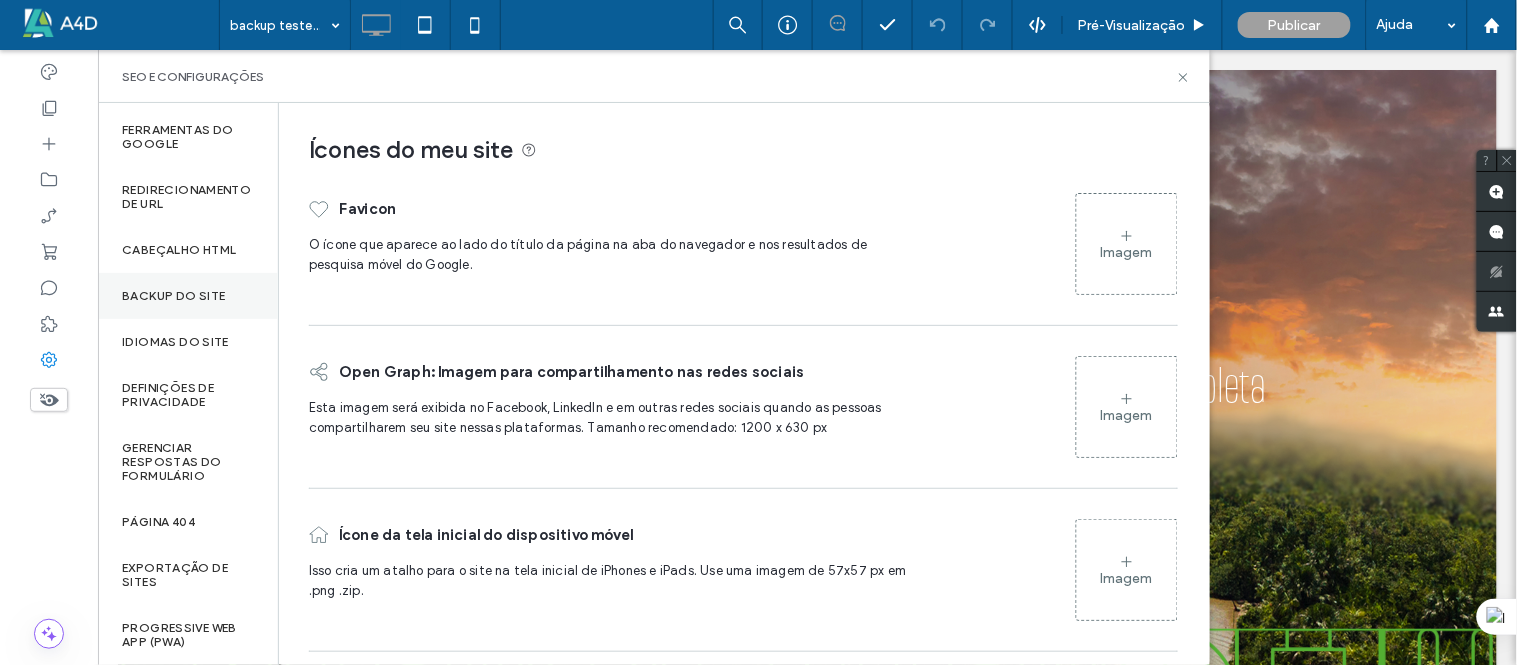 click on "Backup do Site" at bounding box center (174, 296) 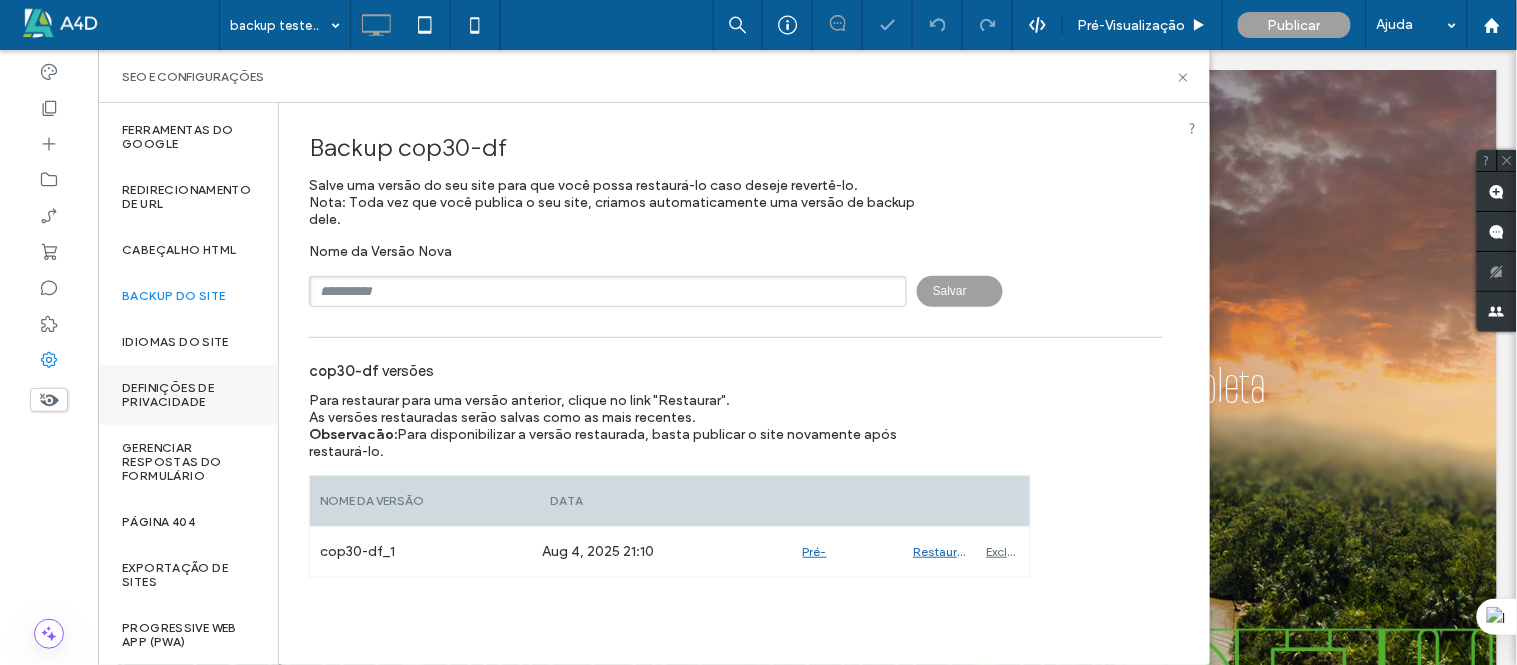 click on "Definições de privacidade" at bounding box center [188, 395] 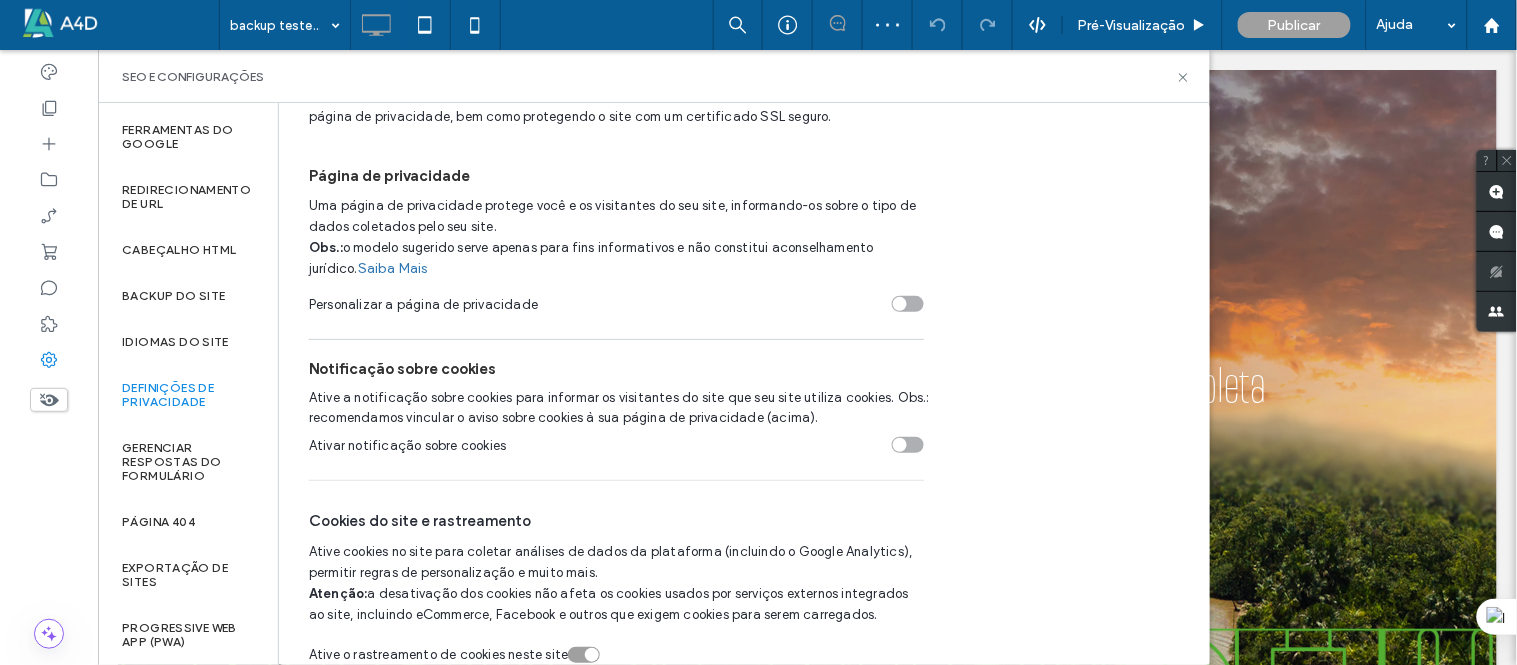 scroll, scrollTop: 110, scrollLeft: 0, axis: vertical 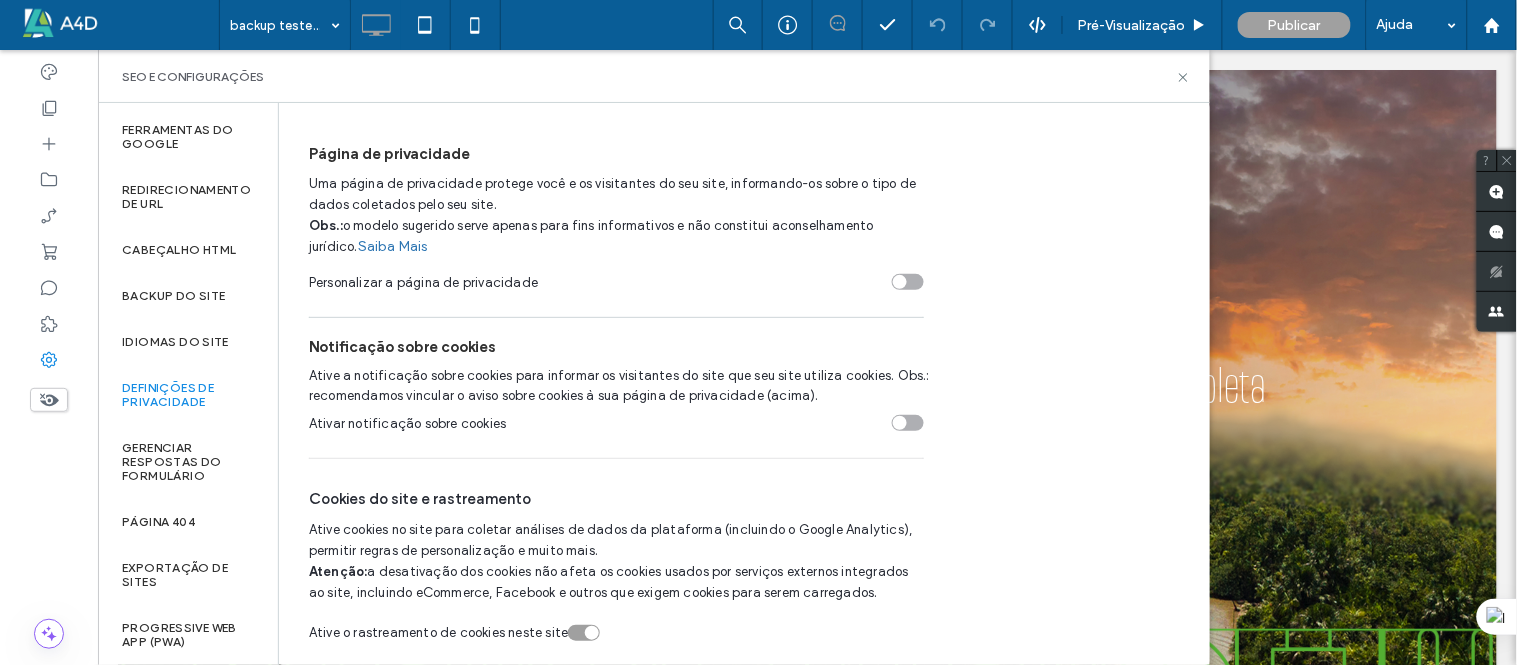 click on "Definições de privacidade" at bounding box center (188, 395) 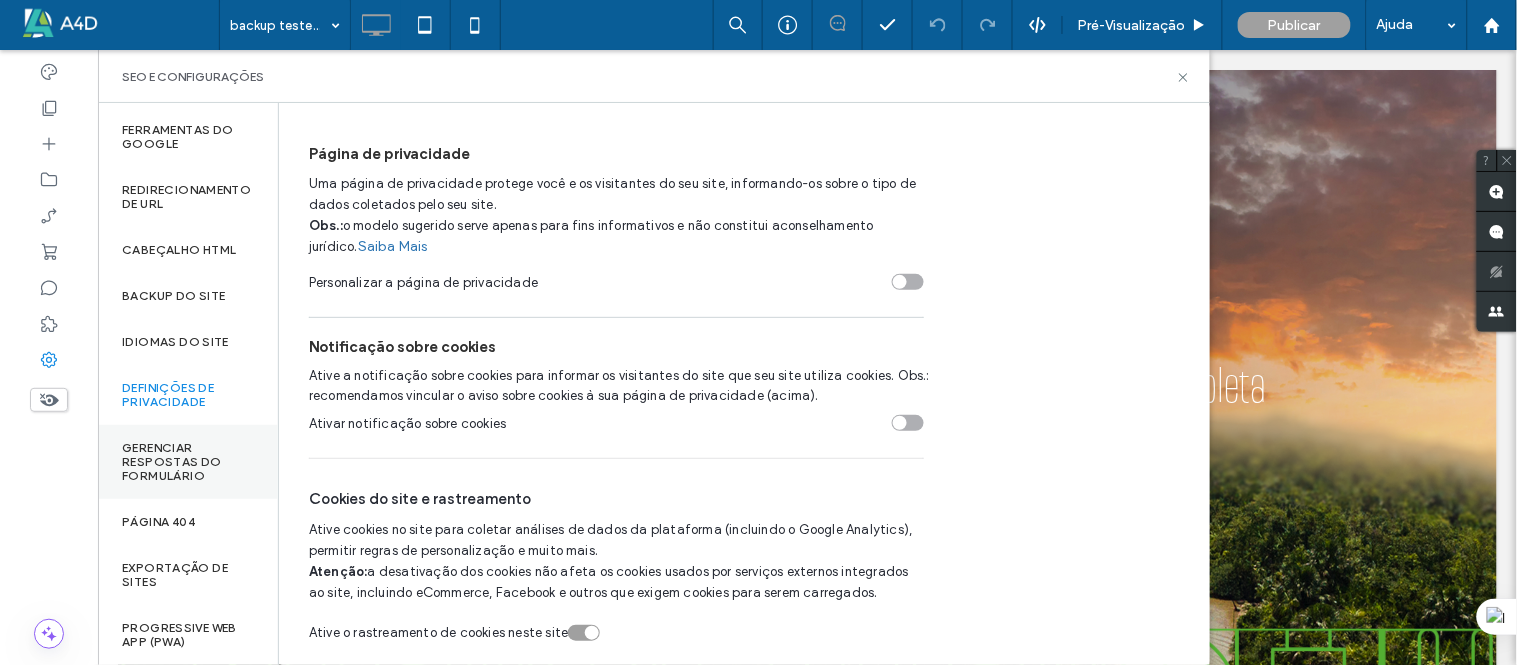 click on "Gerenciar respostas do formulário" at bounding box center [188, 462] 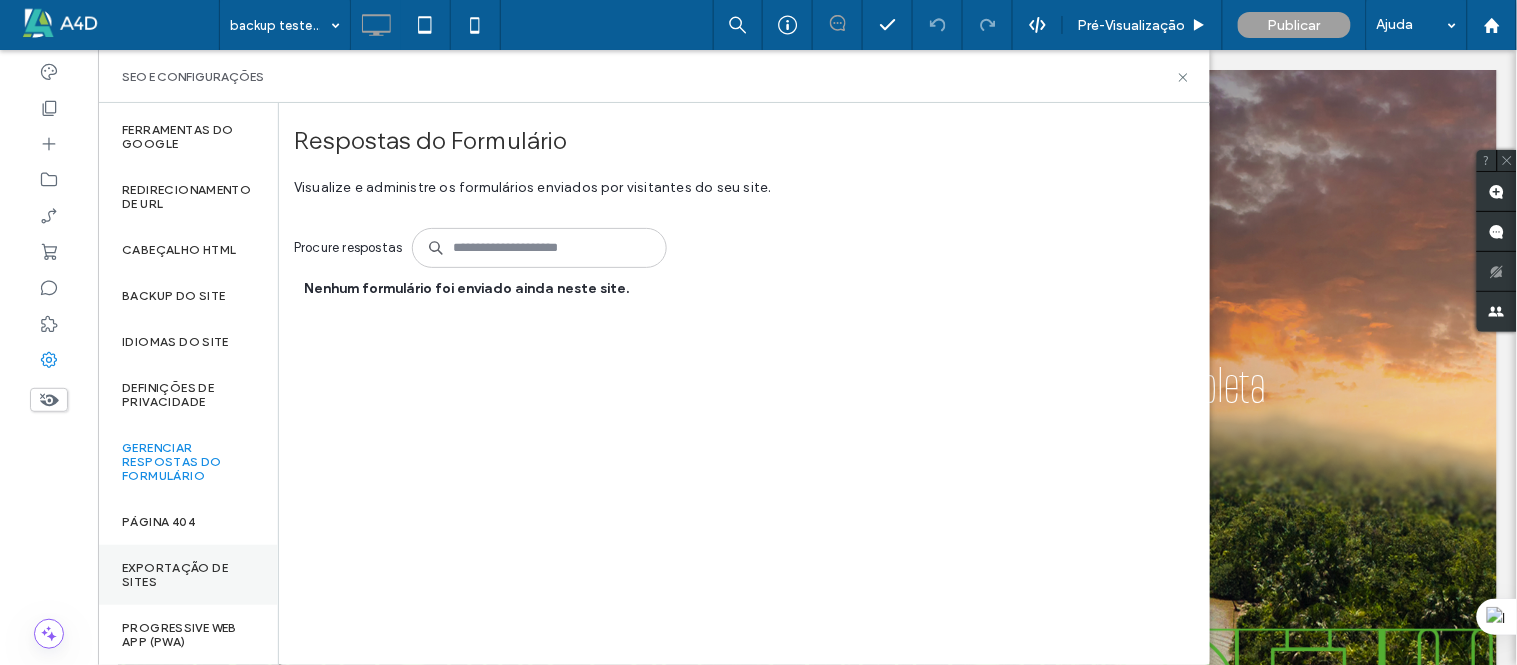 click on "Exportação de sites" at bounding box center (188, 575) 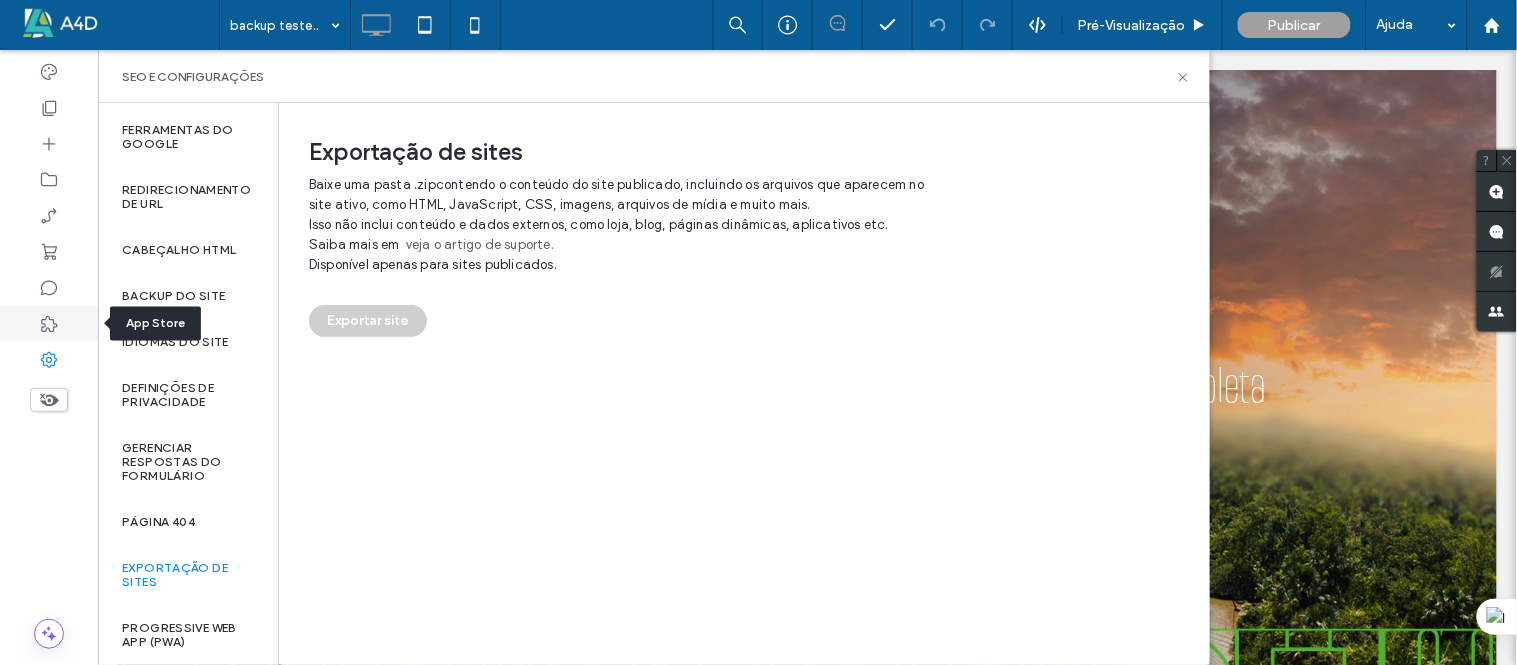 click 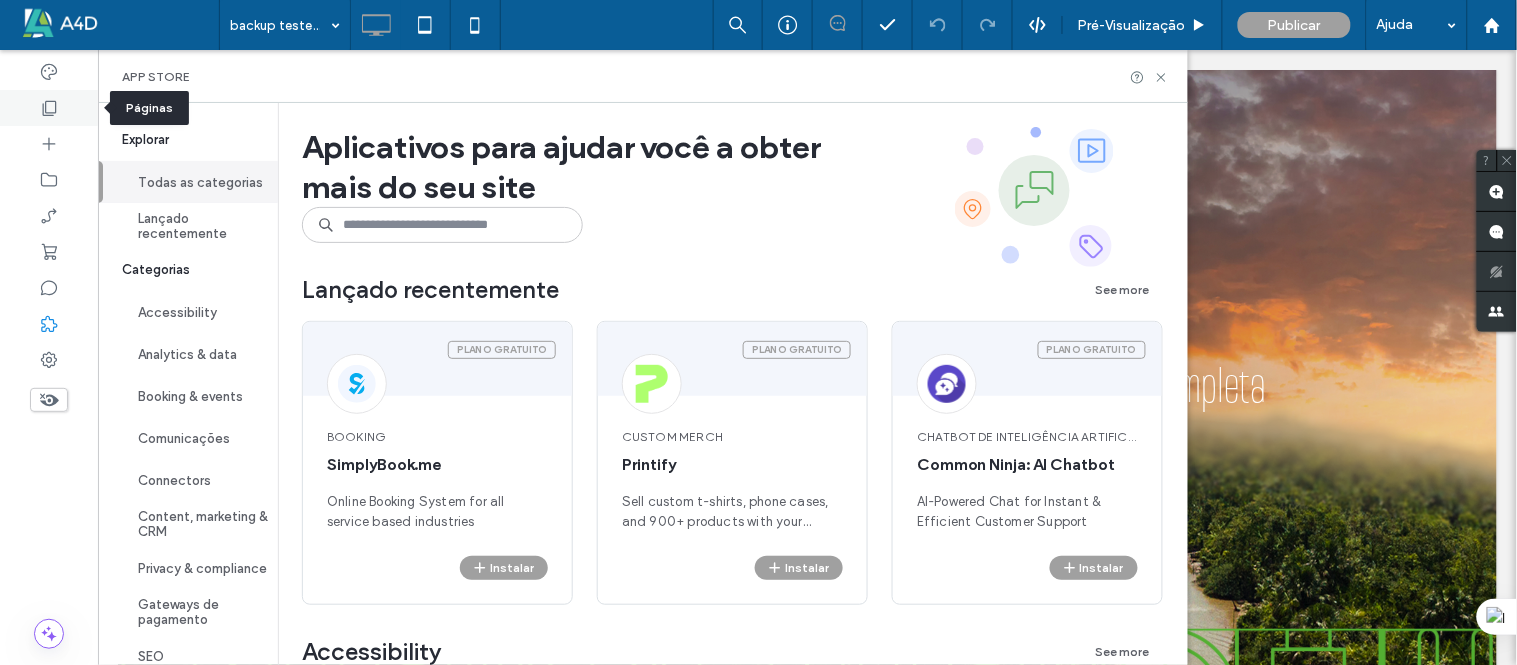 click at bounding box center [49, 108] 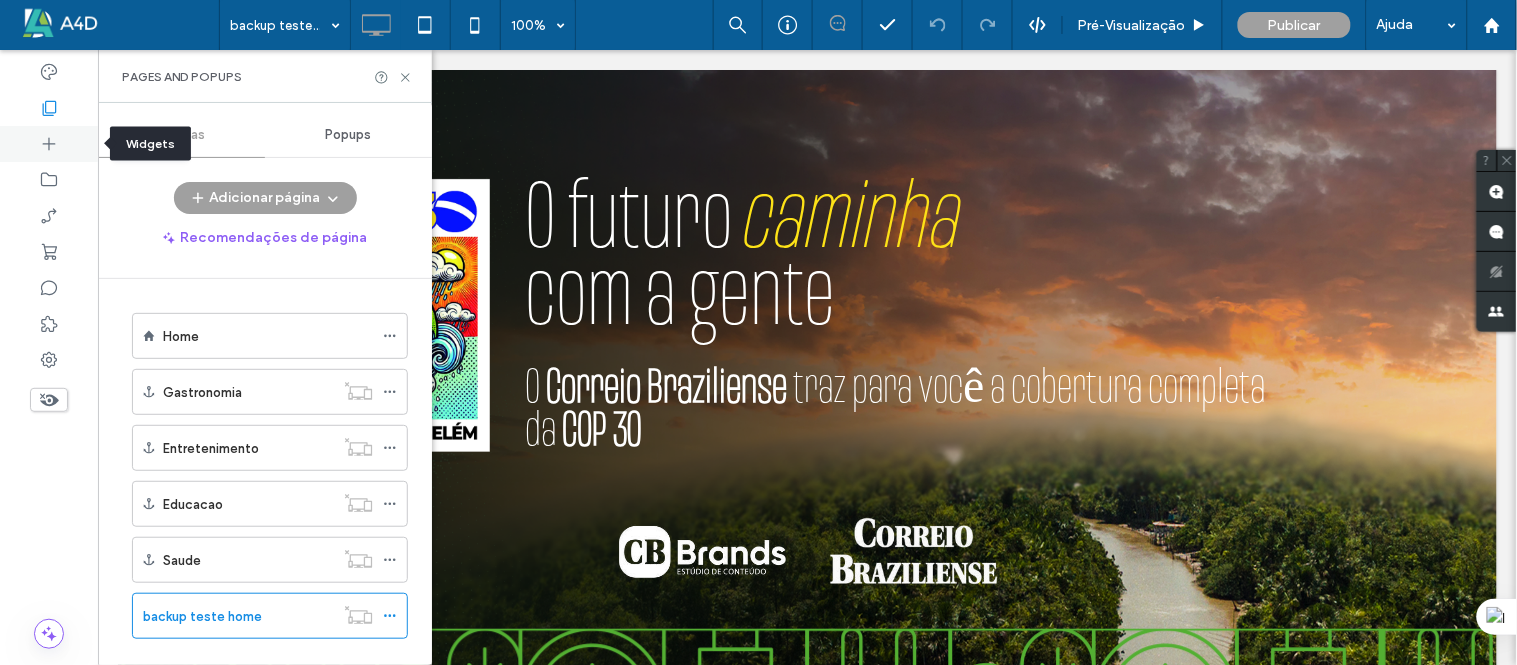 click 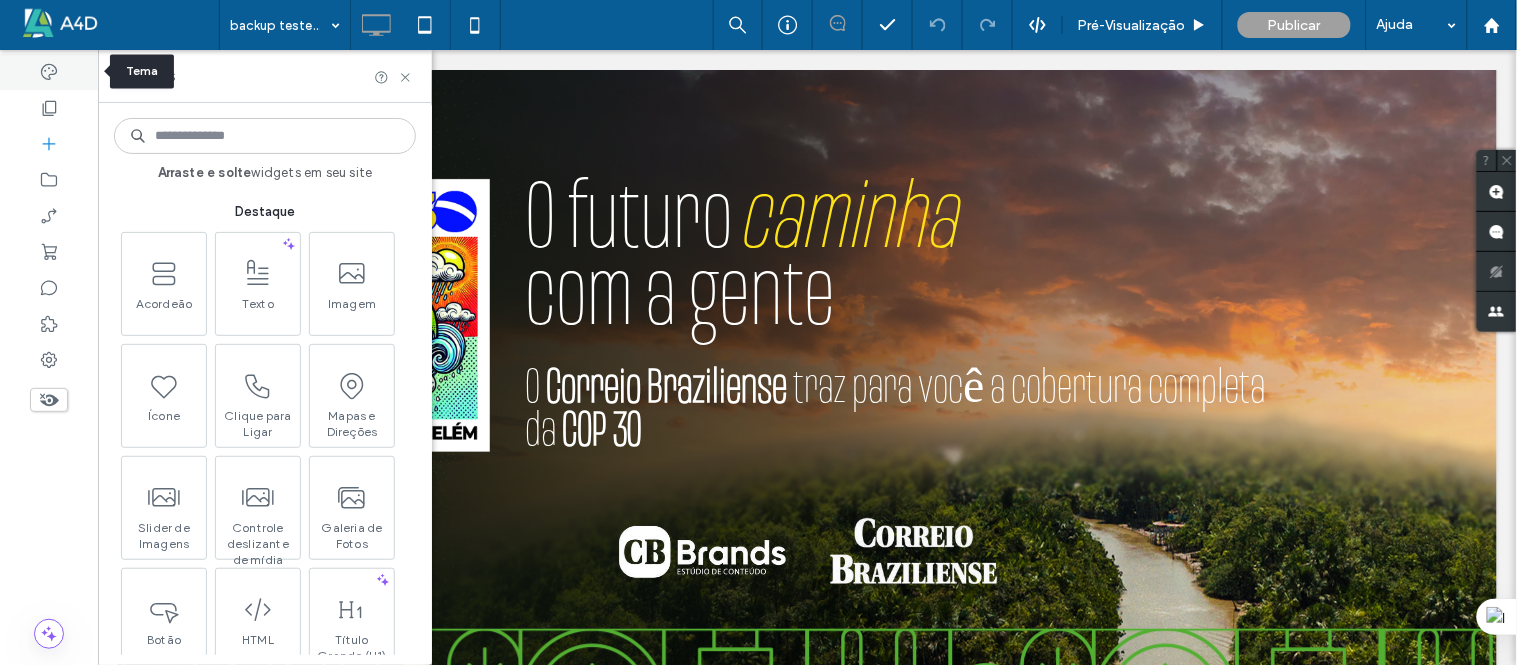 click 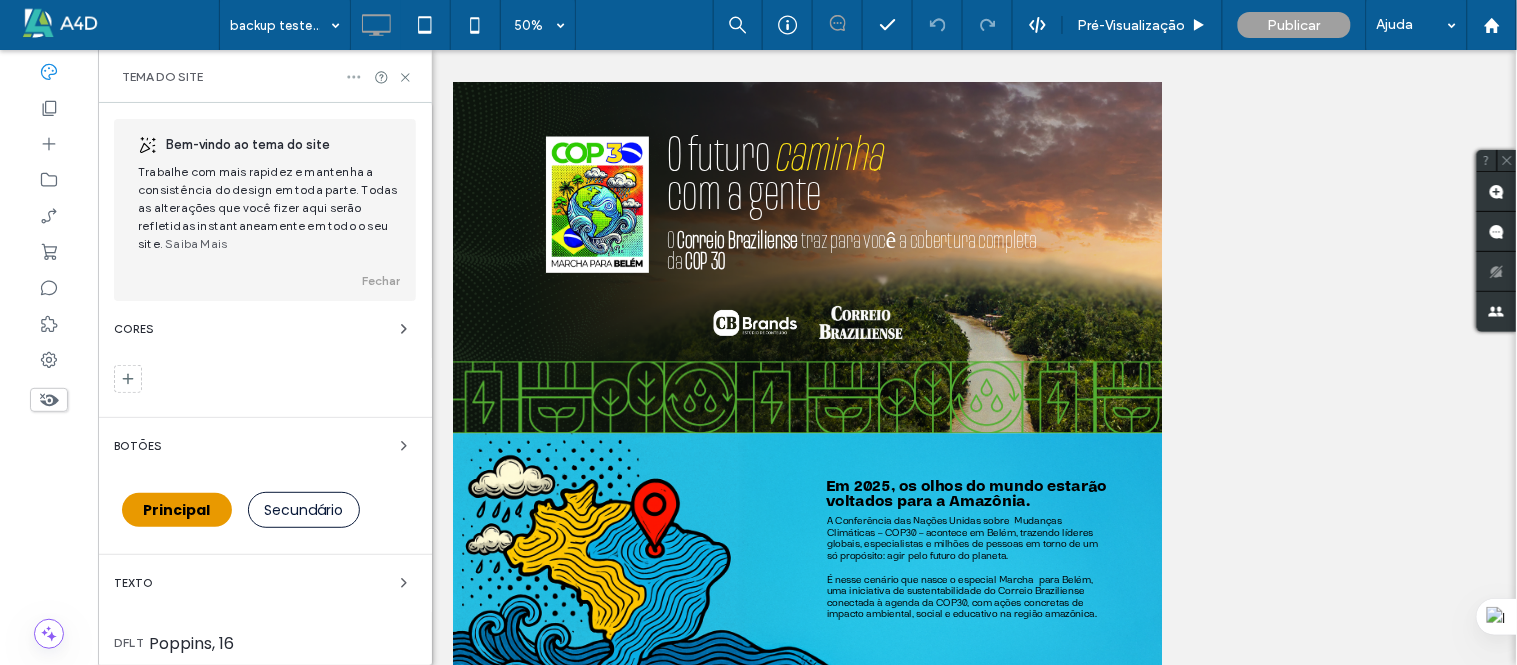 click 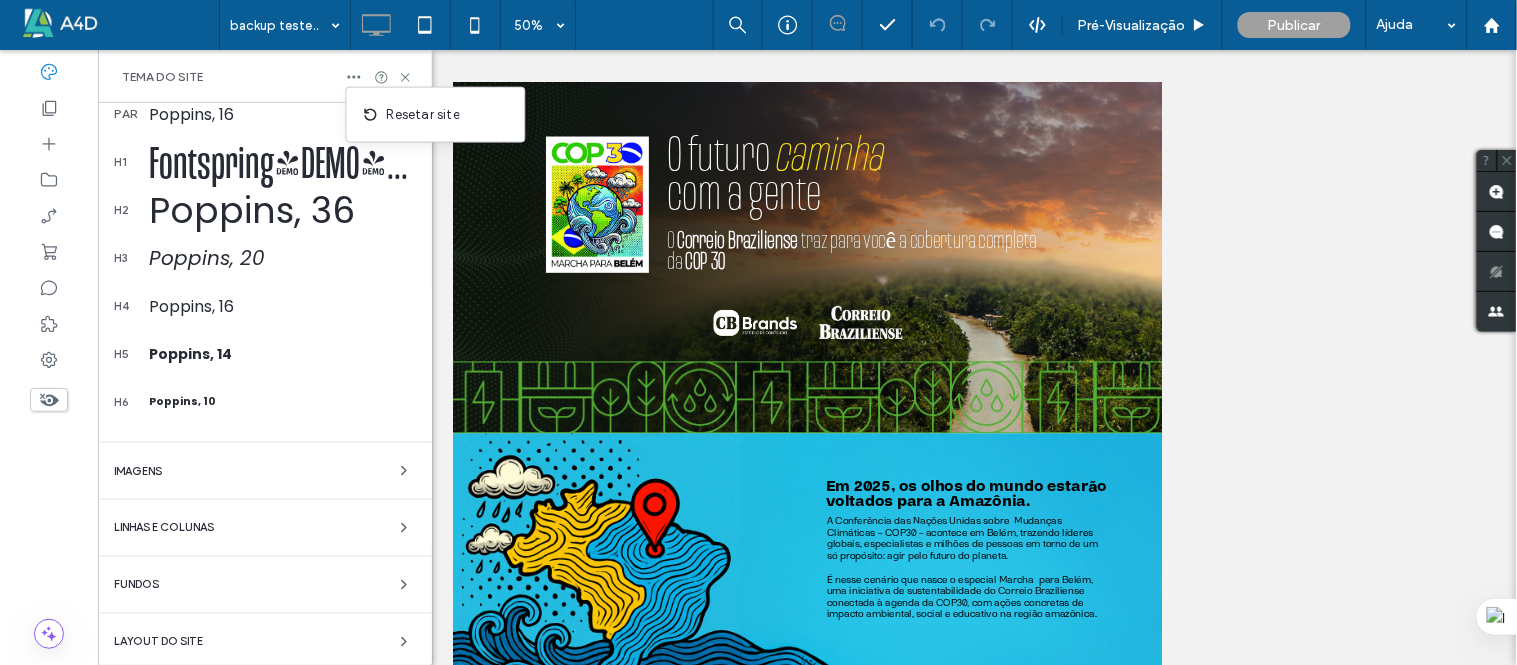scroll, scrollTop: 583, scrollLeft: 0, axis: vertical 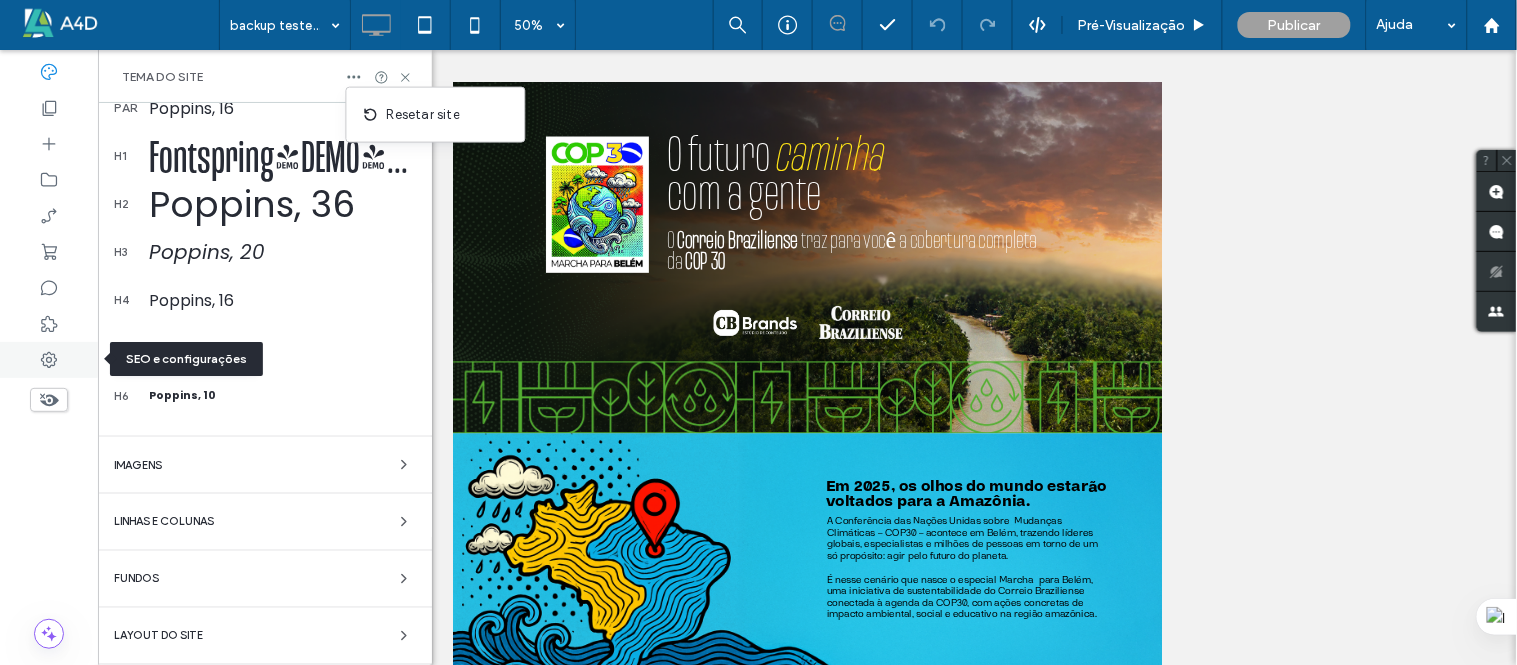 click 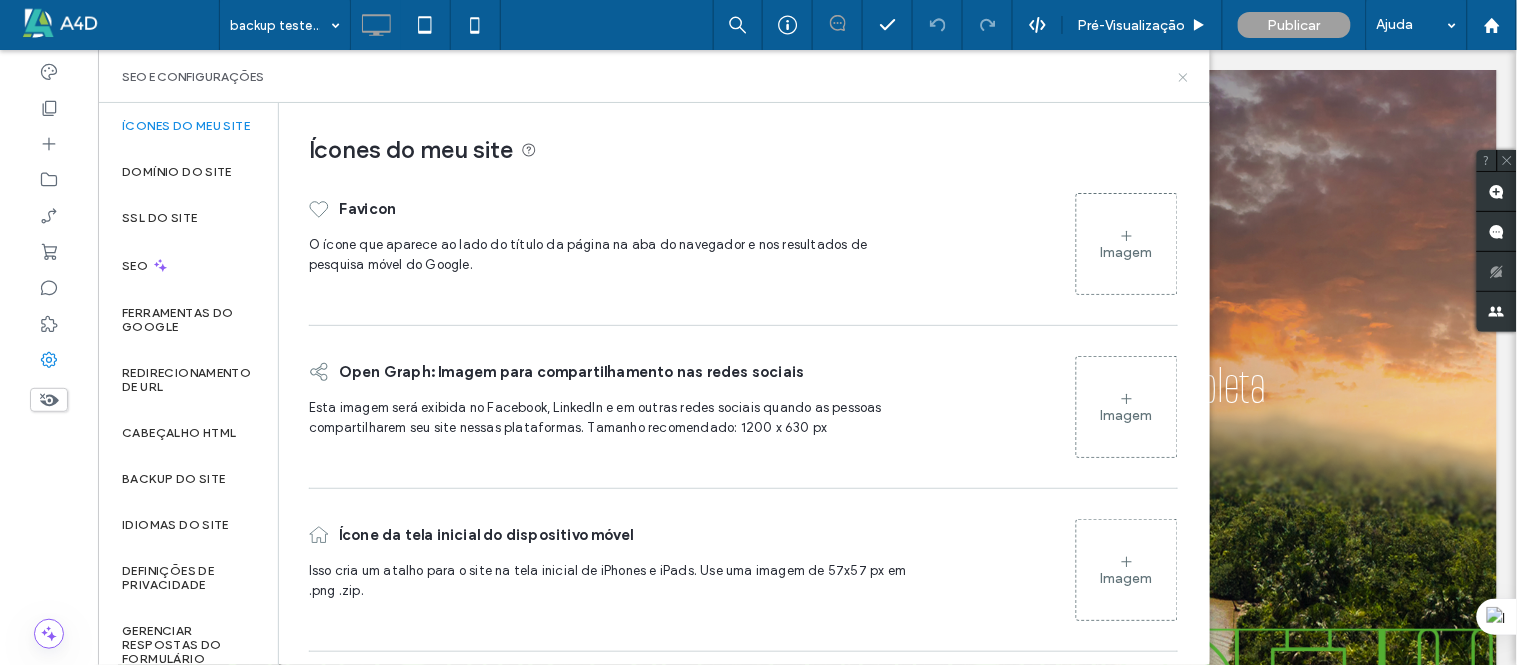 click 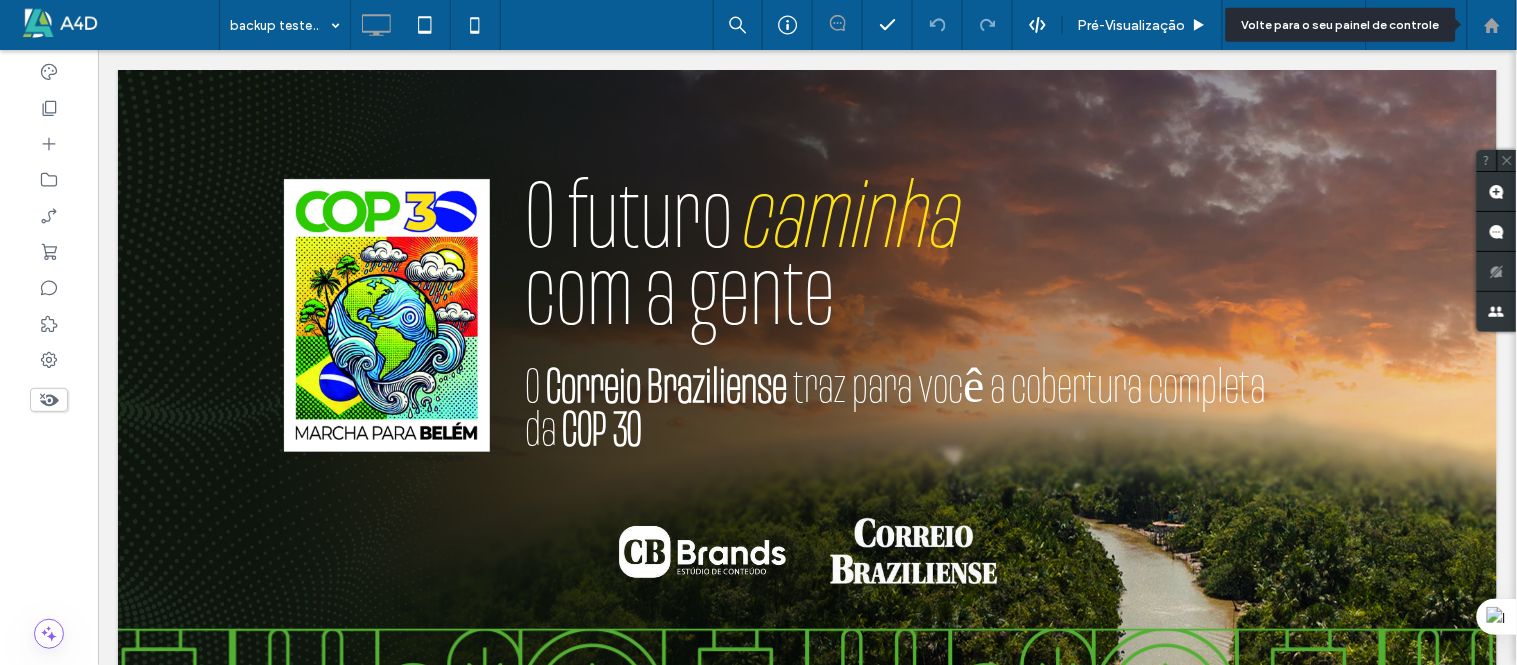 click 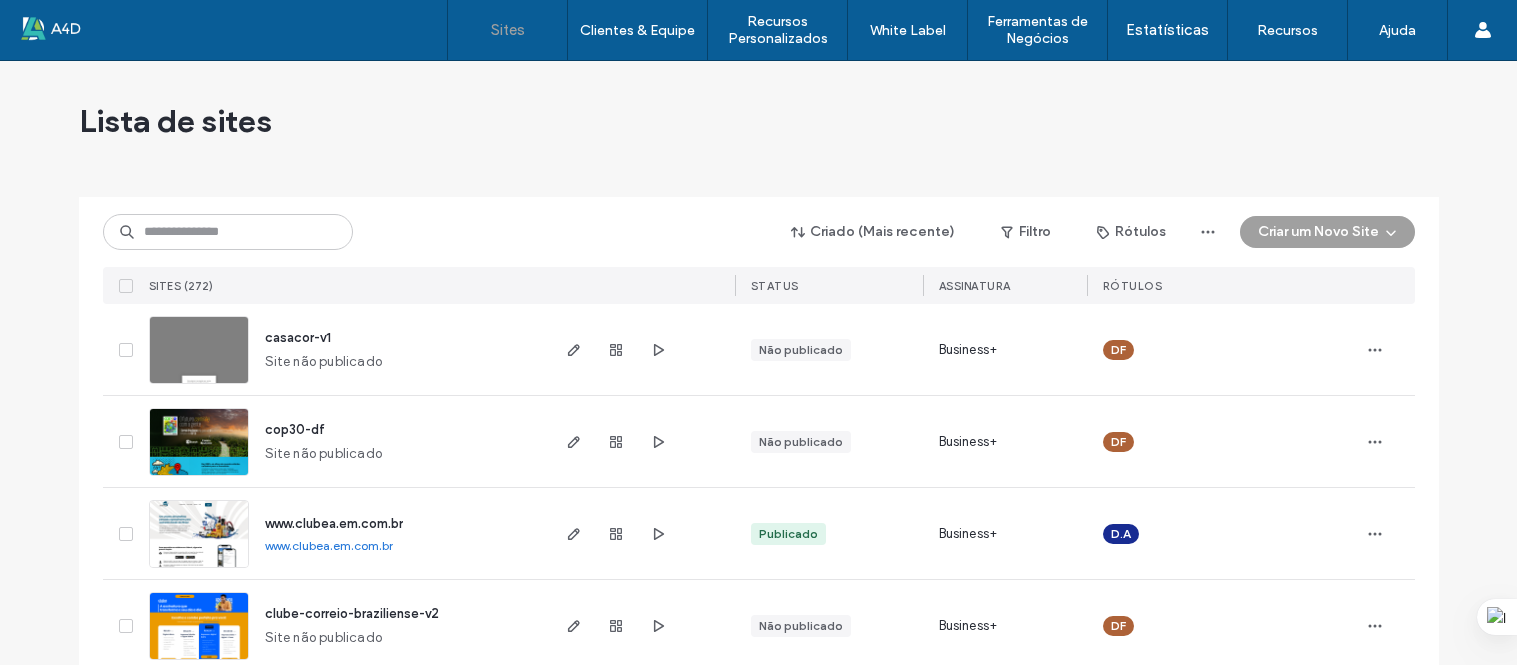 scroll, scrollTop: 0, scrollLeft: 0, axis: both 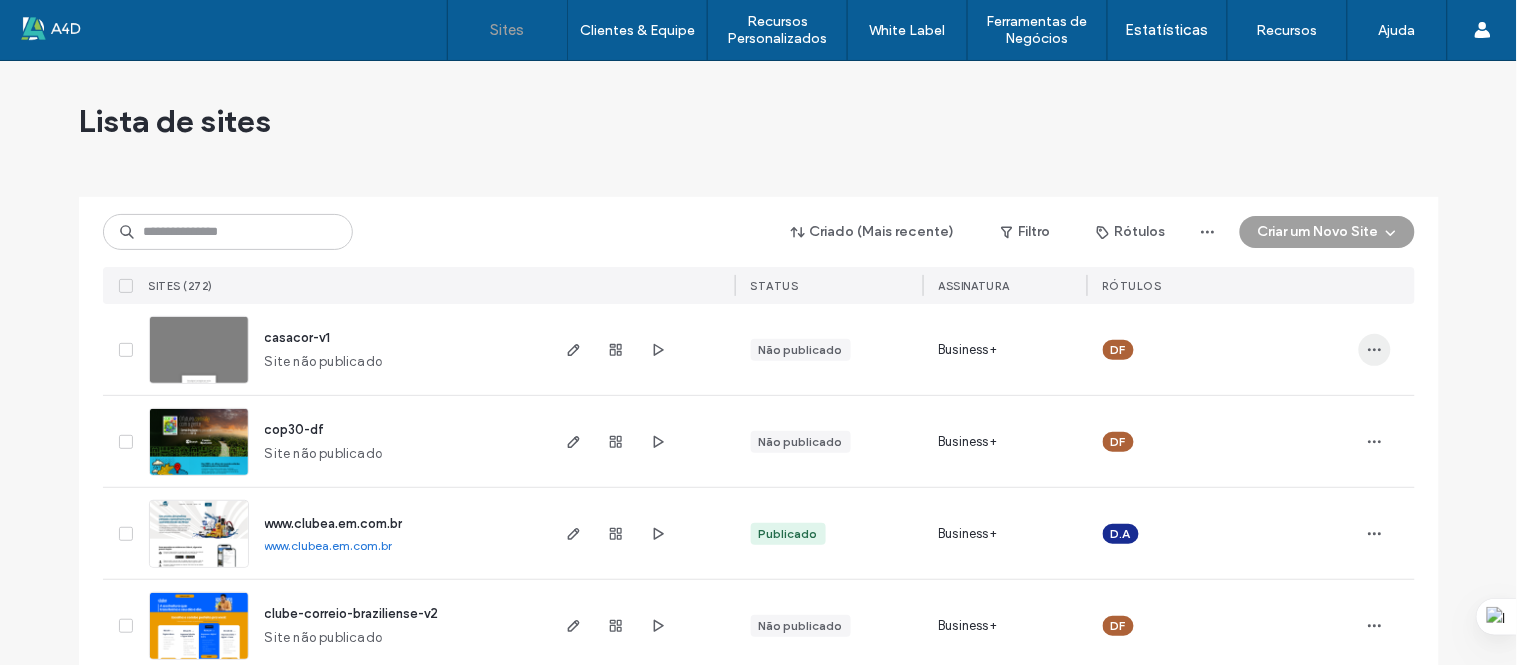 click 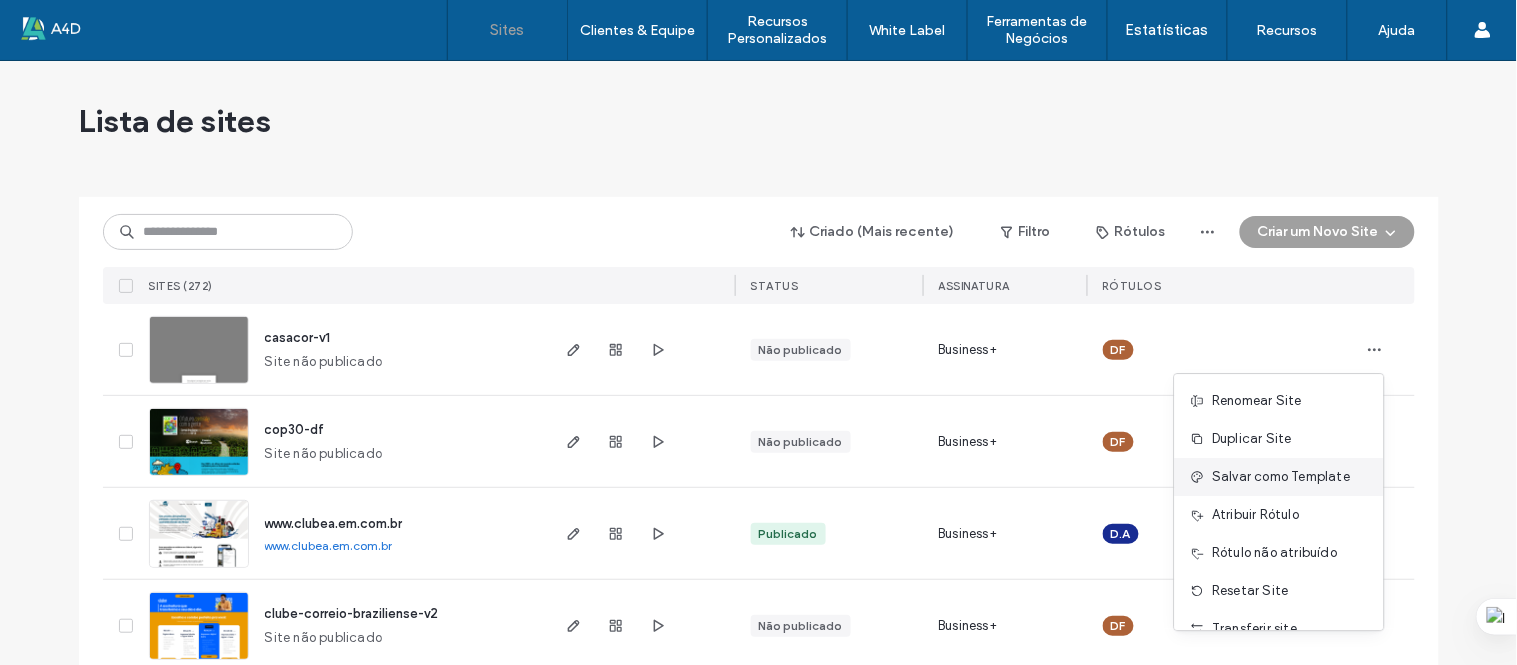 click on "Salvar como Template" at bounding box center (1282, 477) 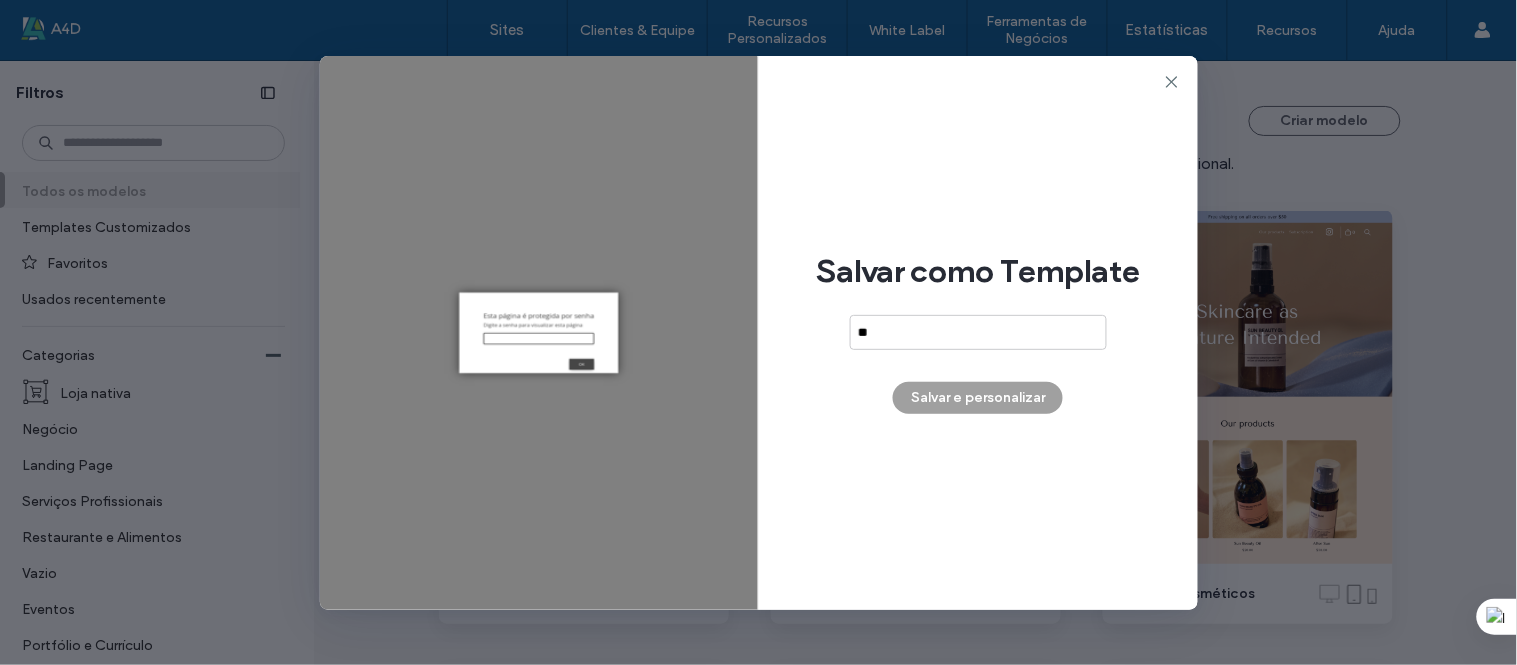 type on "***" 